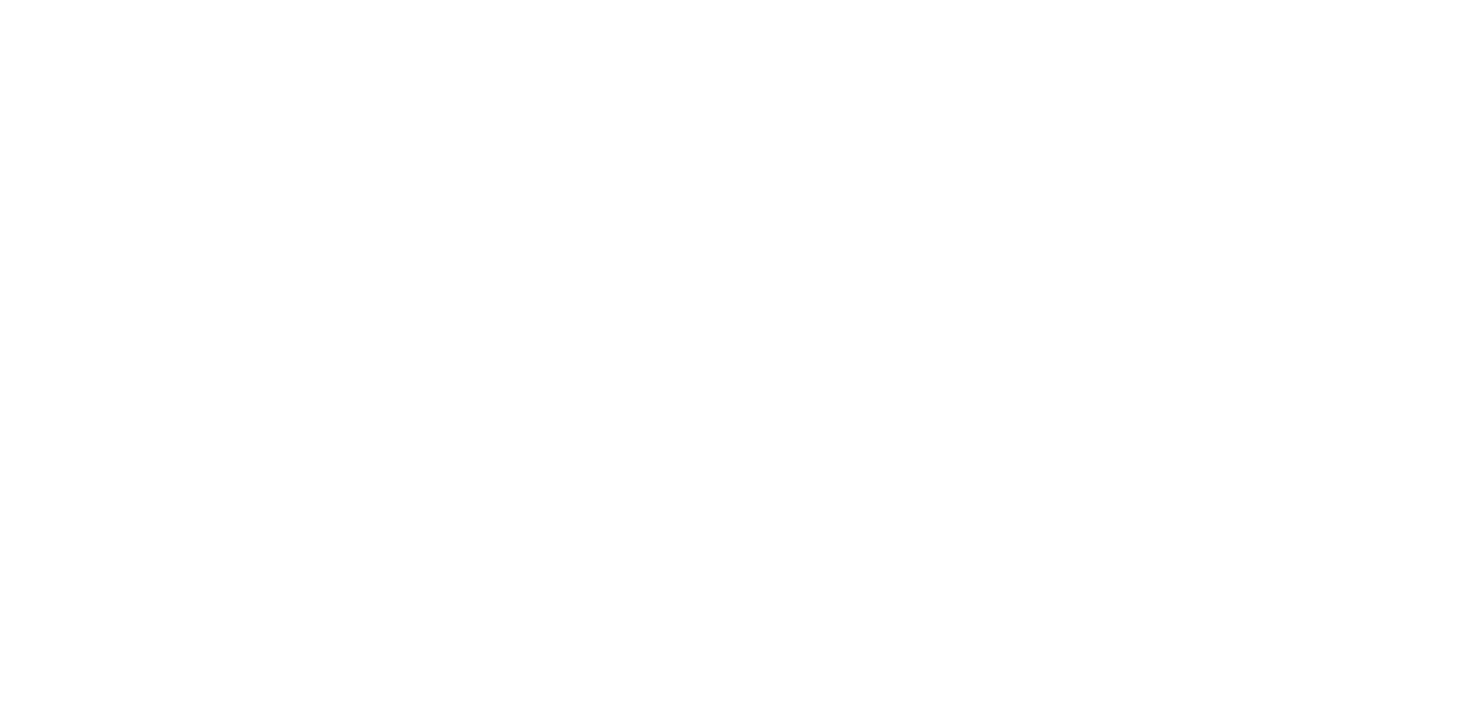 scroll, scrollTop: 0, scrollLeft: 0, axis: both 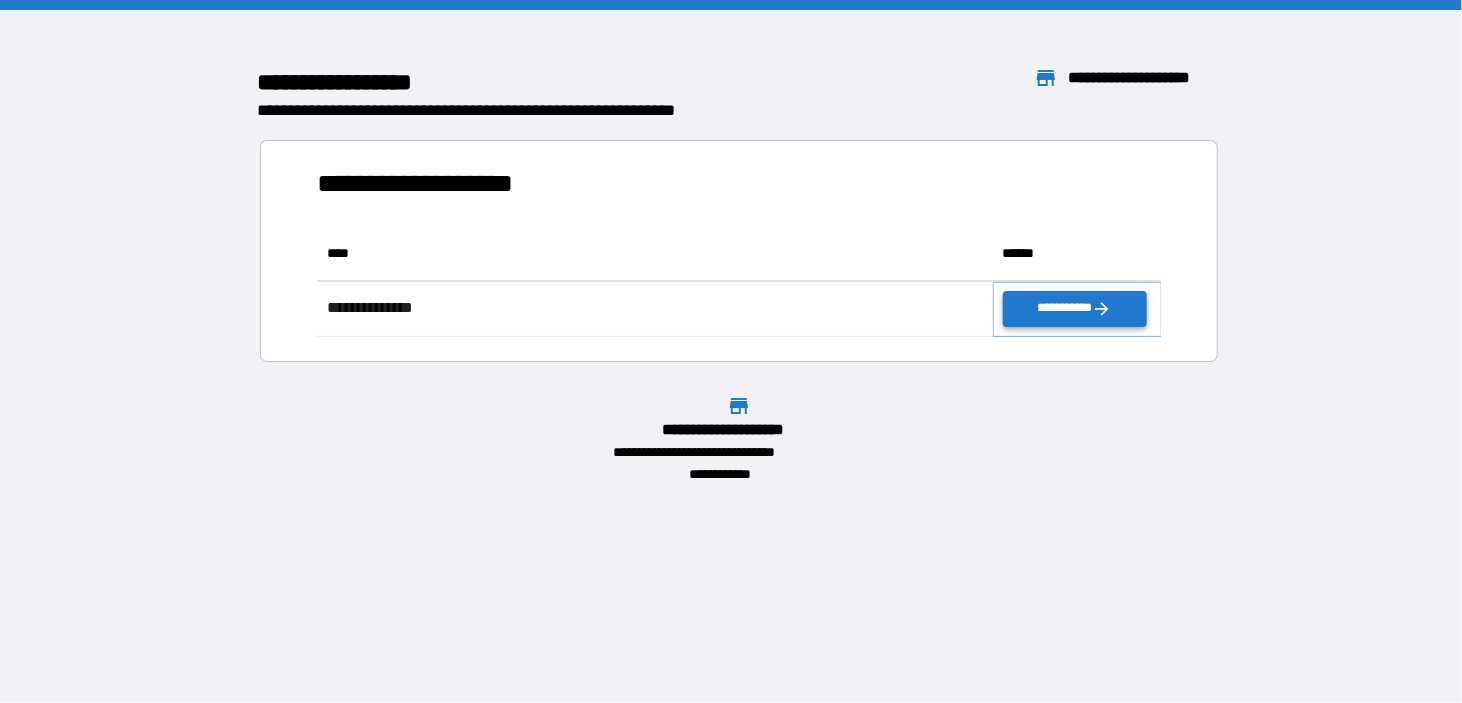 click on "**********" at bounding box center [1075, 309] 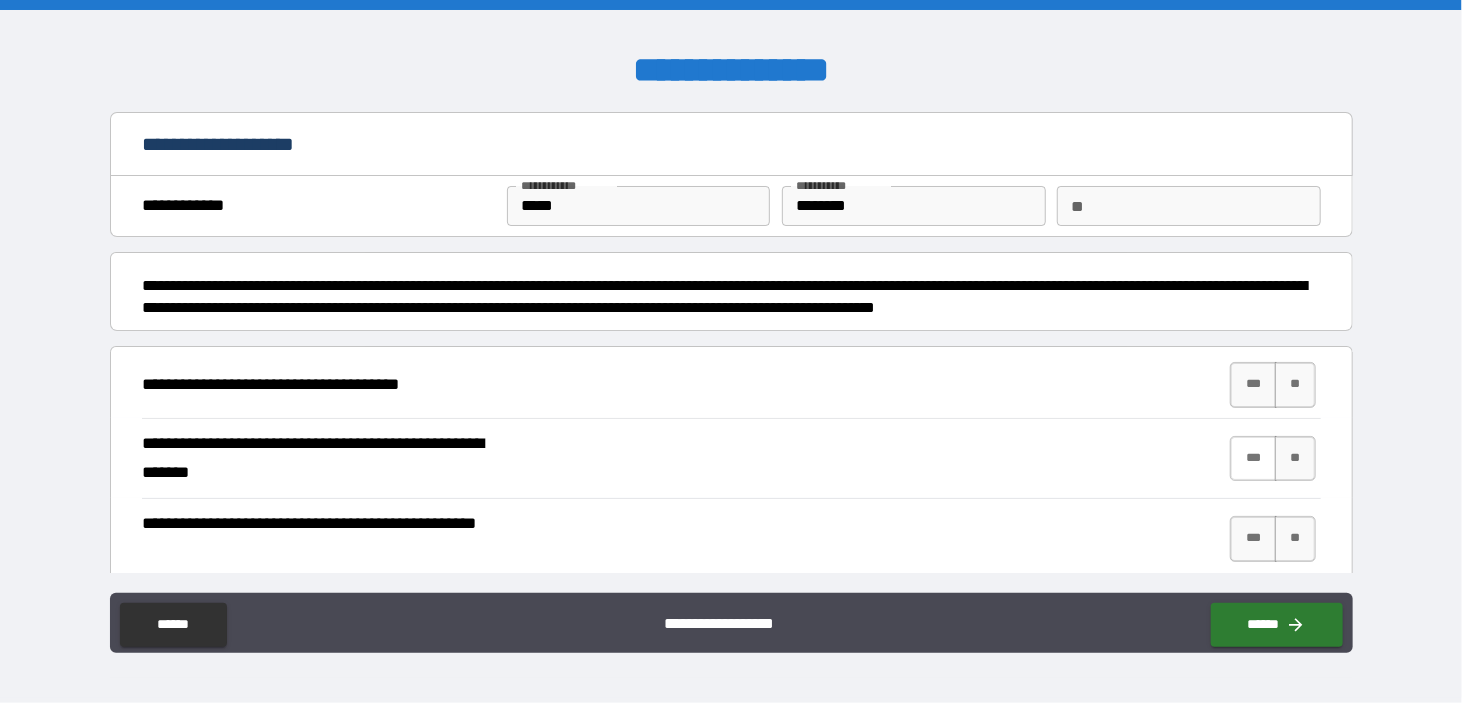 click on "***" at bounding box center [1253, 459] 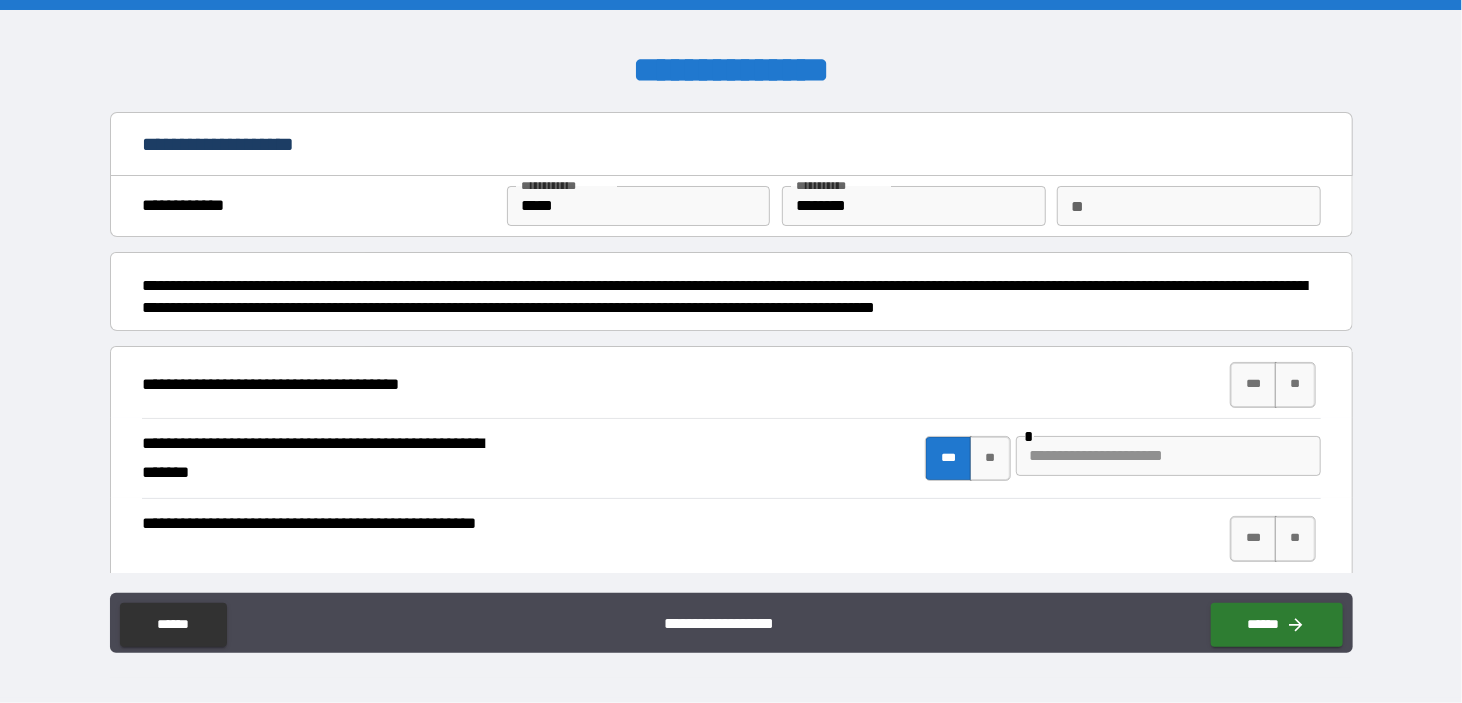 click at bounding box center [1168, 456] 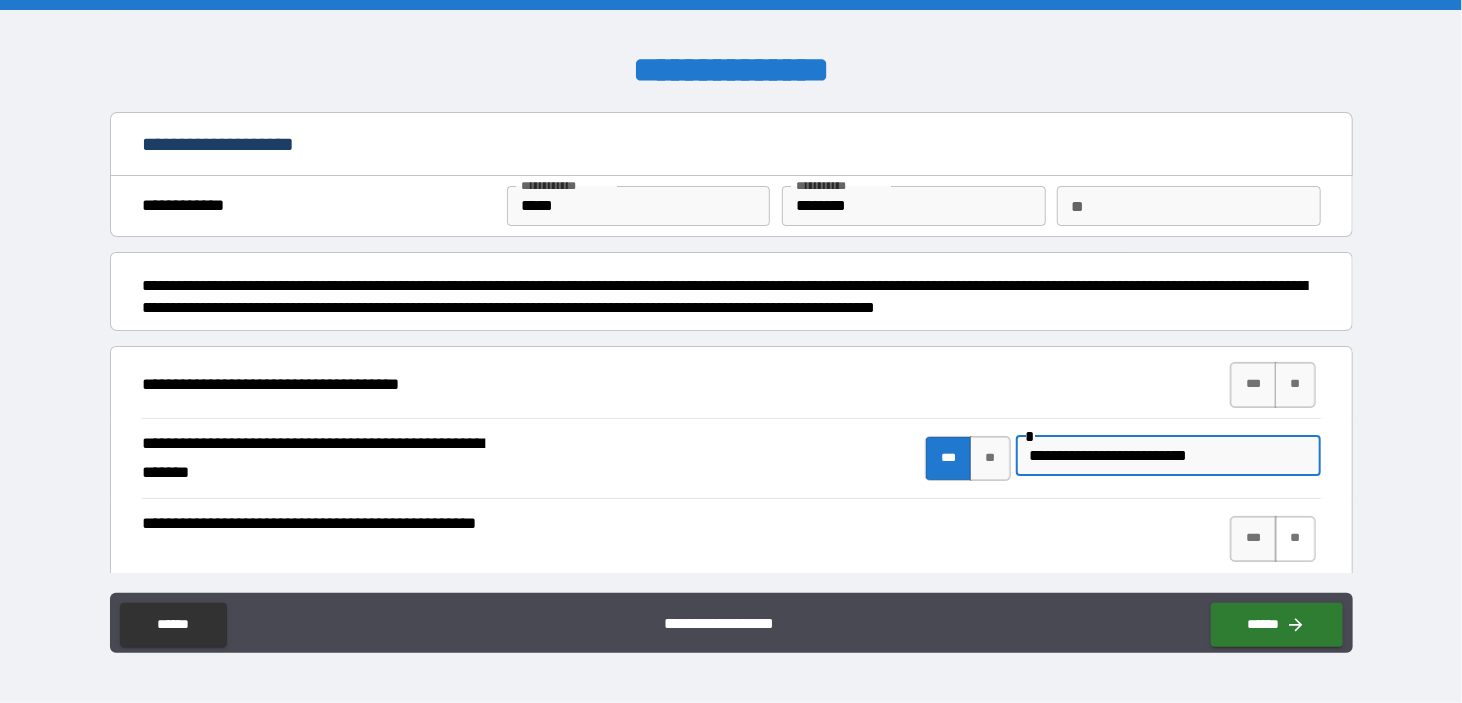 type on "**********" 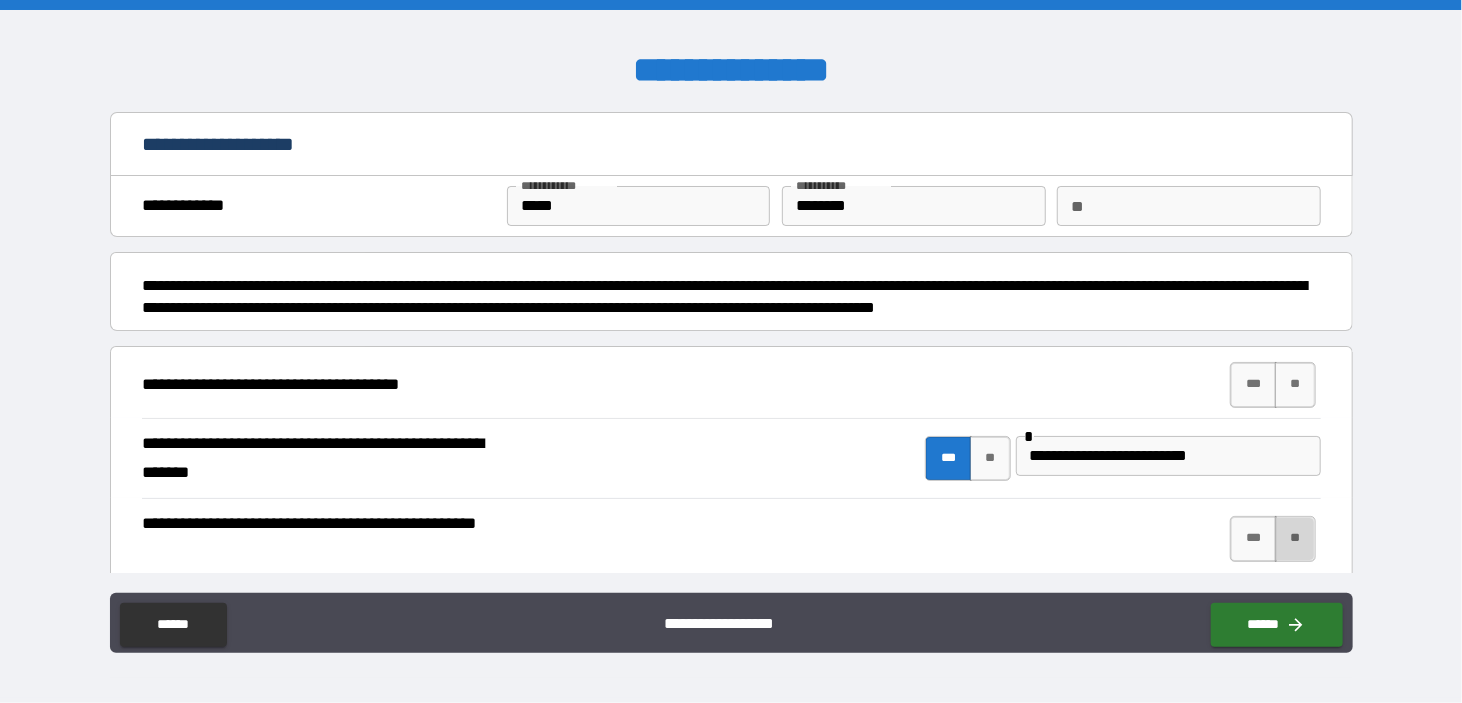 click on "**" at bounding box center (1295, 539) 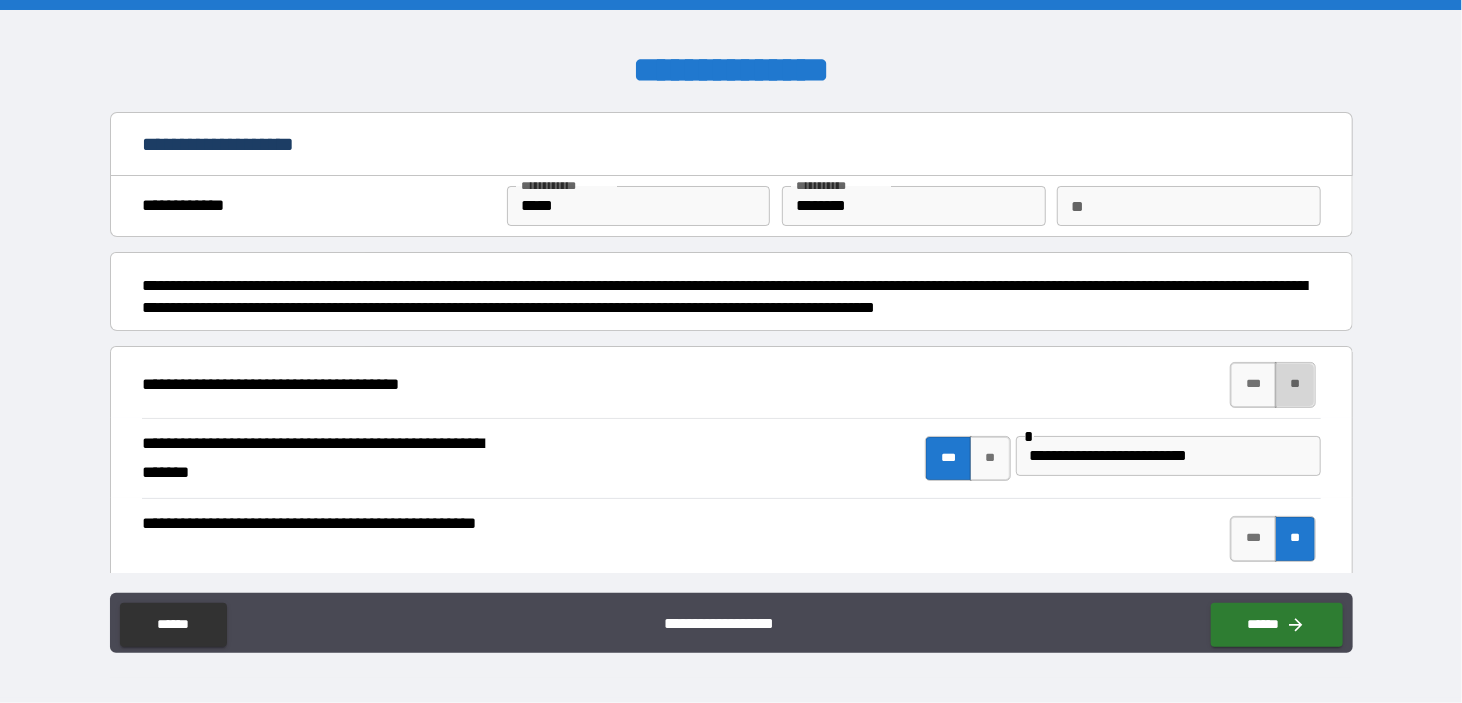 click on "**" at bounding box center [1295, 385] 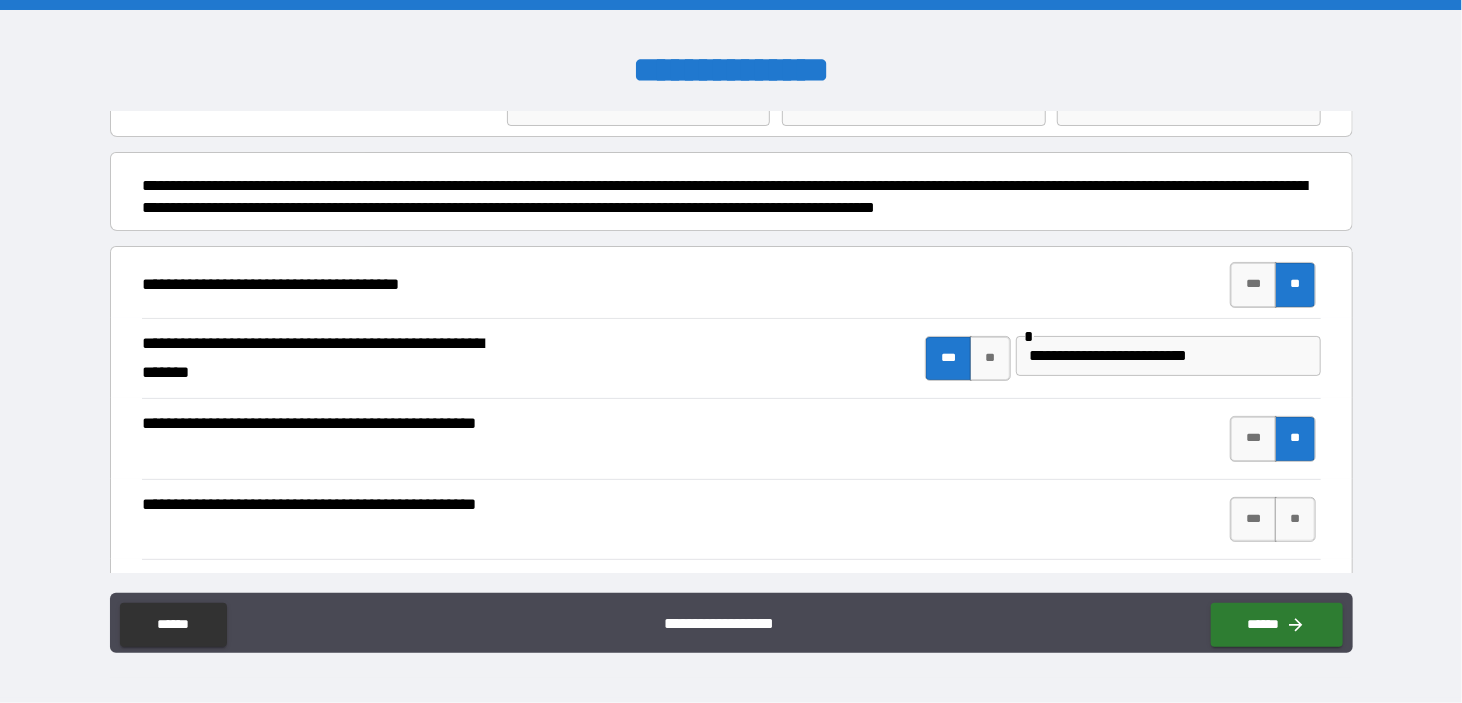 scroll, scrollTop: 200, scrollLeft: 0, axis: vertical 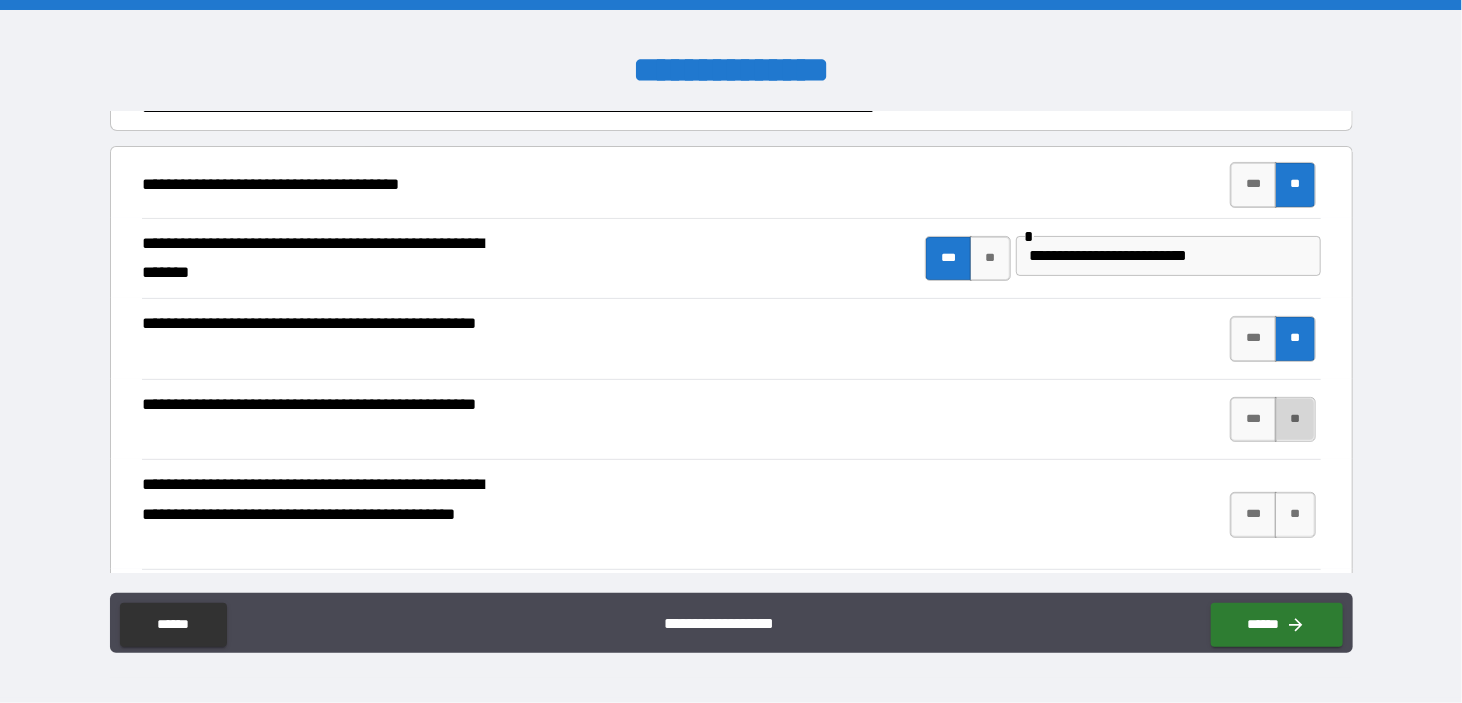 click on "**" at bounding box center (1295, 420) 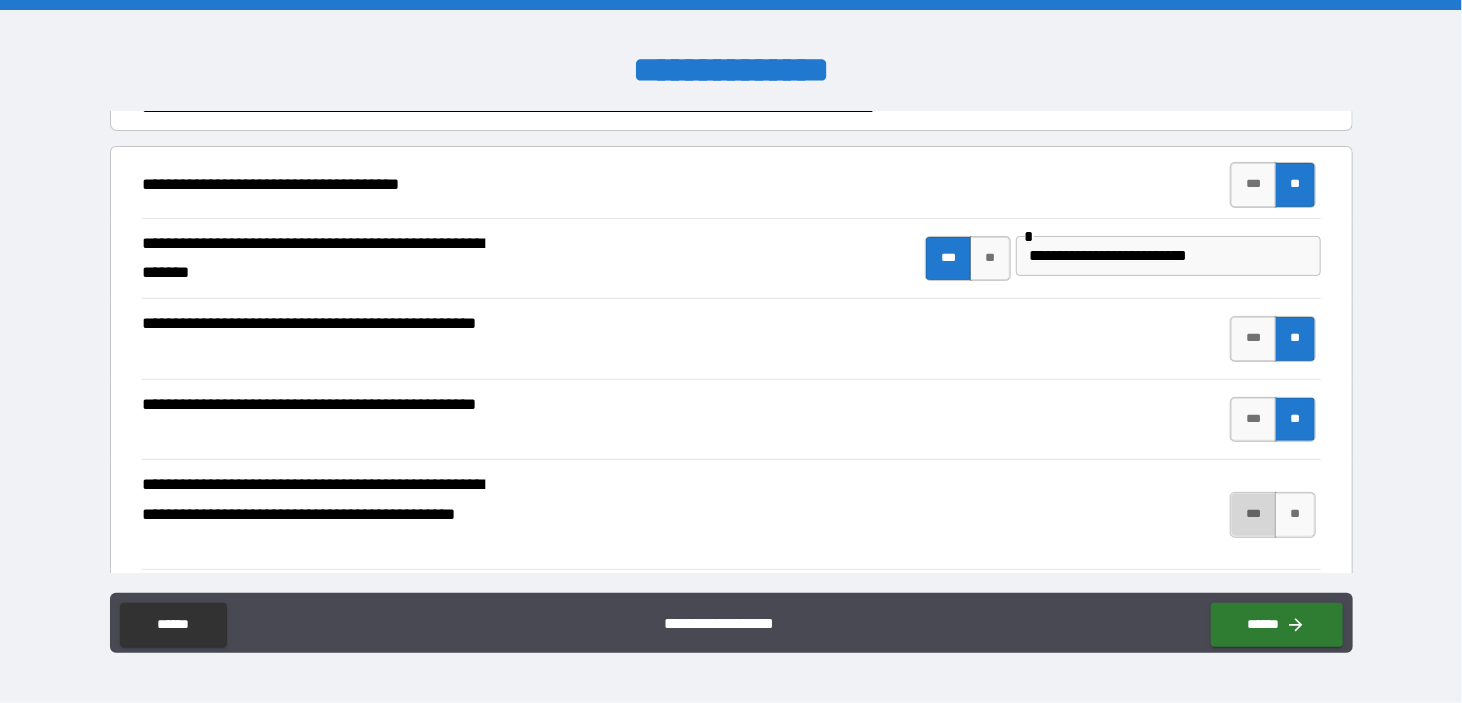 click on "***" at bounding box center (1253, 515) 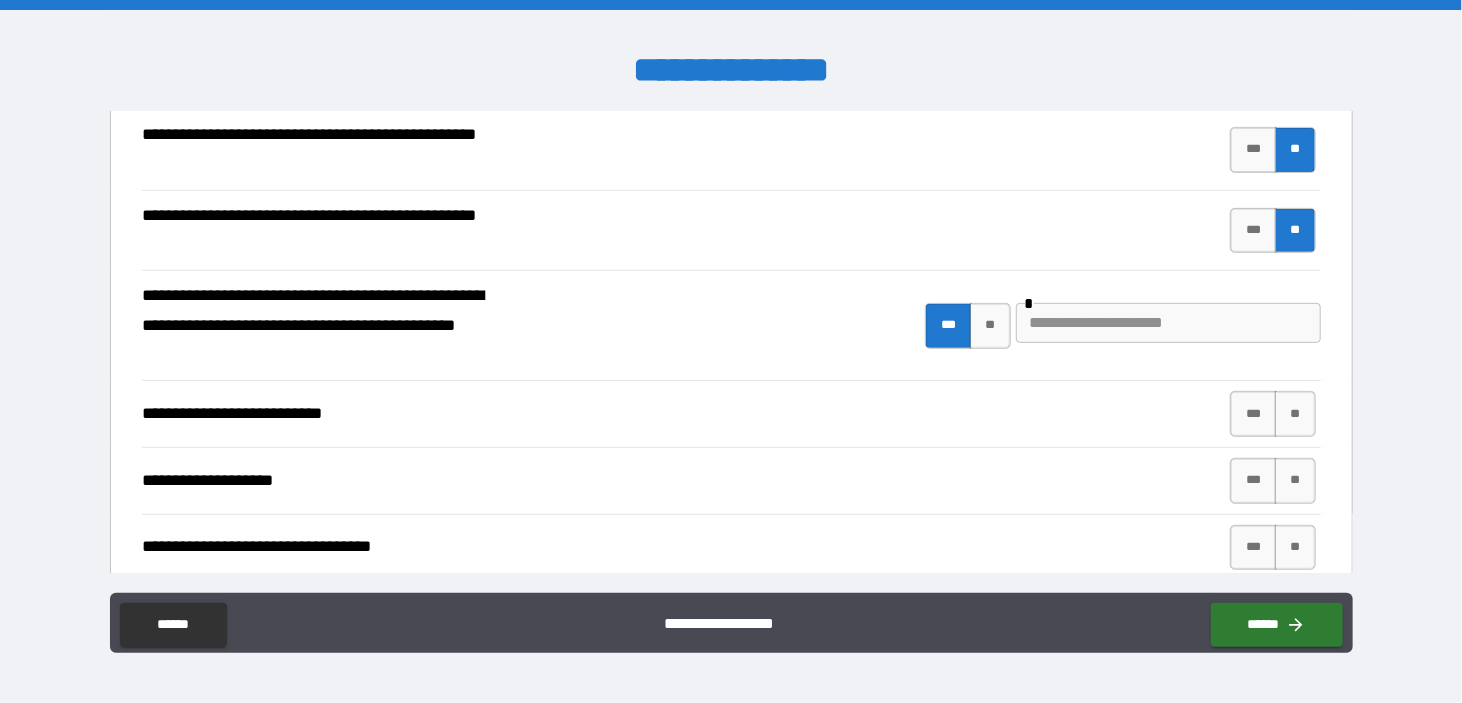 scroll, scrollTop: 400, scrollLeft: 0, axis: vertical 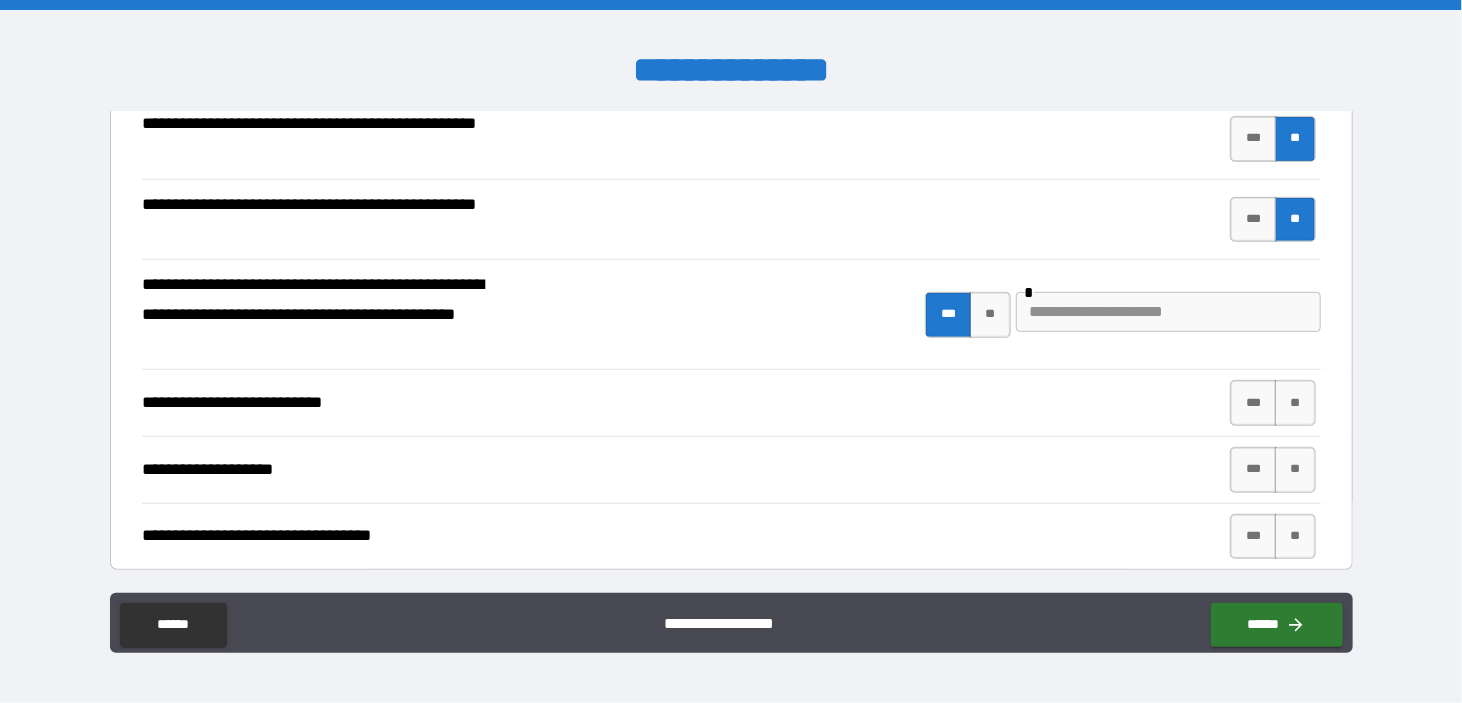 click at bounding box center (1168, 312) 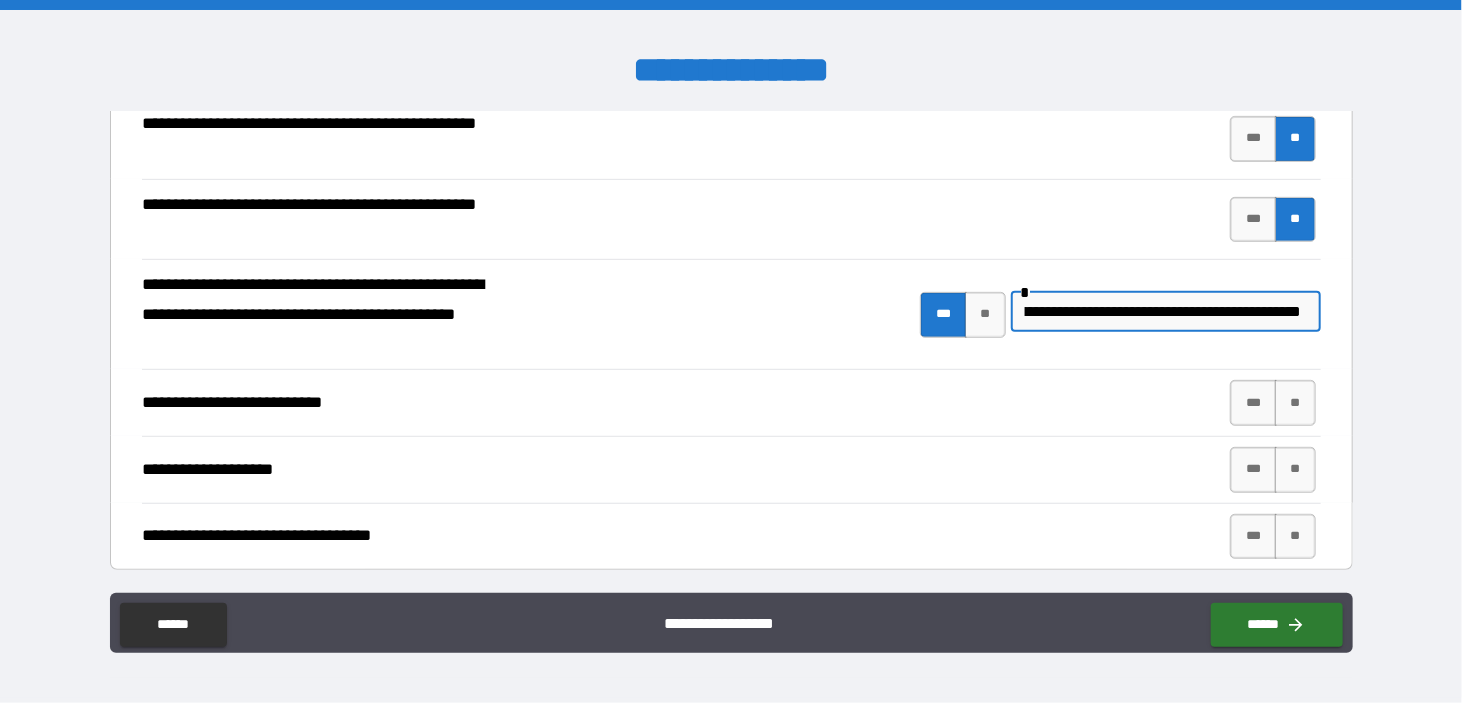 scroll, scrollTop: 0, scrollLeft: 101, axis: horizontal 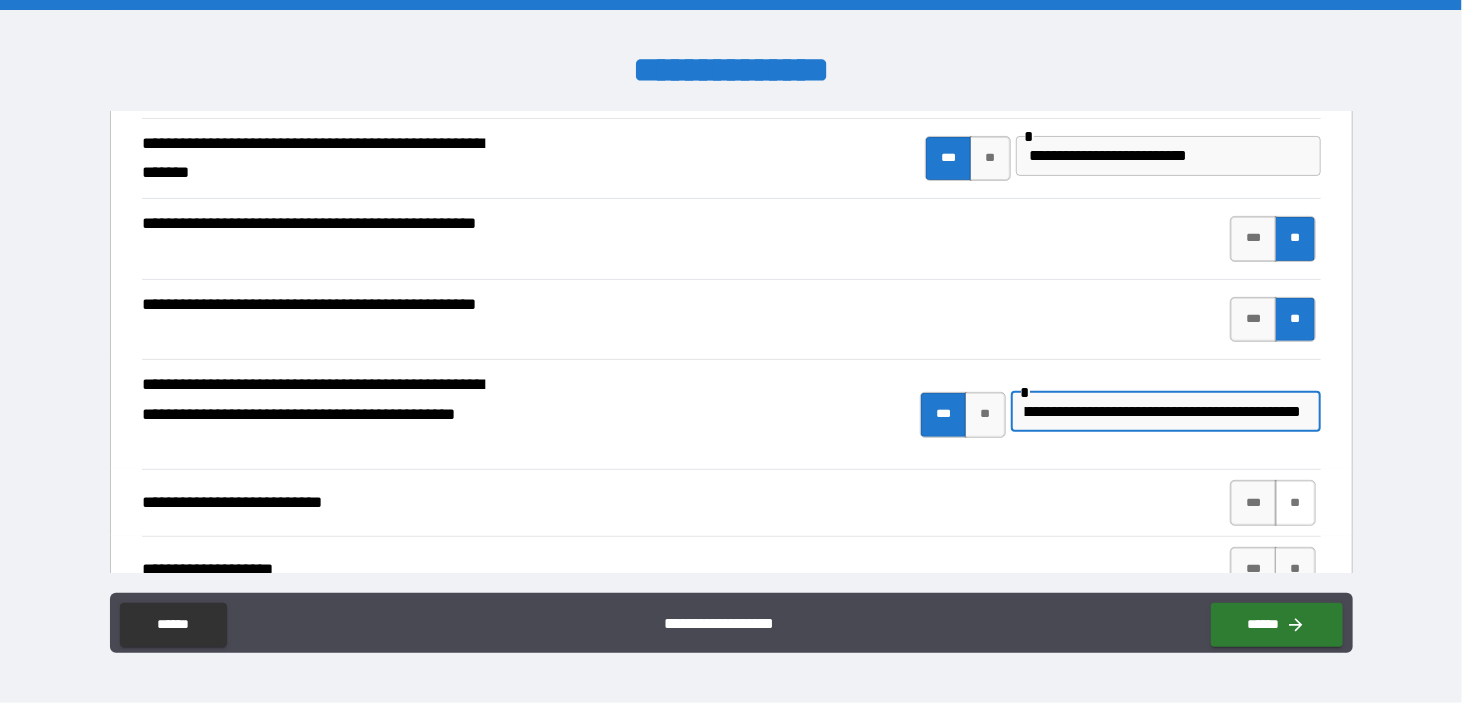type on "**********" 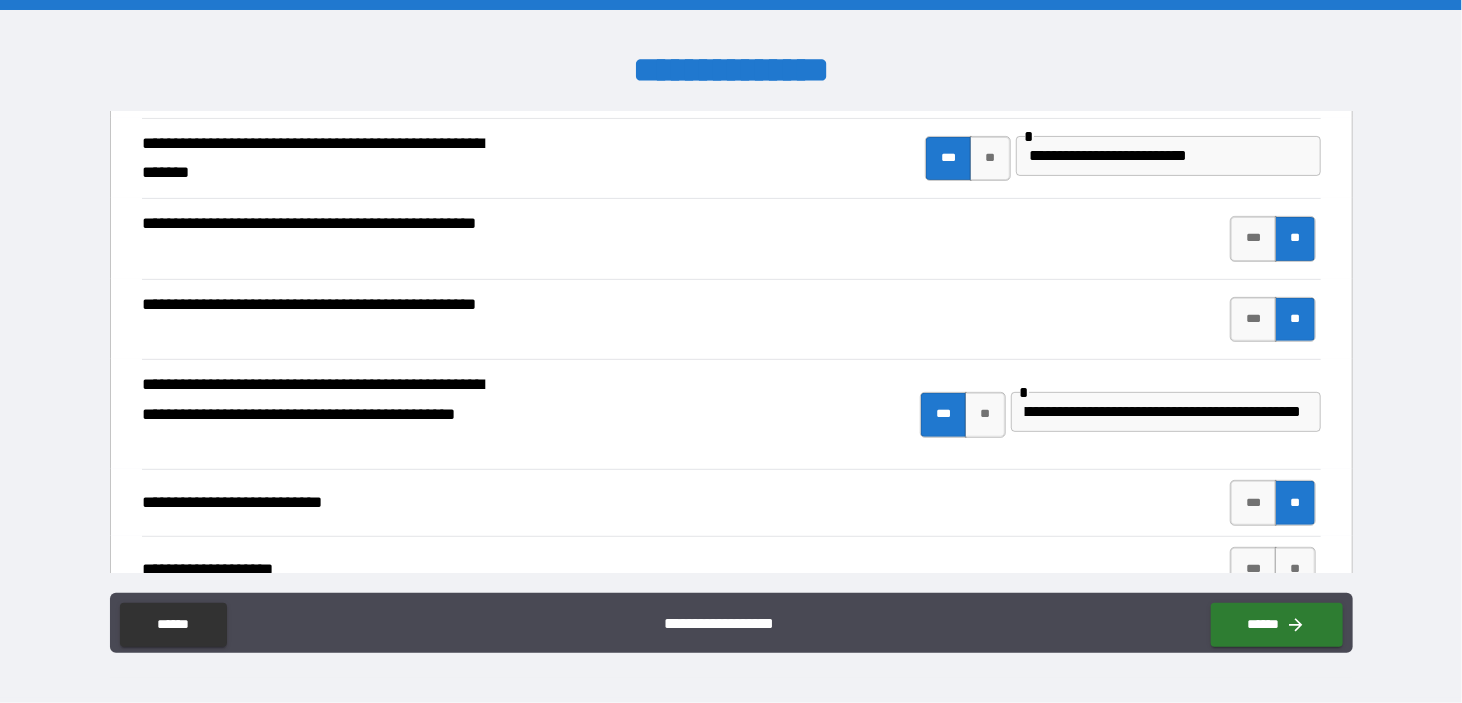 scroll, scrollTop: 0, scrollLeft: 0, axis: both 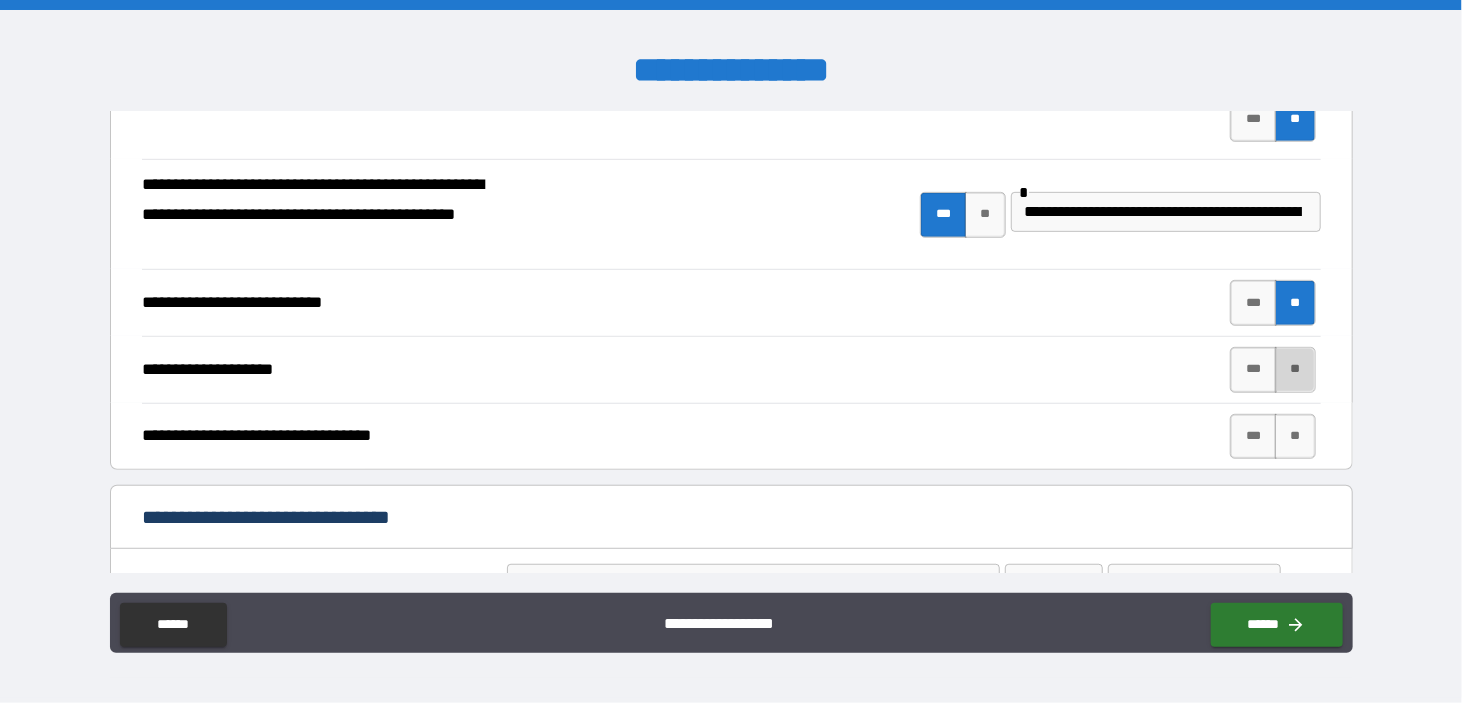 click on "**" at bounding box center [1295, 370] 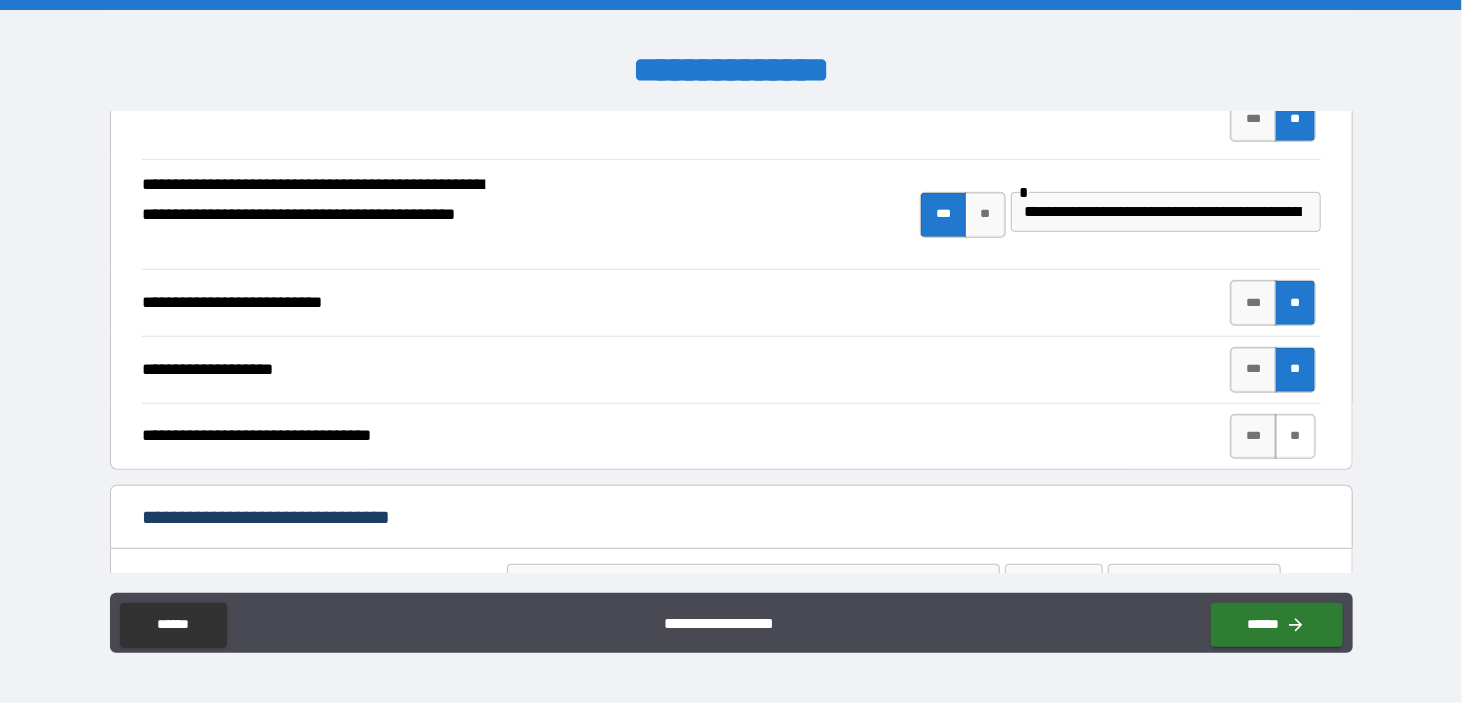click on "**" at bounding box center (1295, 437) 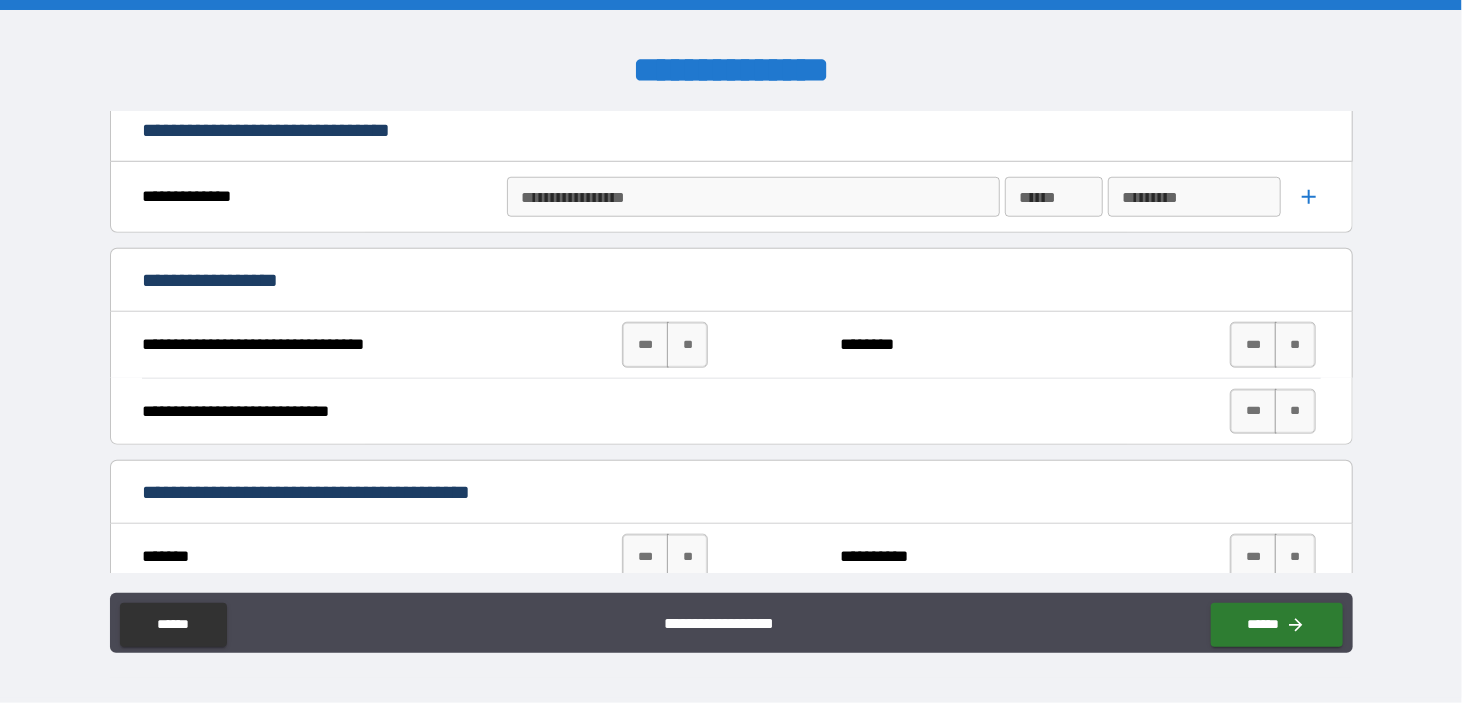 scroll, scrollTop: 900, scrollLeft: 0, axis: vertical 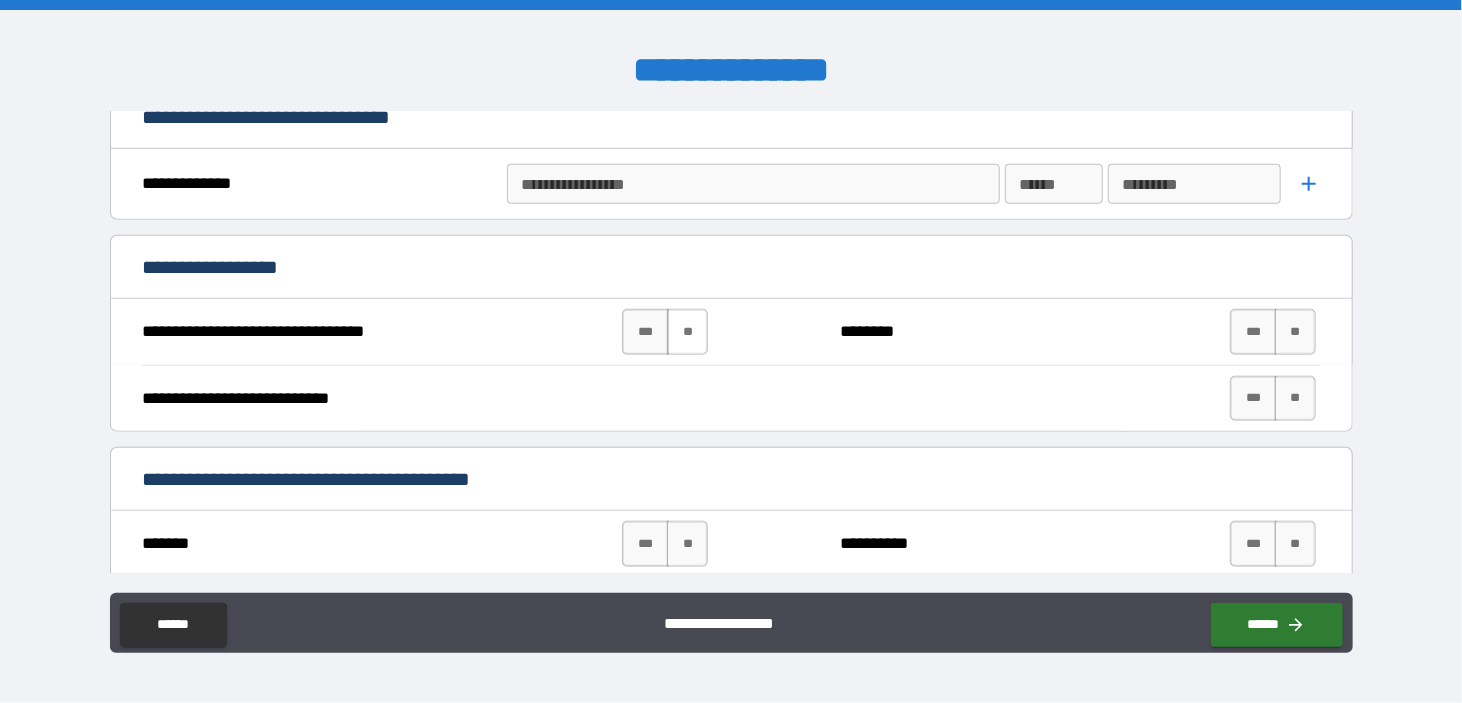 click on "**" at bounding box center (687, 332) 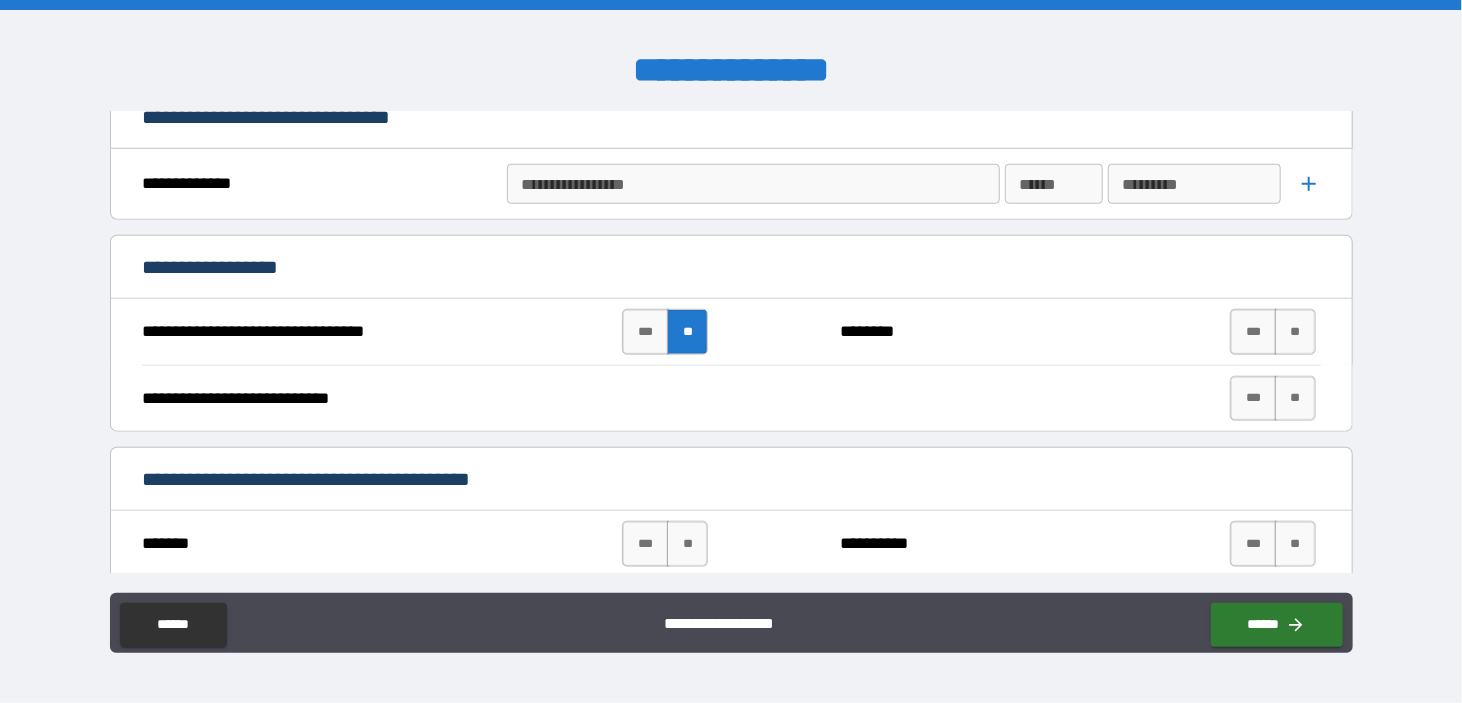 click on "**********" at bounding box center [753, 184] 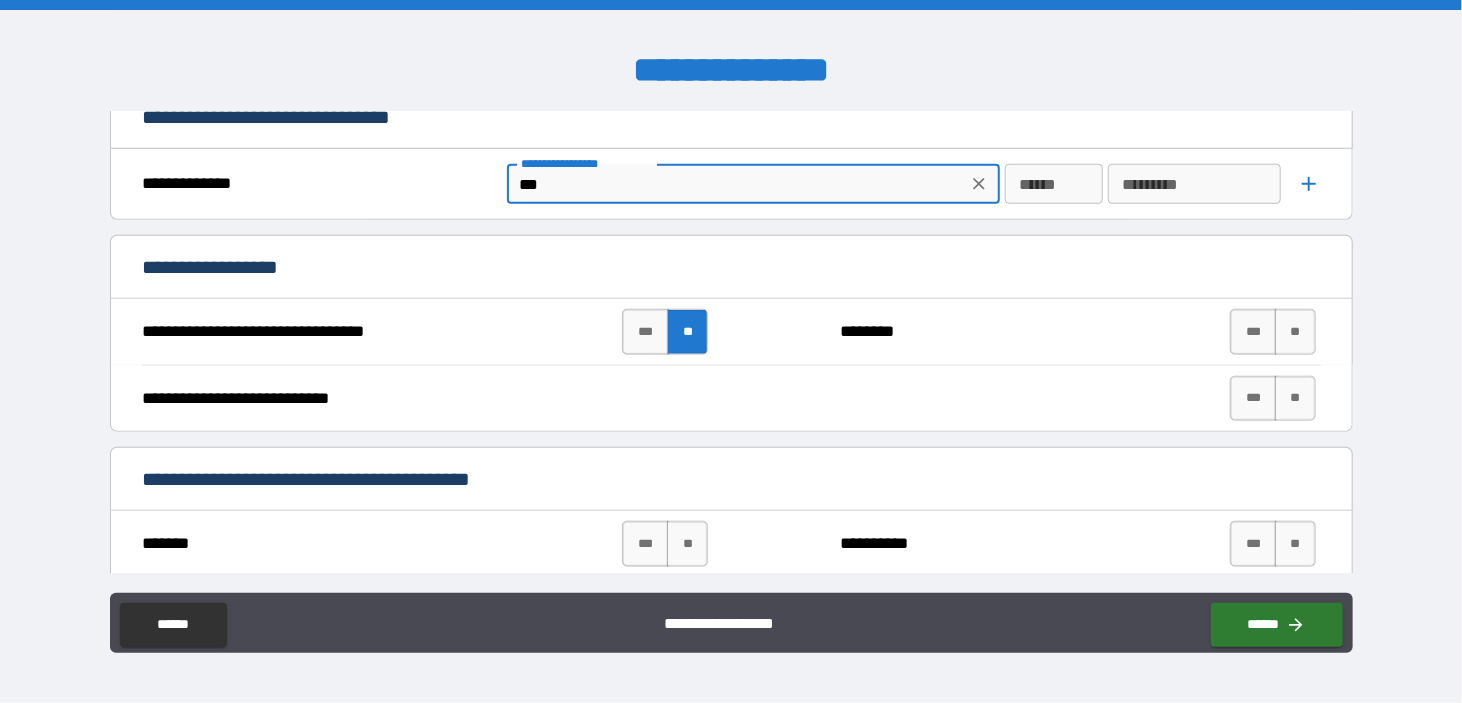 type on "*" 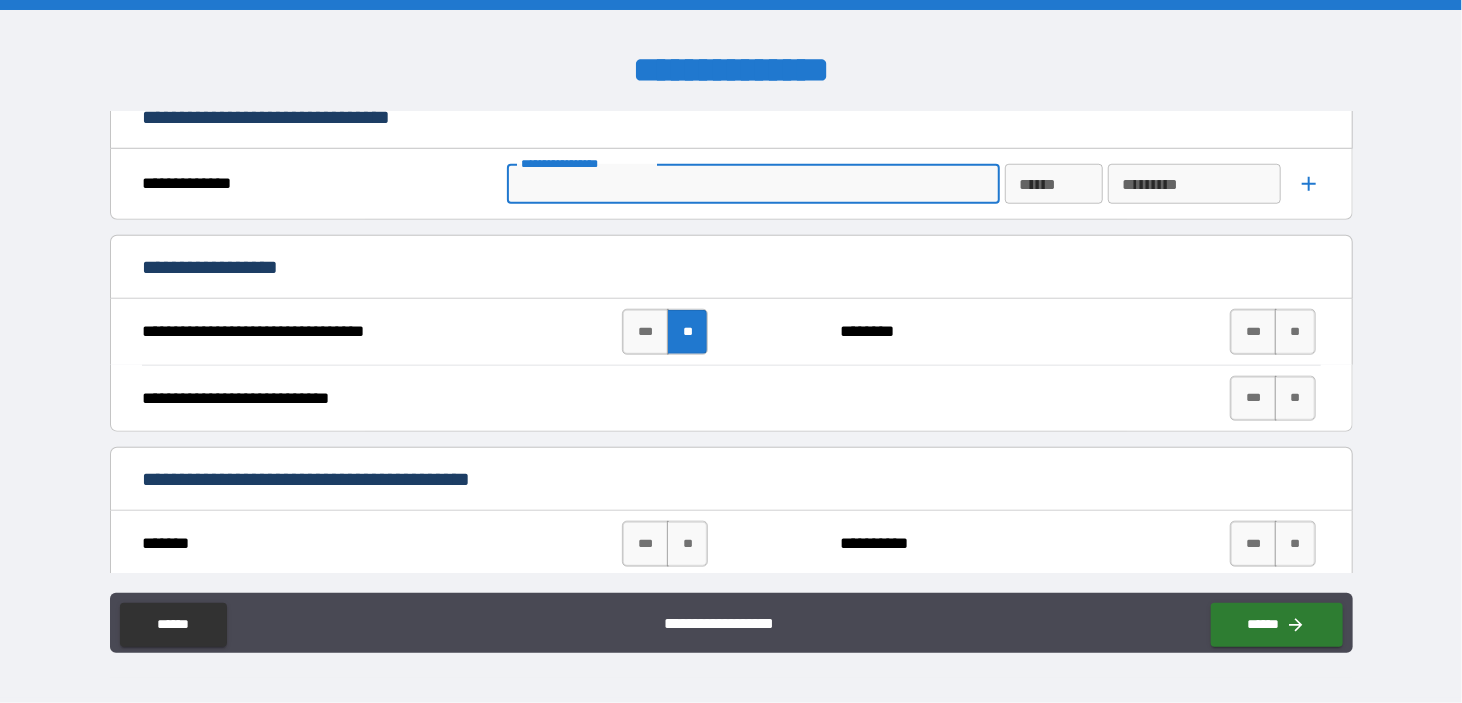 click on "**********" at bounding box center [752, 184] 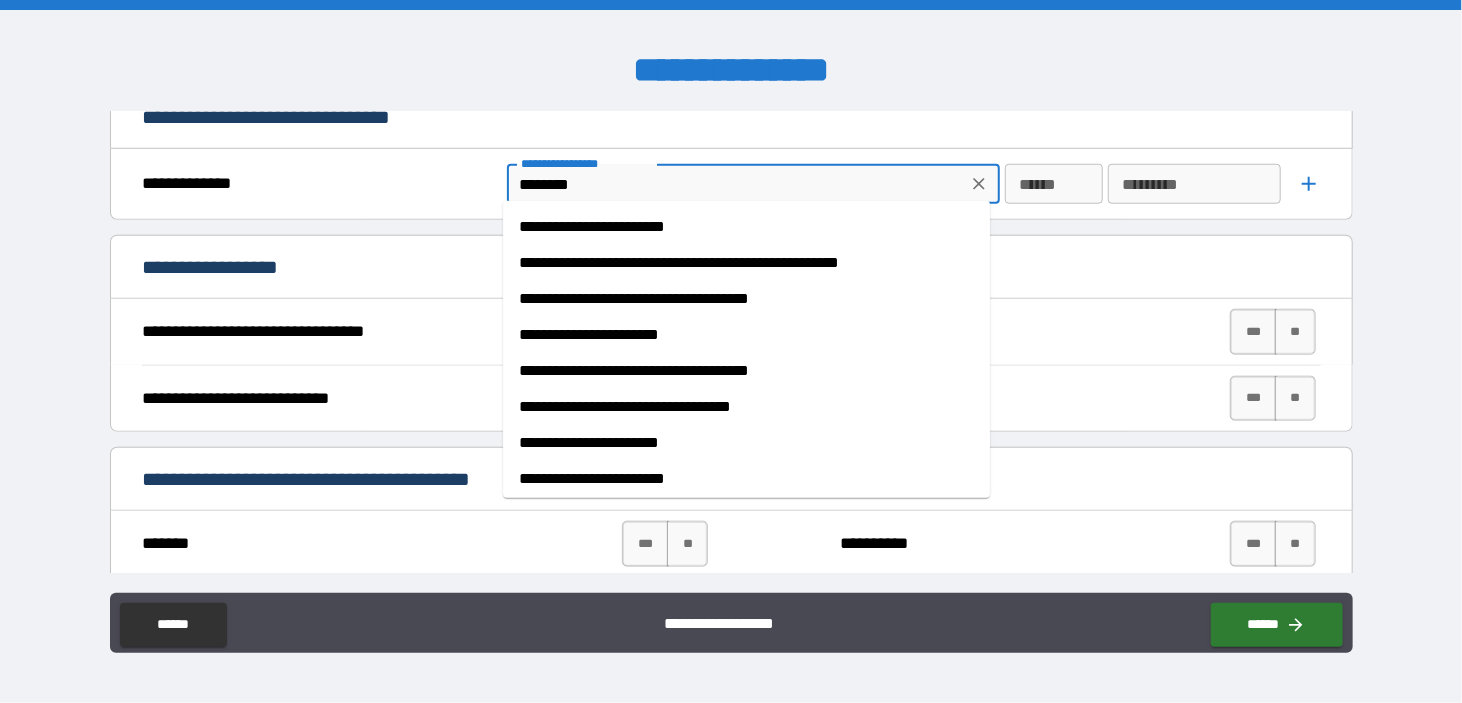type on "*********" 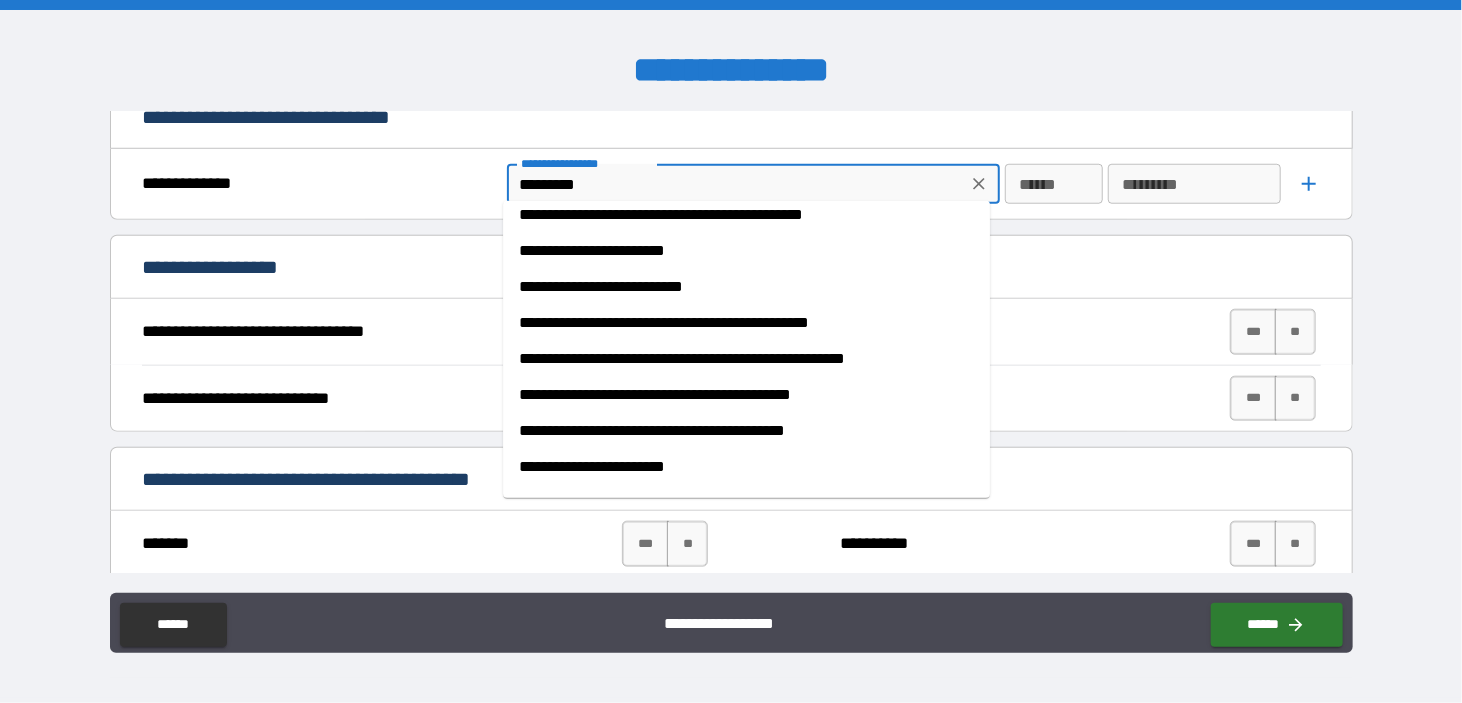 scroll, scrollTop: 618, scrollLeft: 0, axis: vertical 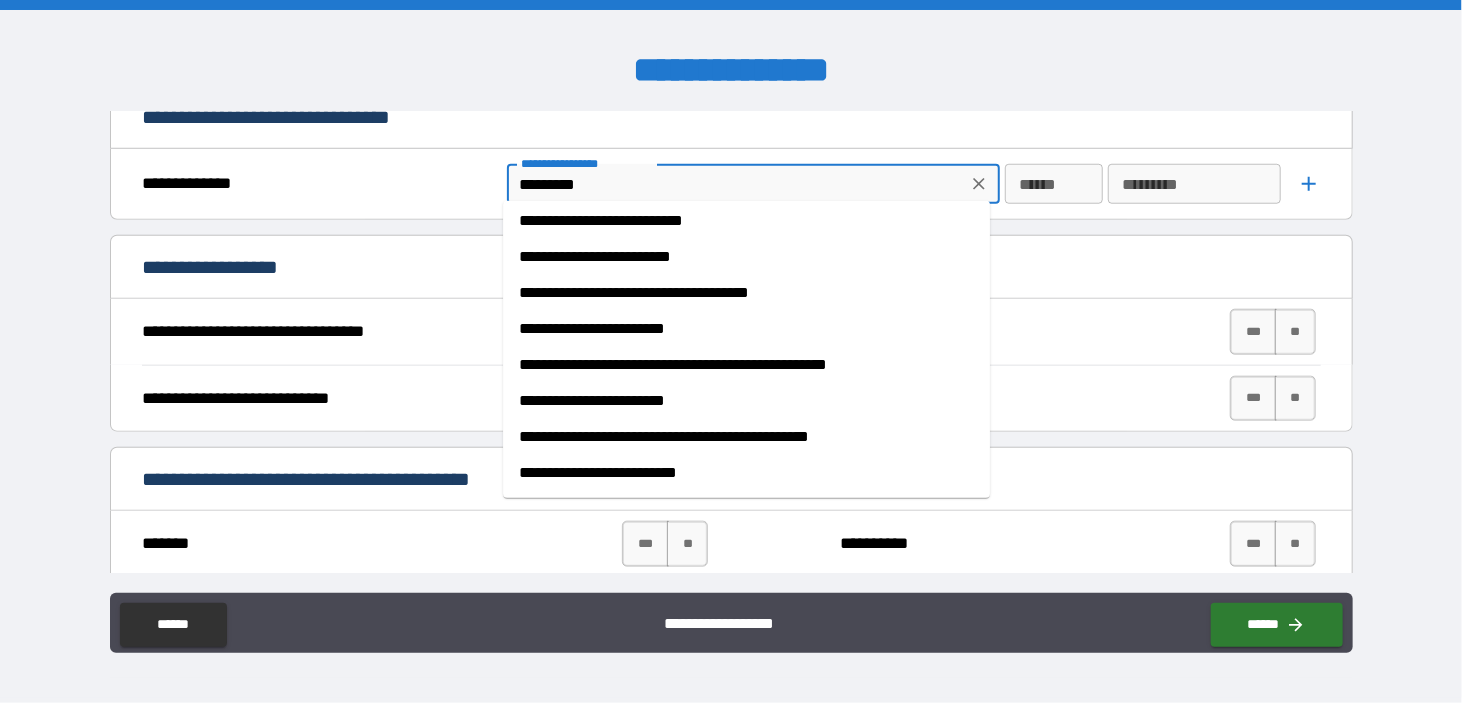 click on "**********" at bounding box center (753, 184) 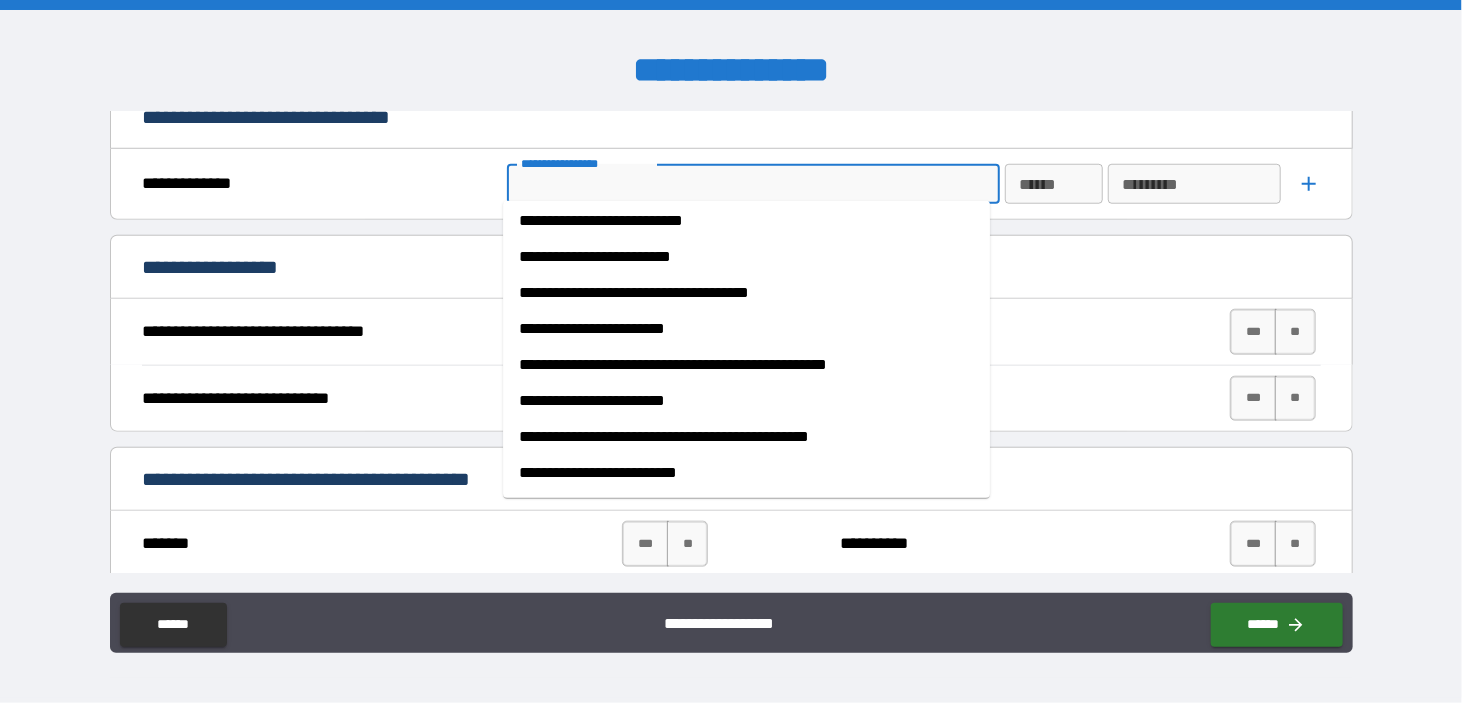 scroll, scrollTop: 0, scrollLeft: 0, axis: both 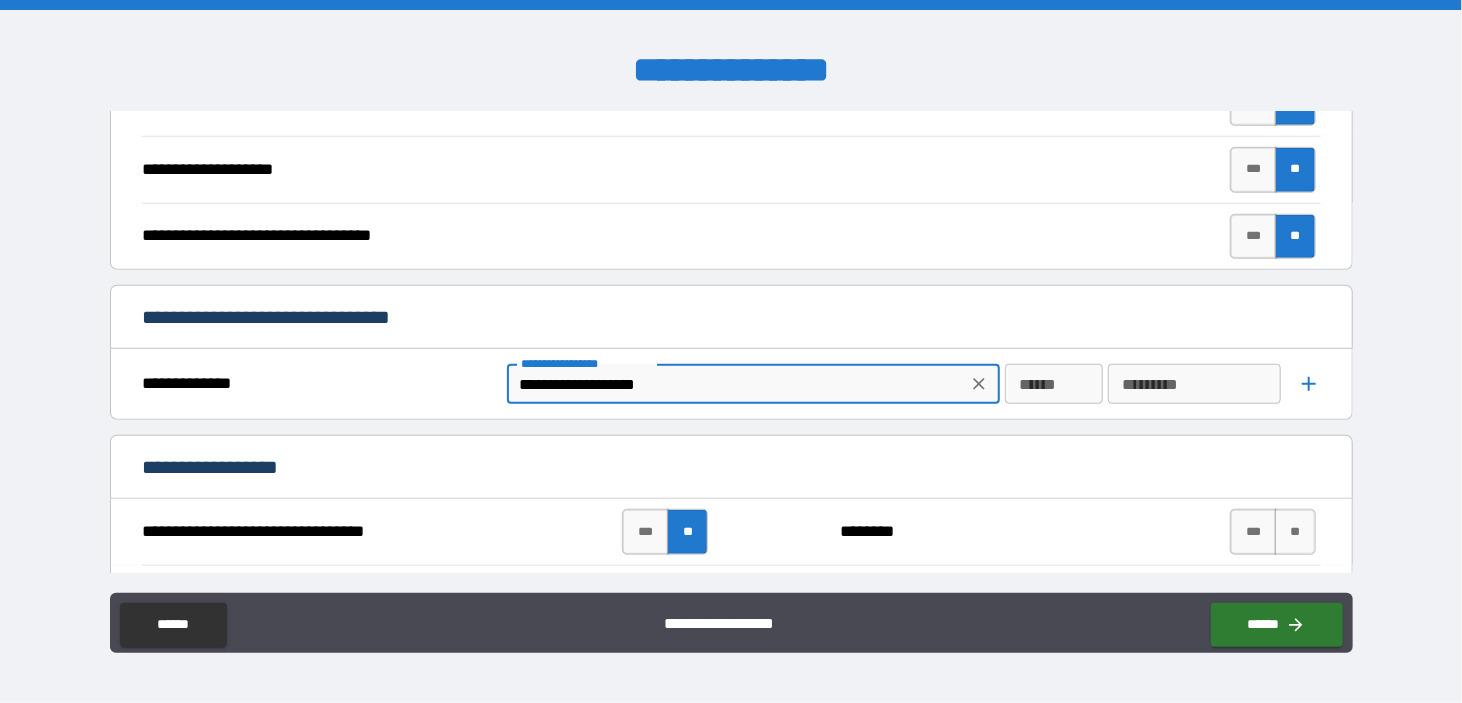 type on "**********" 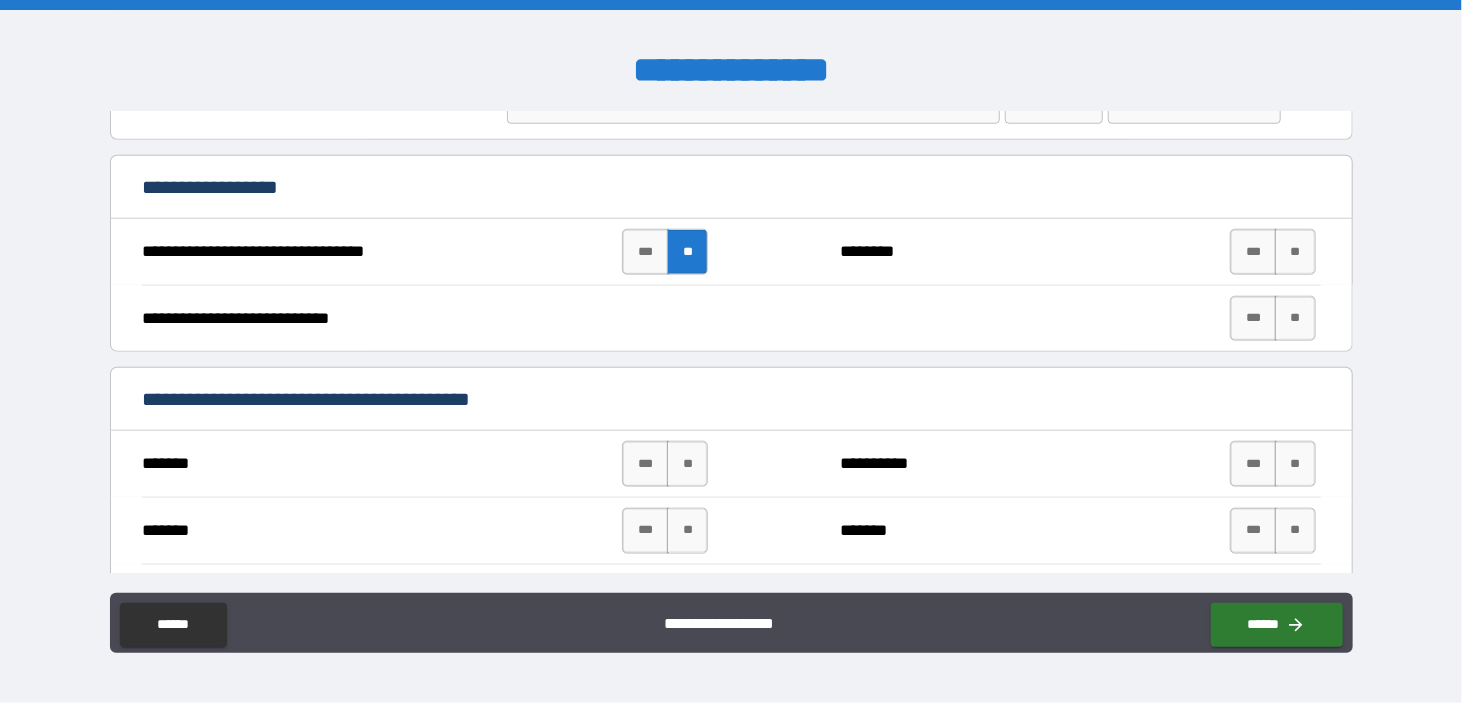 scroll, scrollTop: 1100, scrollLeft: 0, axis: vertical 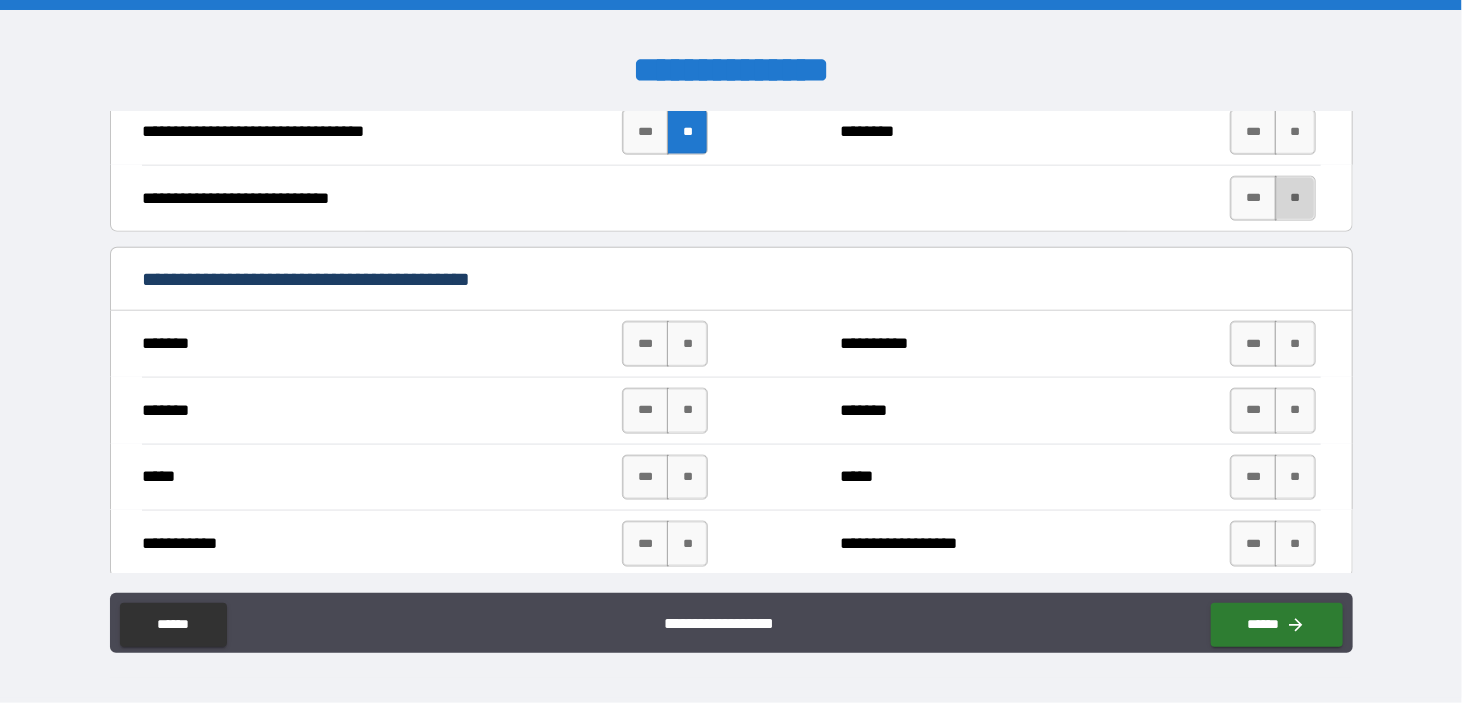 click on "**" at bounding box center (1295, 199) 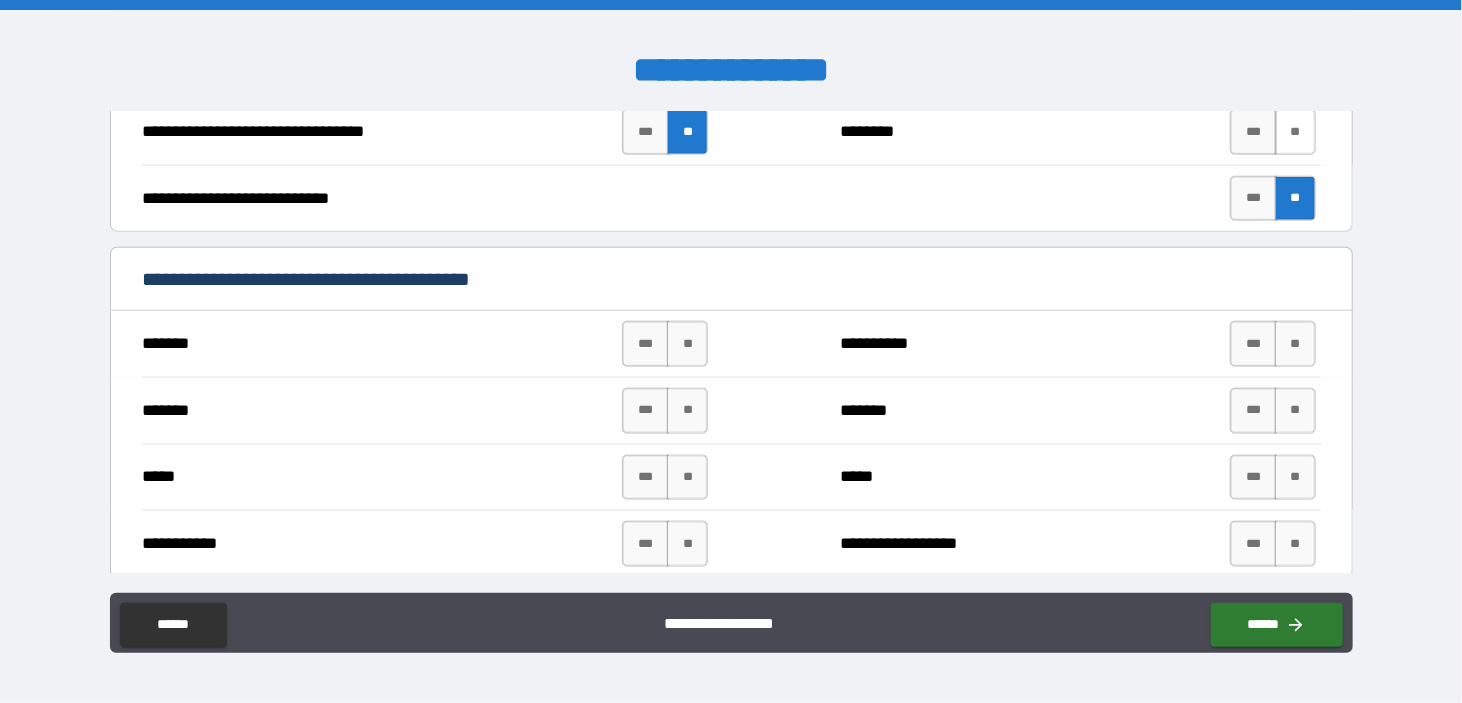 click on "**" at bounding box center [1295, 132] 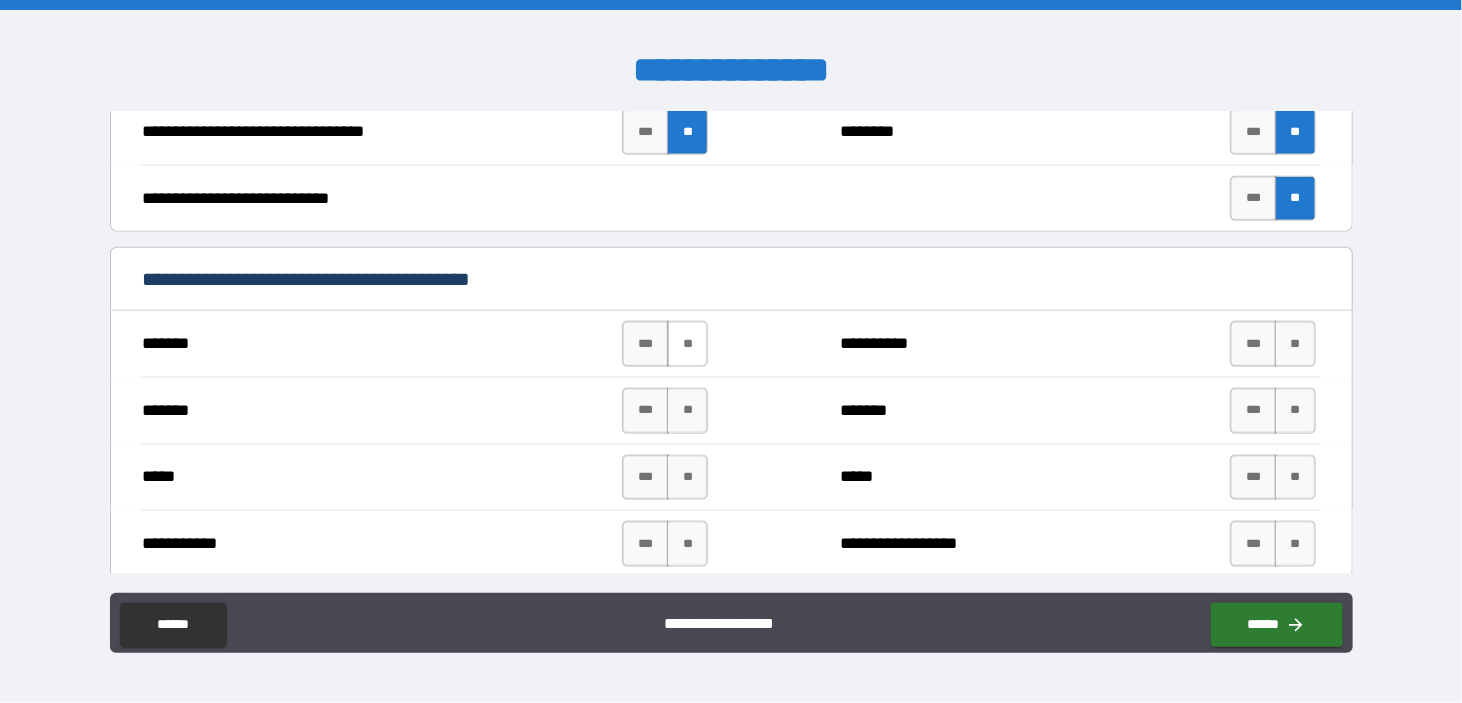 click on "**" at bounding box center (687, 344) 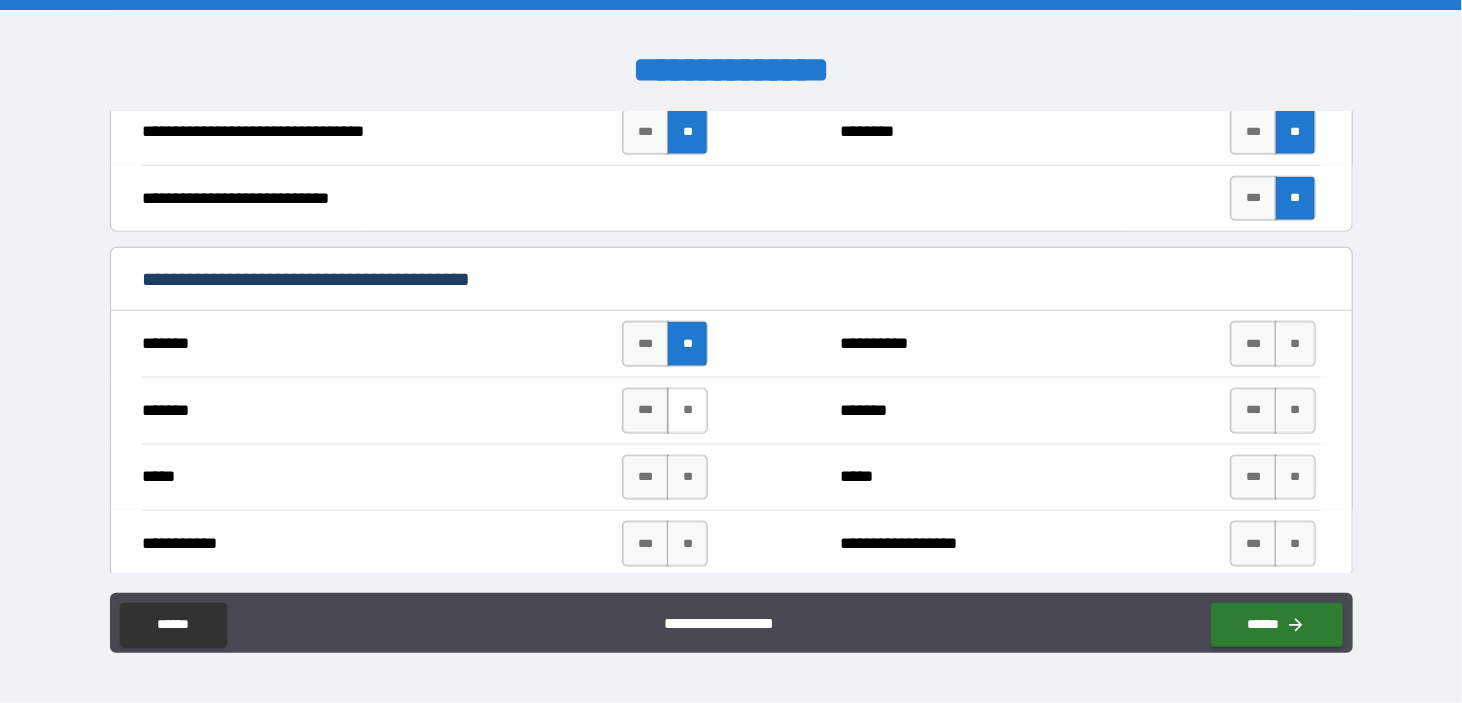 click on "**" at bounding box center [687, 411] 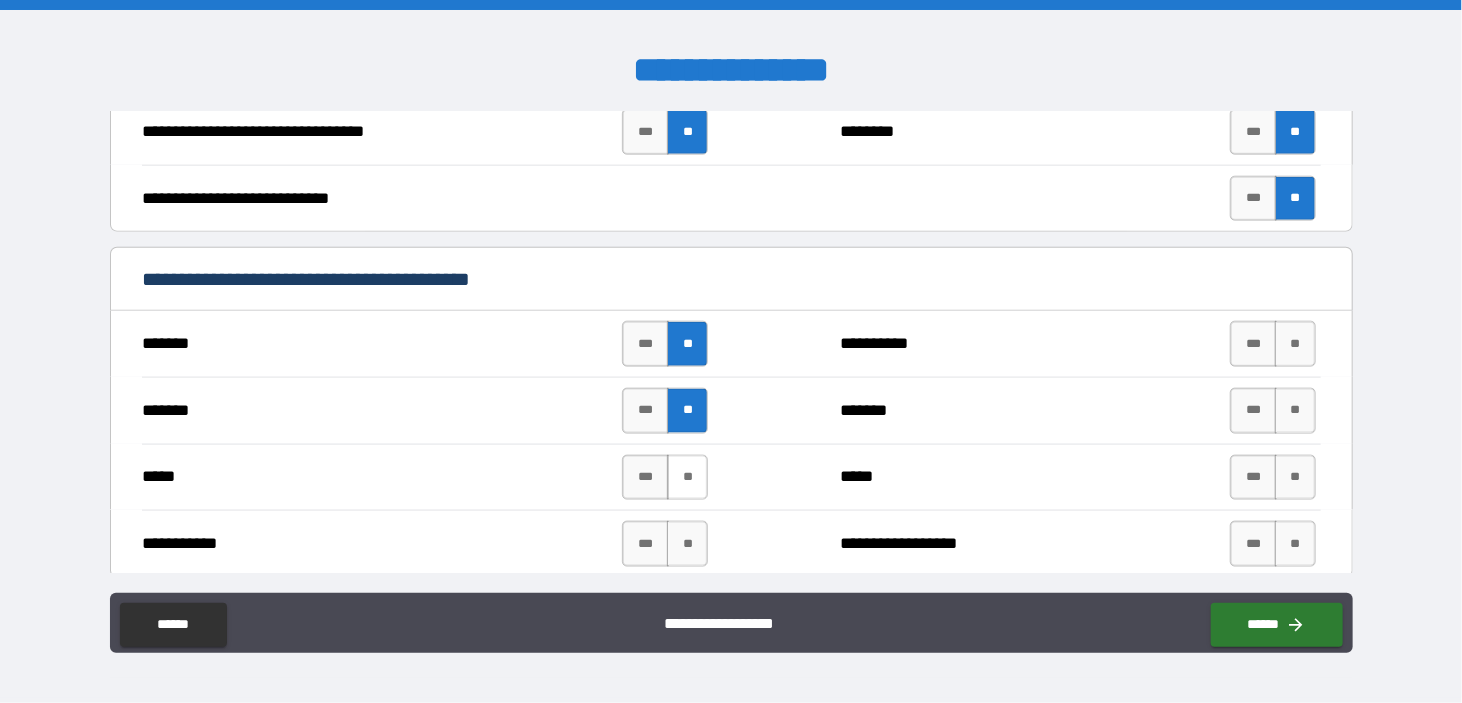 click on "**" at bounding box center [687, 478] 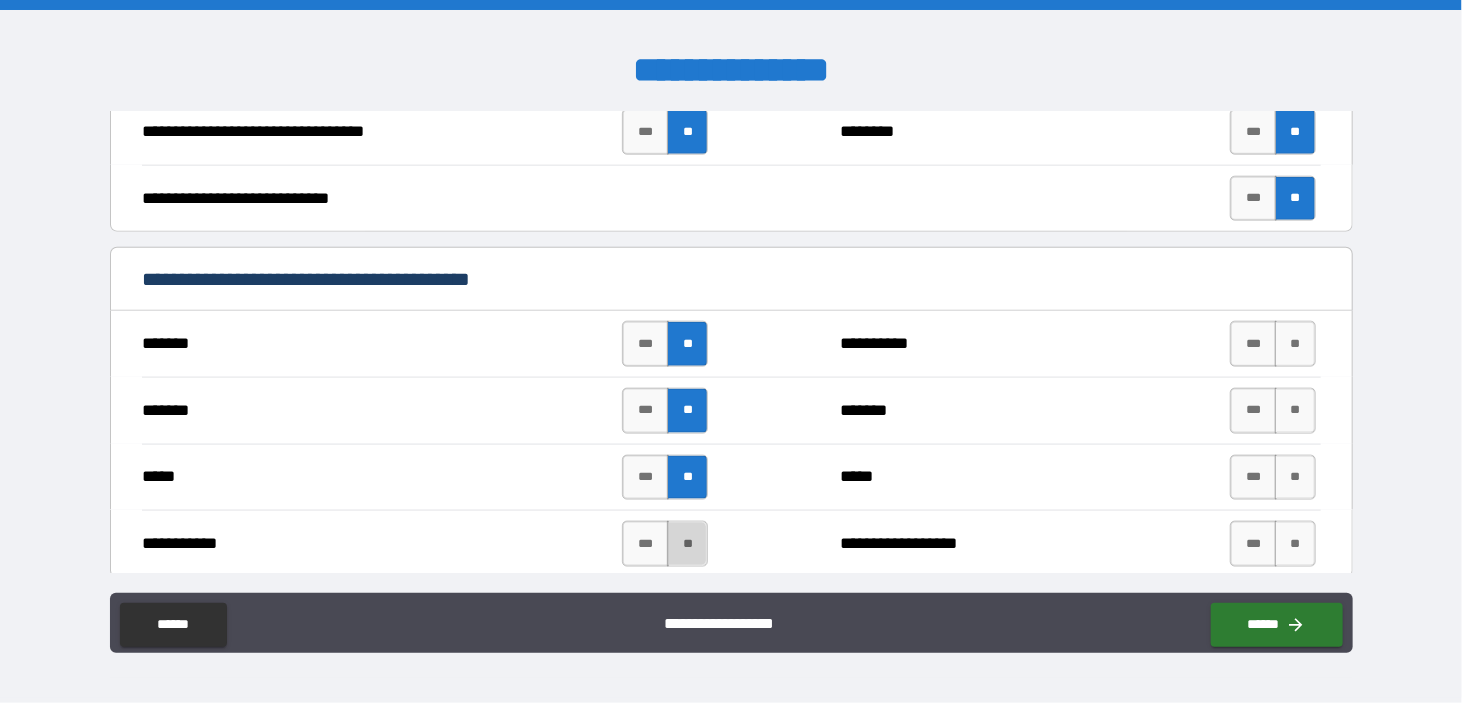click on "**" at bounding box center (687, 544) 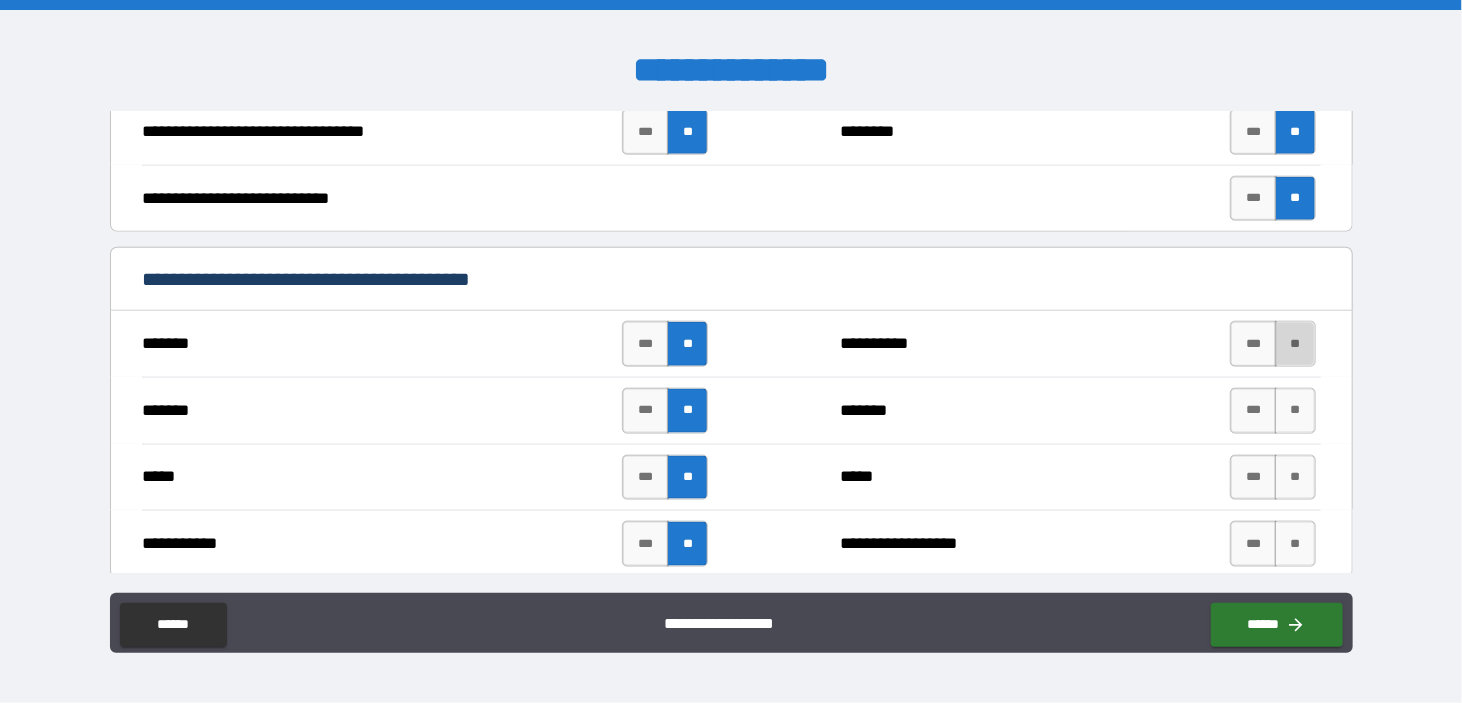 click on "**" at bounding box center [1295, 344] 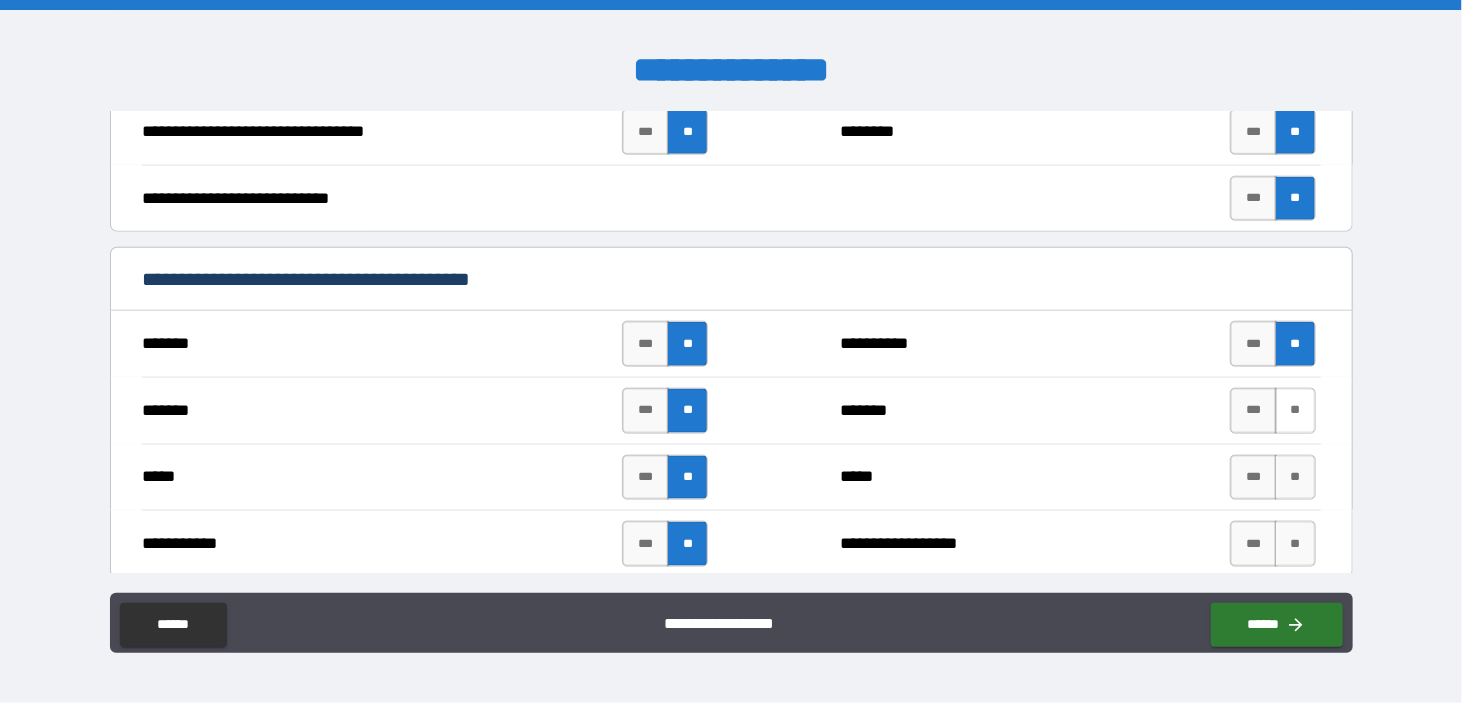 click on "**" at bounding box center (1295, 411) 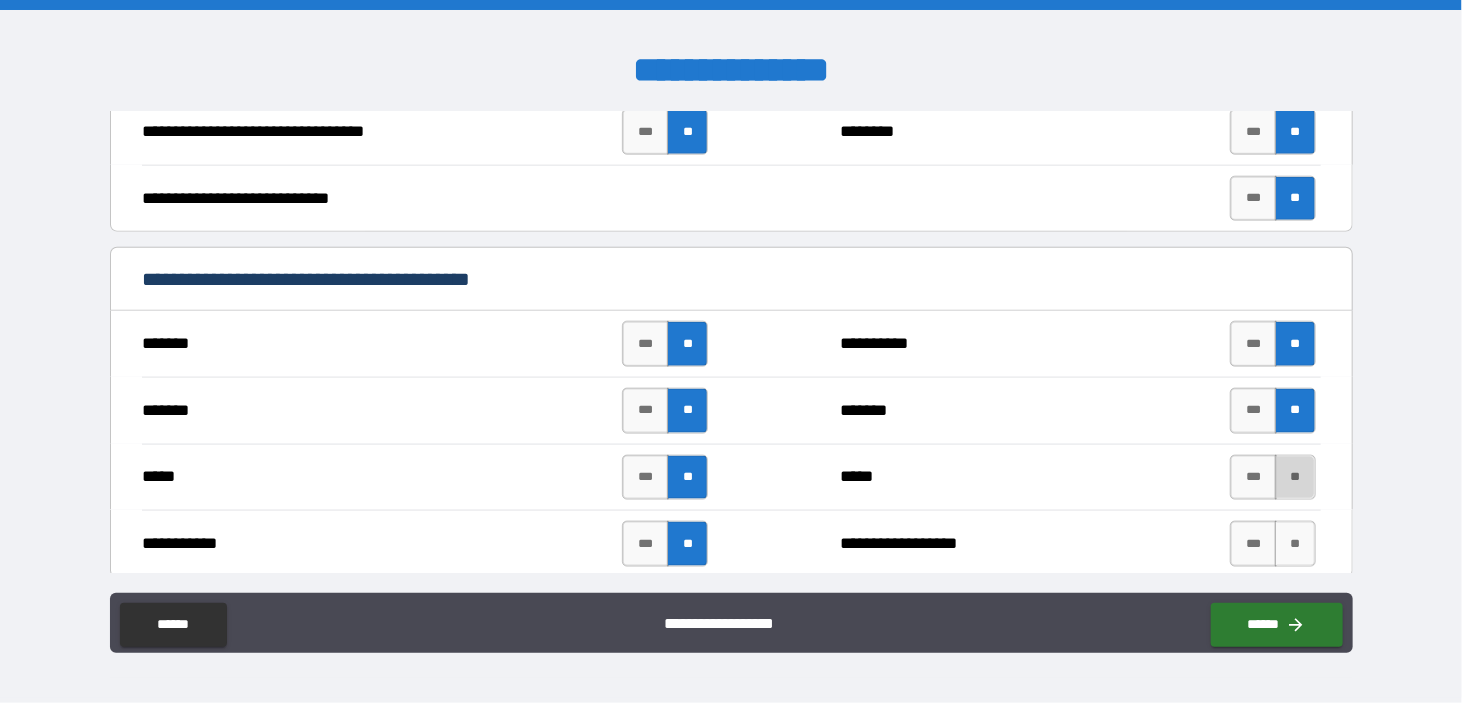 click on "**" at bounding box center (1295, 478) 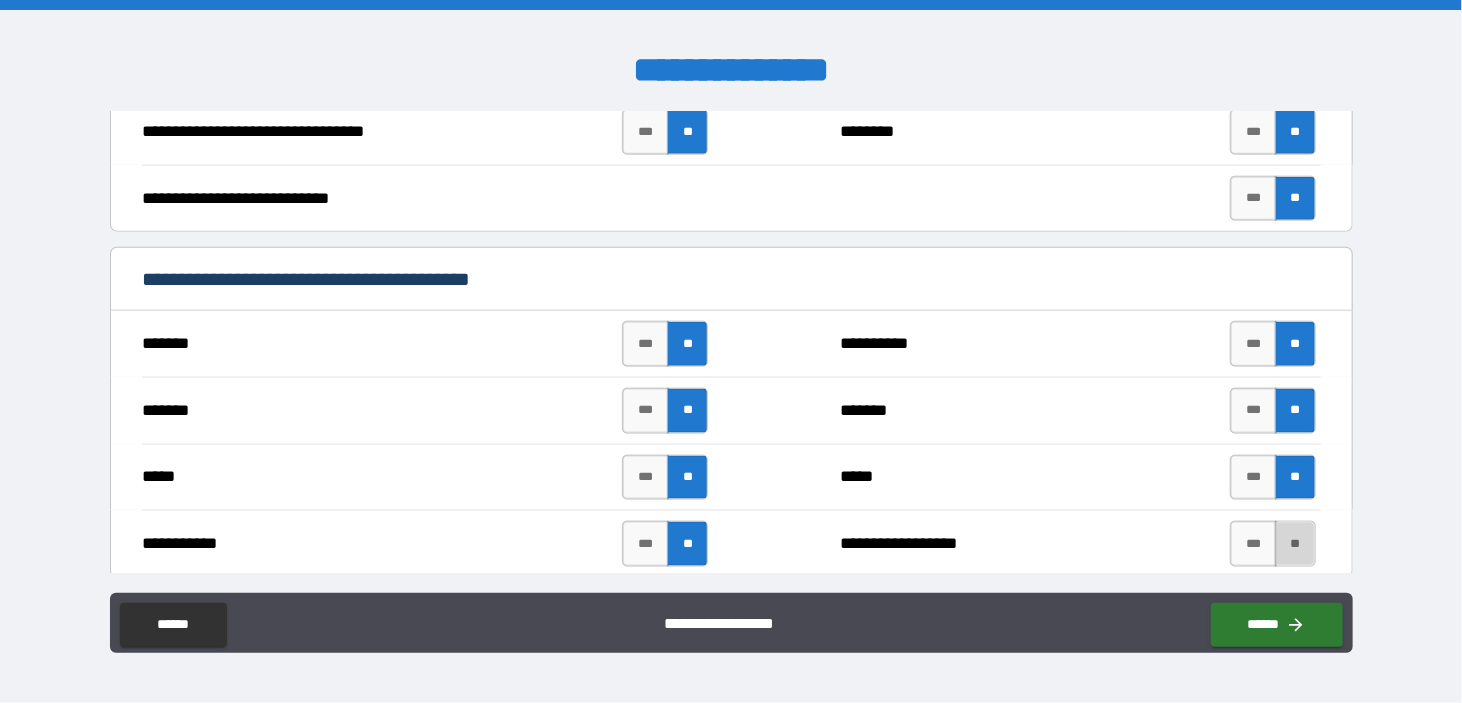 click on "**" at bounding box center (1295, 544) 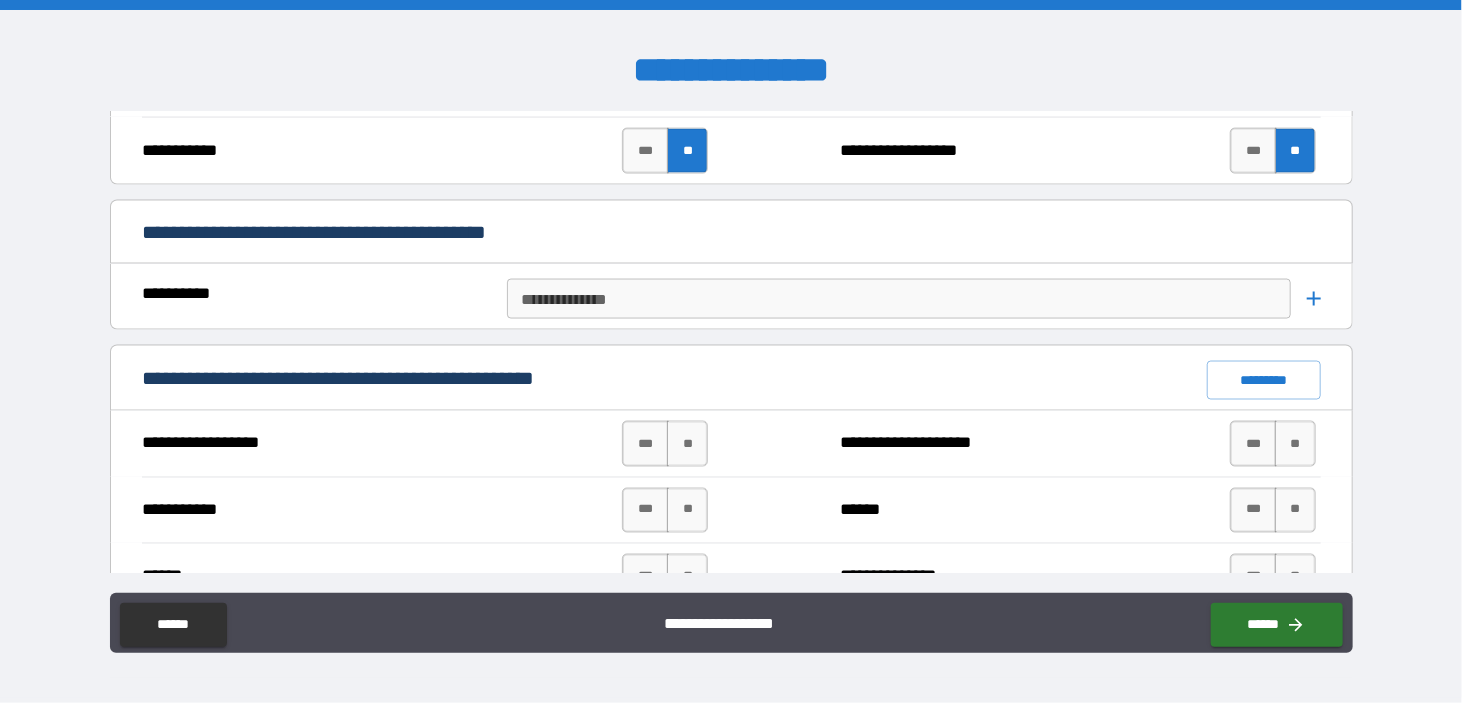 scroll, scrollTop: 1500, scrollLeft: 0, axis: vertical 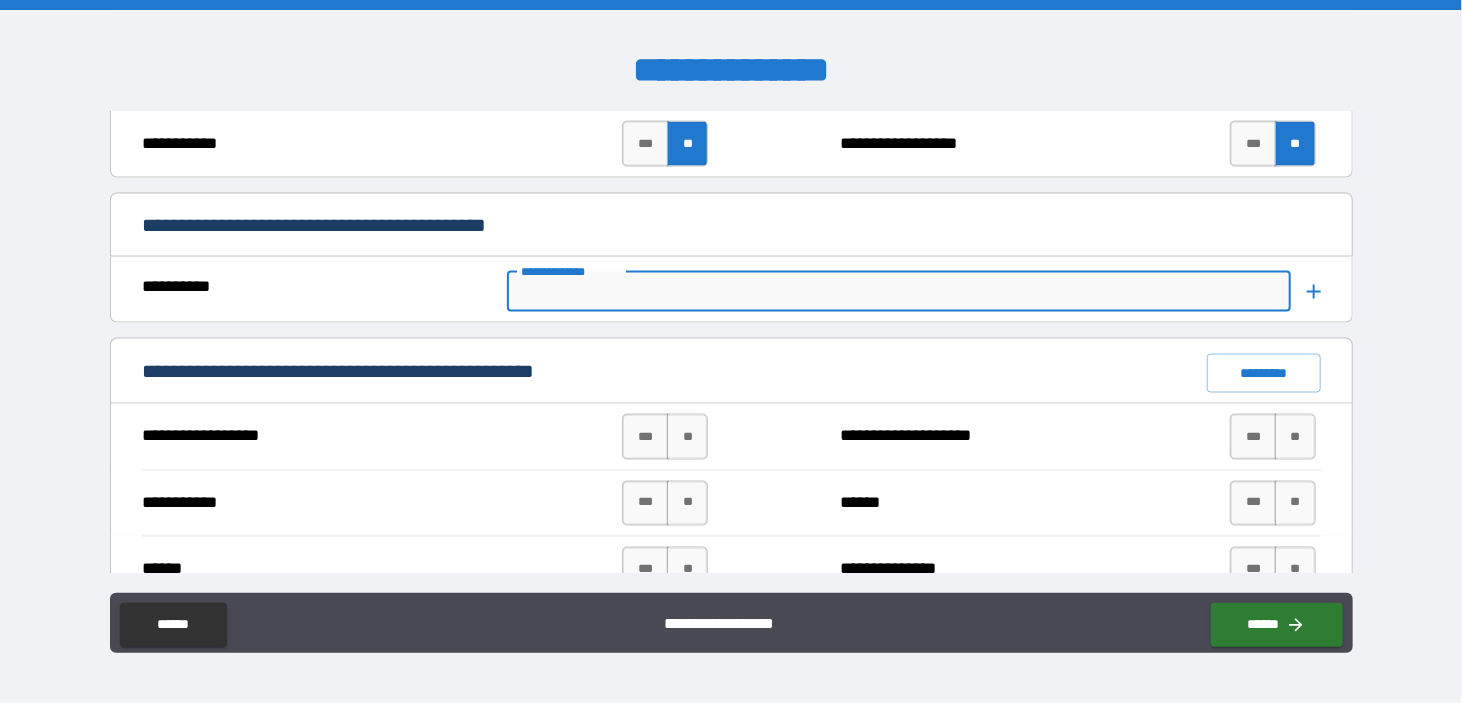 click on "**********" at bounding box center [897, 292] 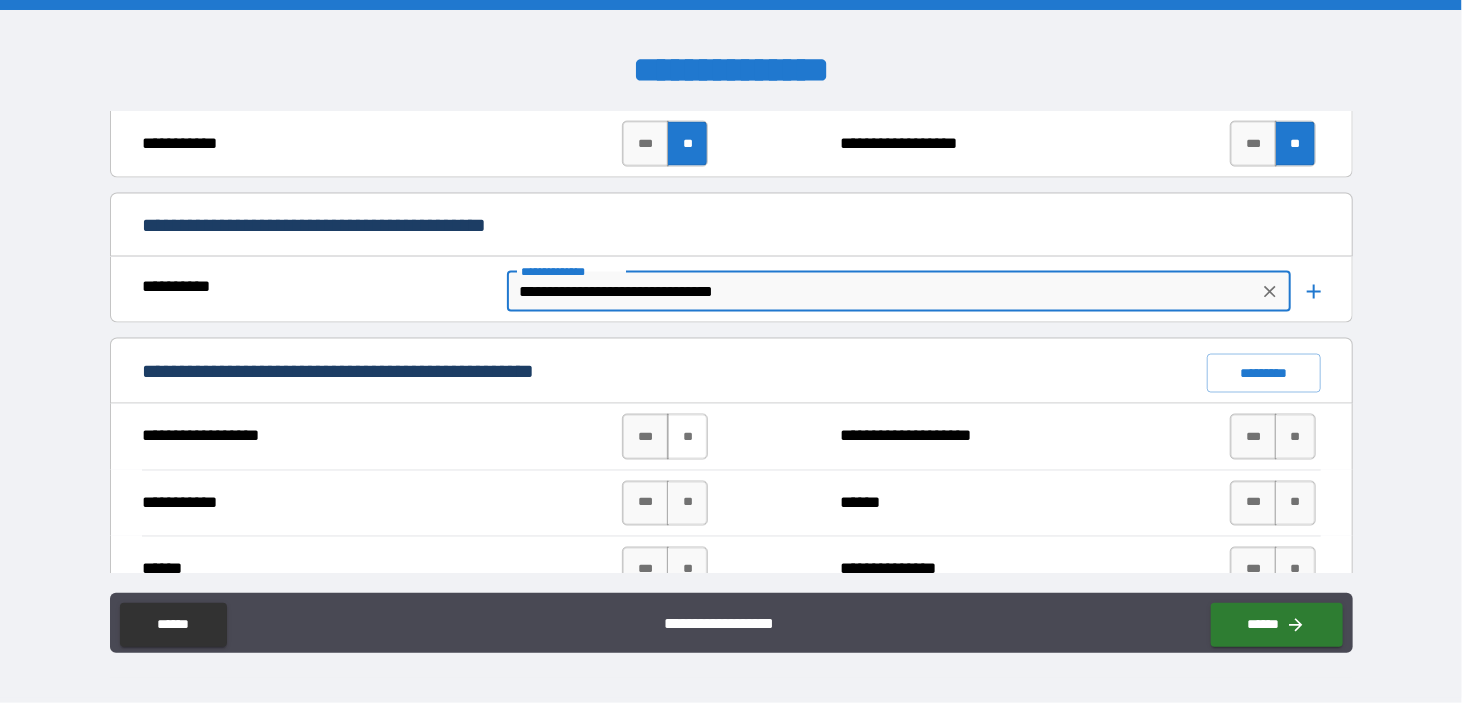 type on "**********" 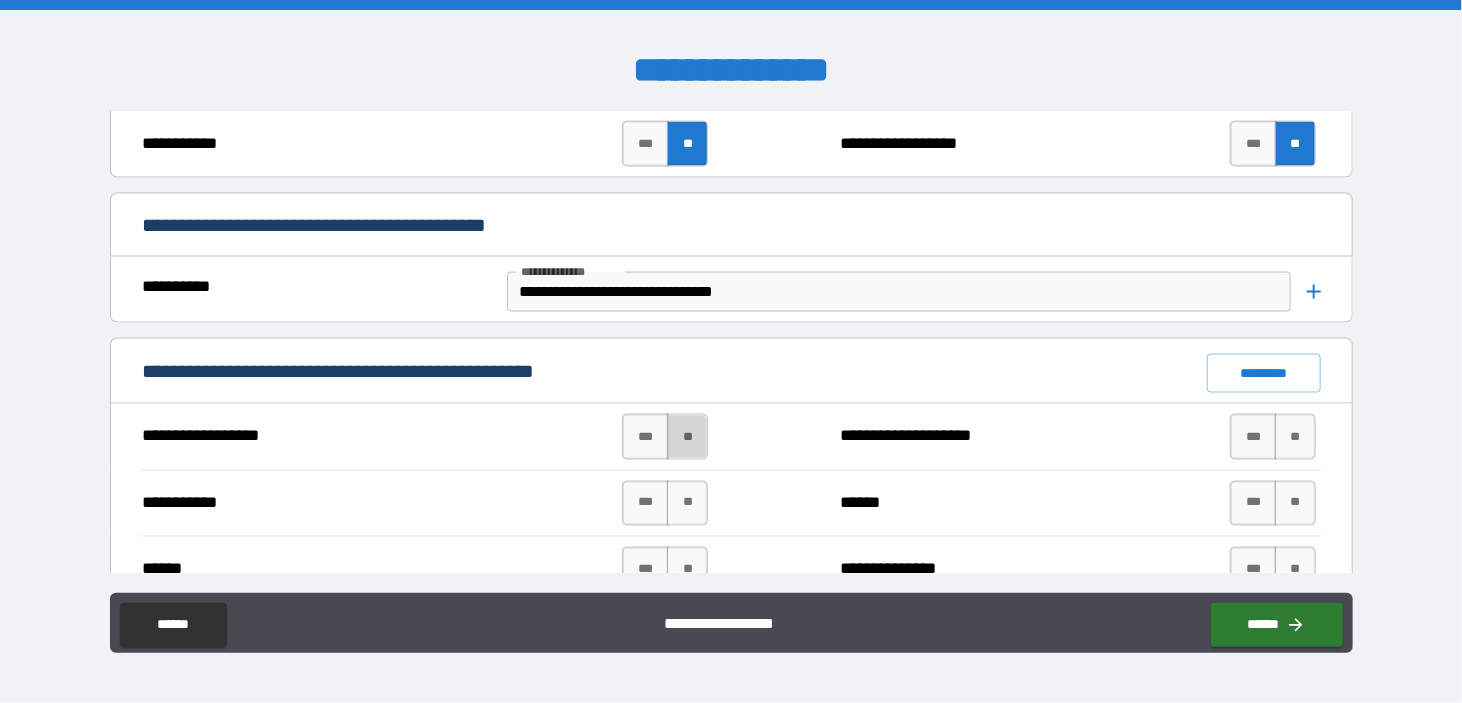 click on "**" at bounding box center (687, 437) 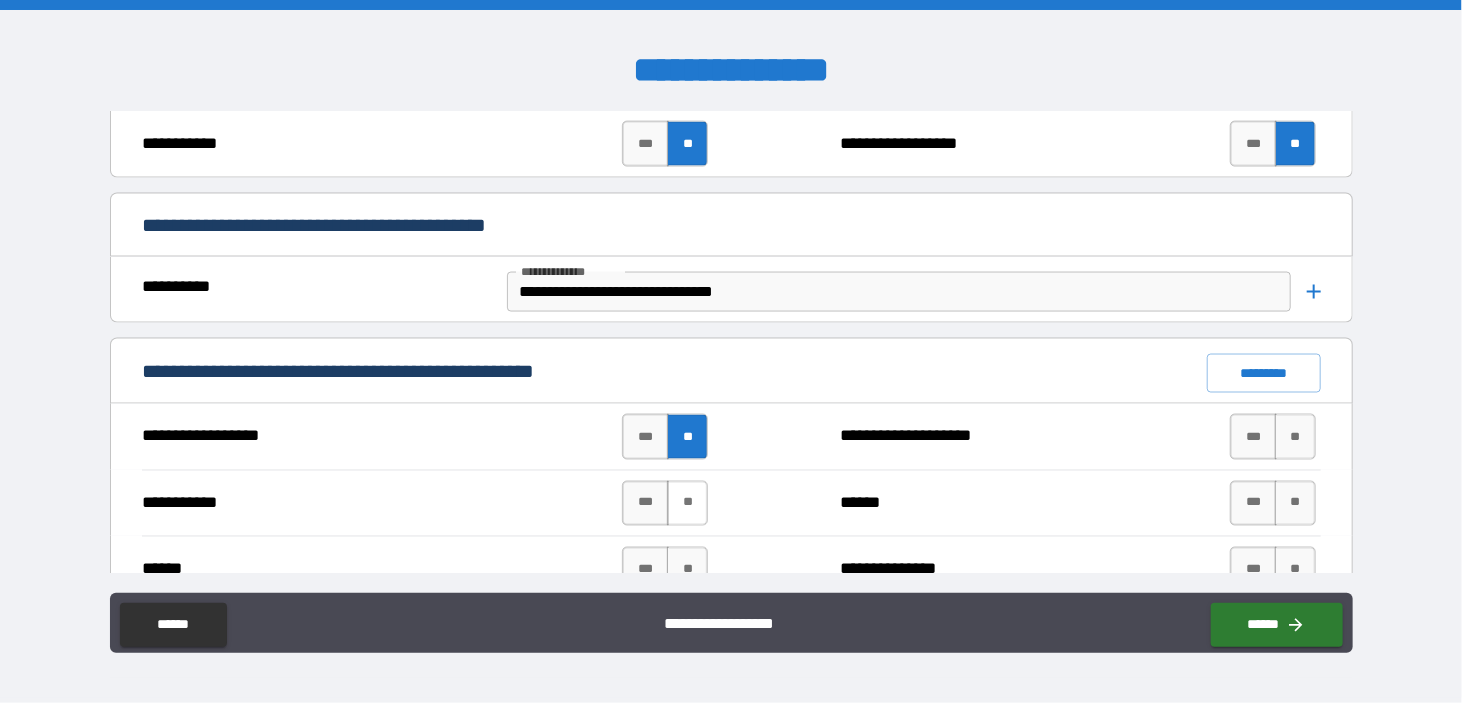 click on "**" at bounding box center [687, 504] 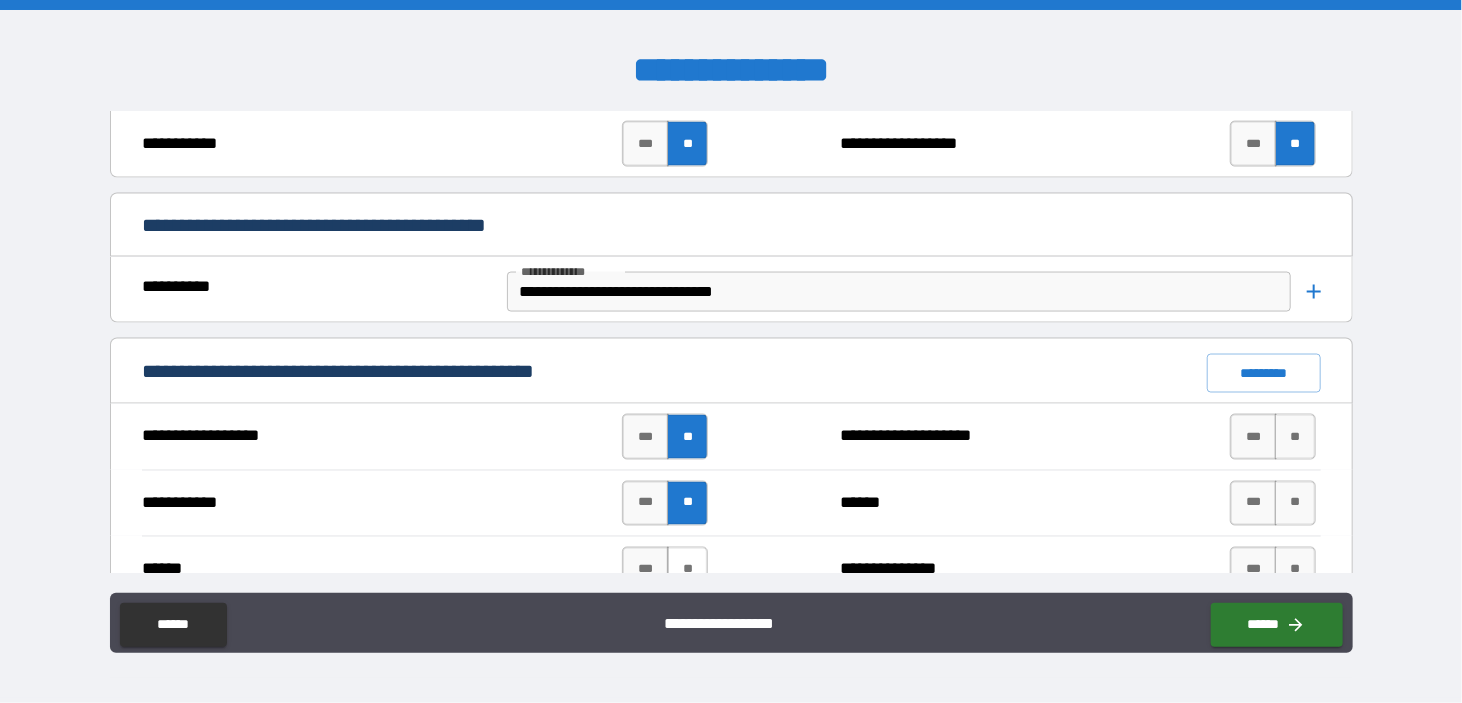 click on "**" at bounding box center [687, 570] 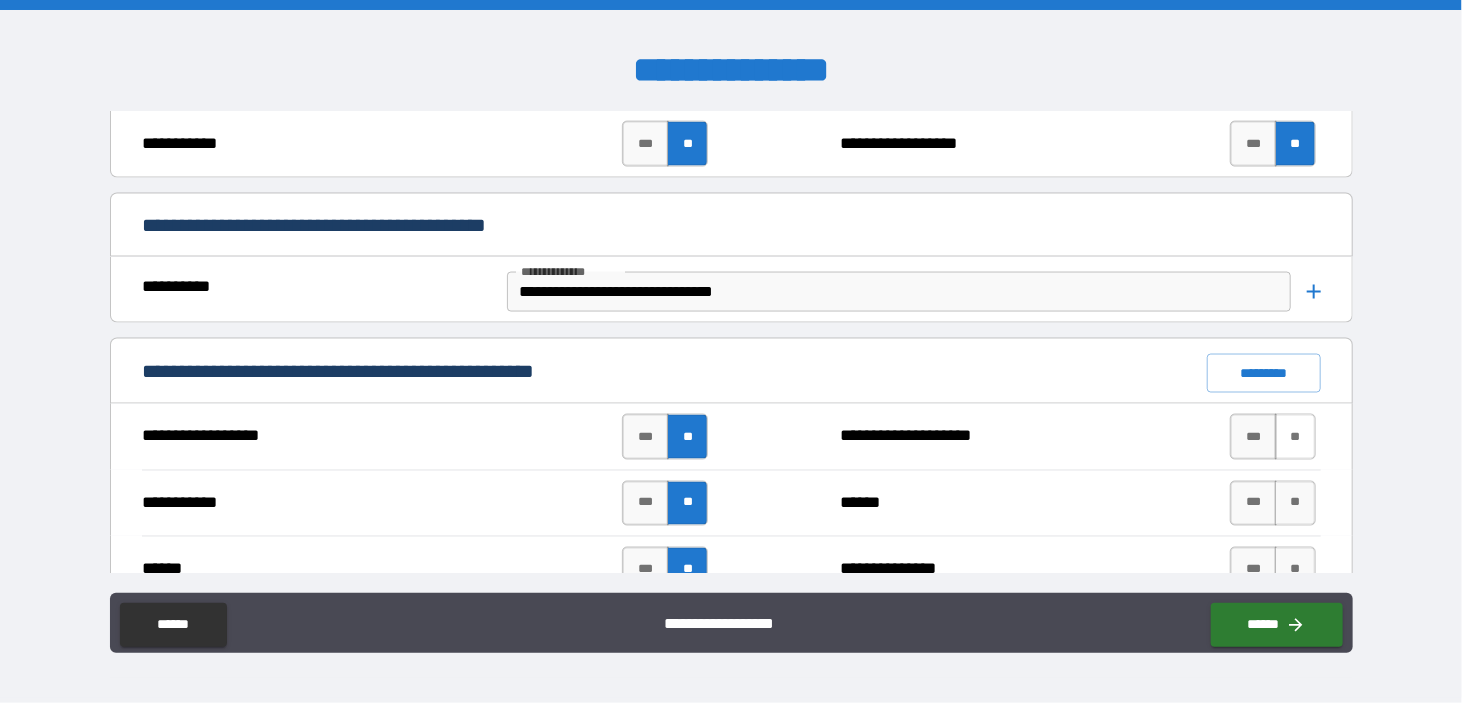 click on "**" at bounding box center (1295, 437) 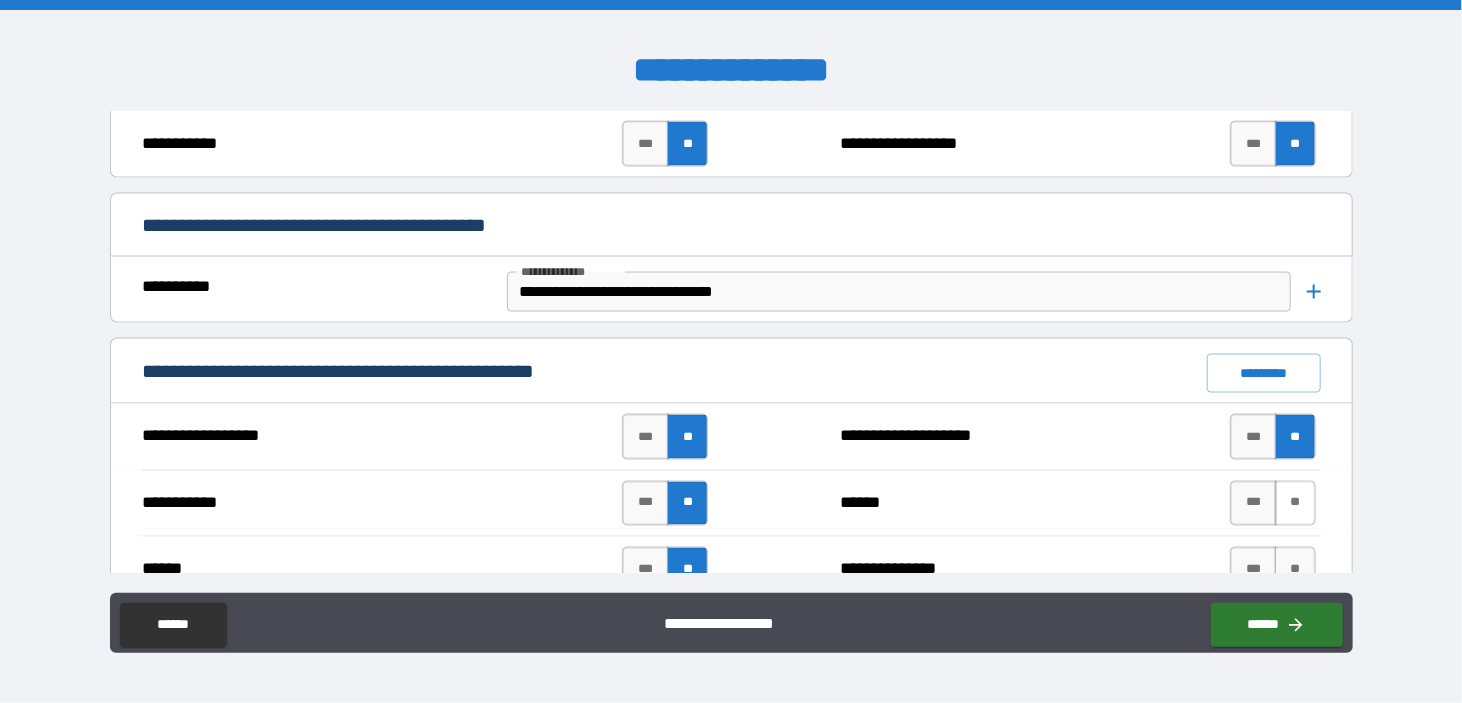 click on "**" at bounding box center [1295, 504] 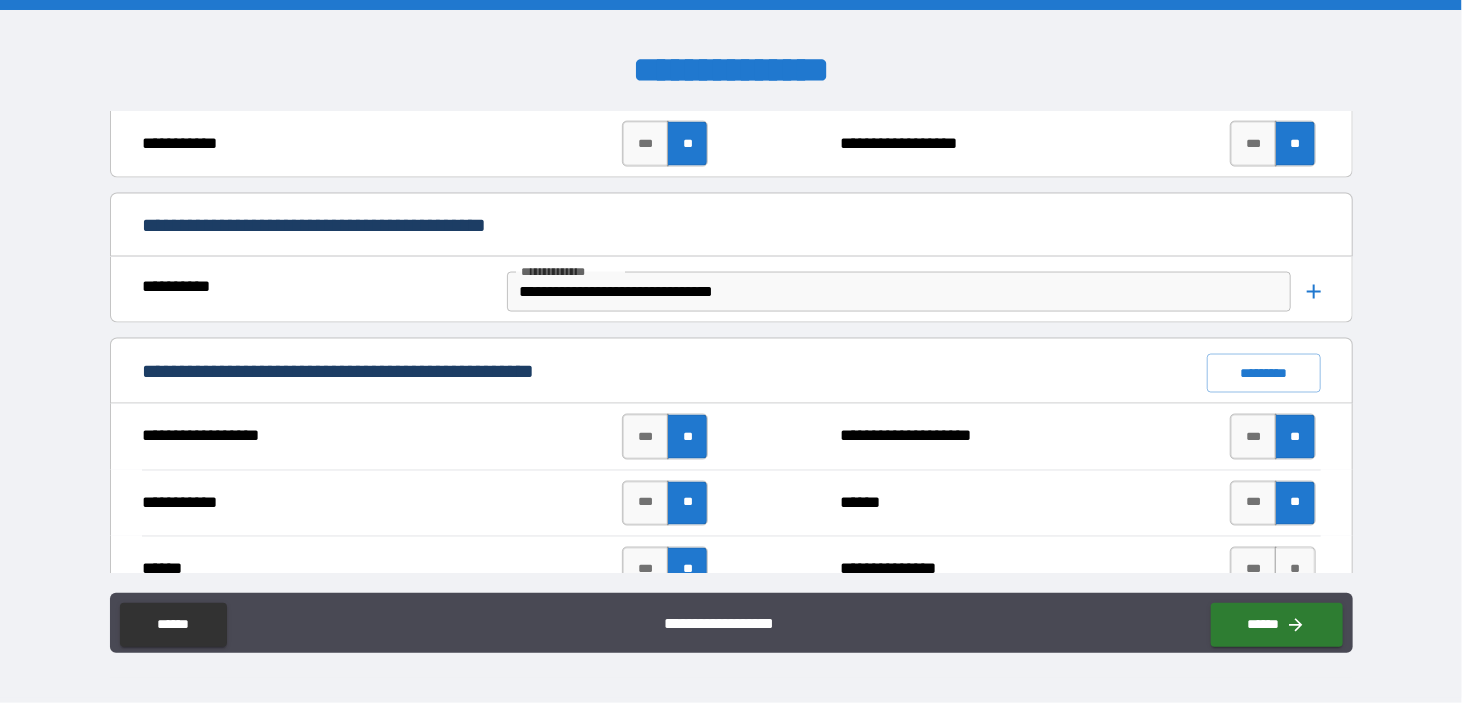 scroll, scrollTop: 1700, scrollLeft: 0, axis: vertical 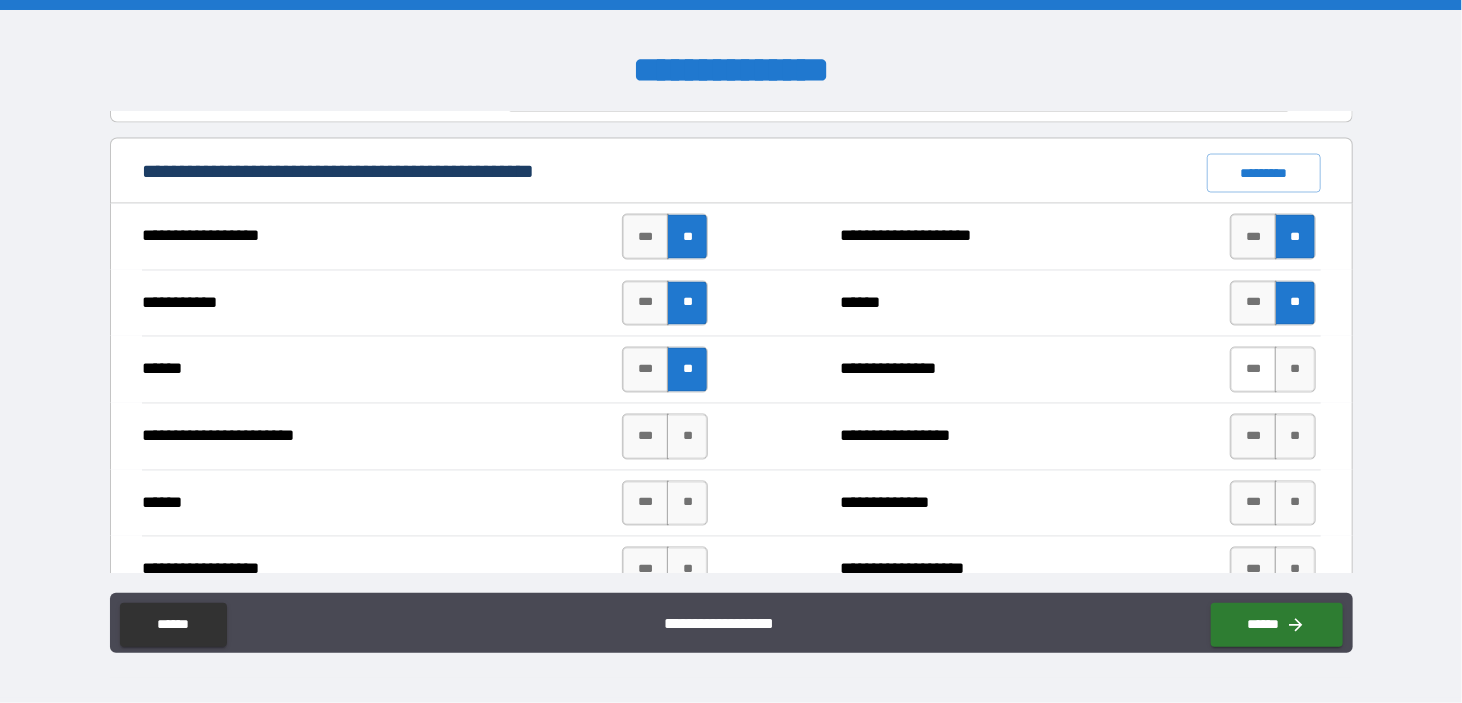 click on "***" at bounding box center (1253, 370) 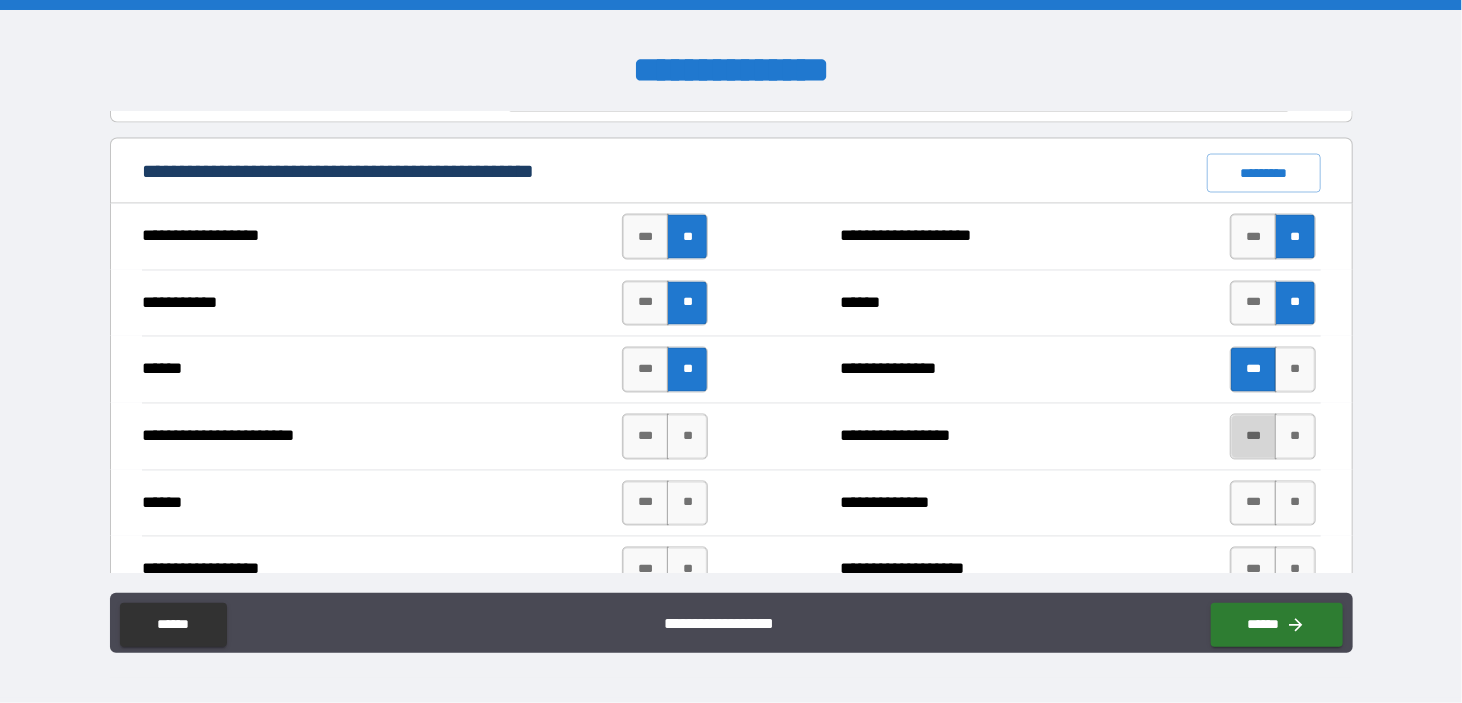 click on "***" at bounding box center (1253, 437) 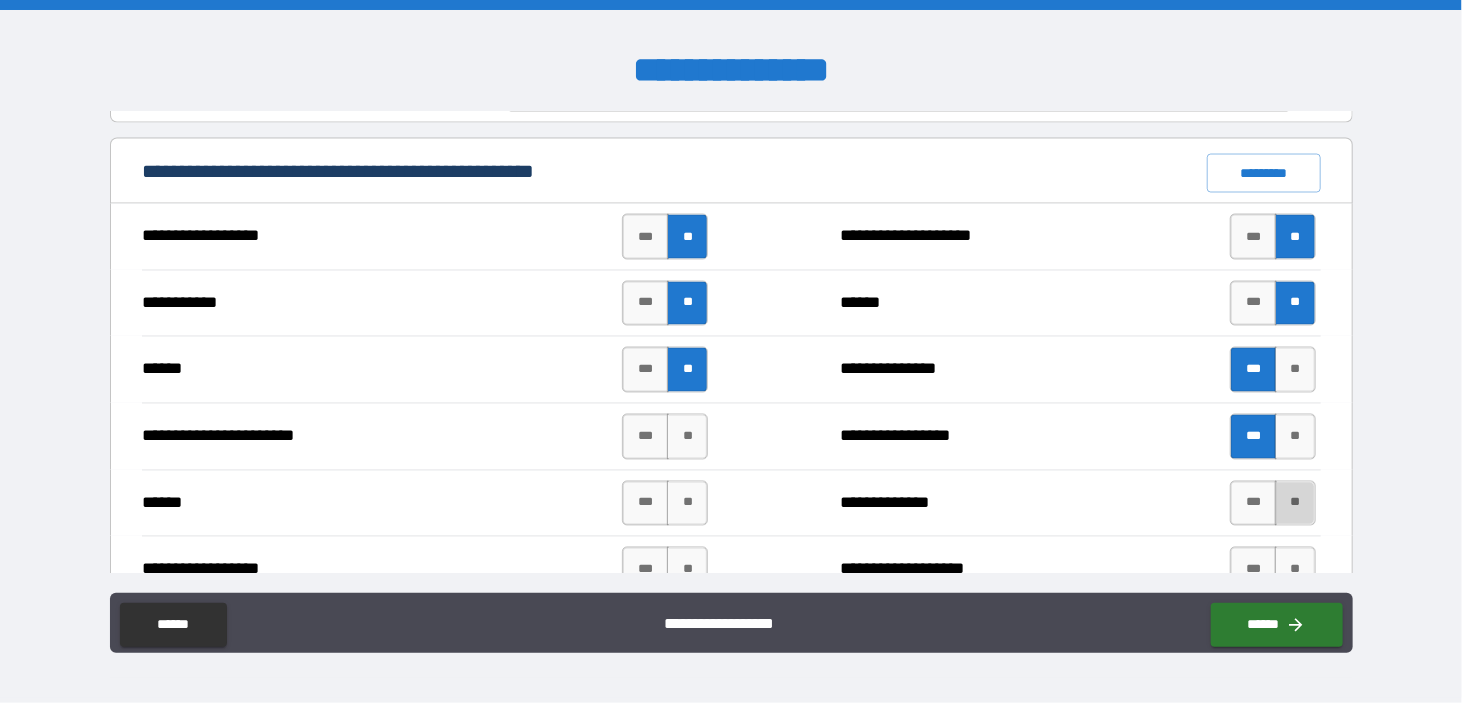 click on "**" at bounding box center [1295, 504] 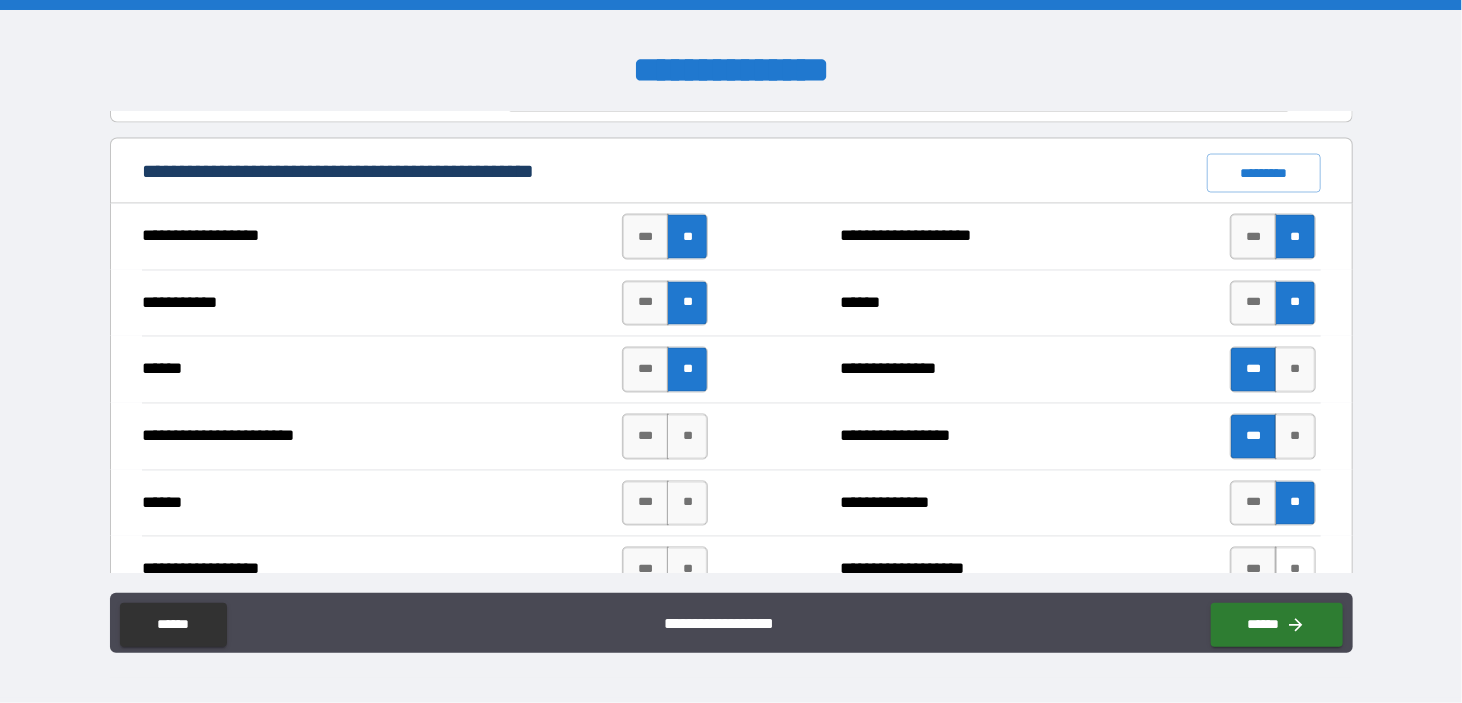 click on "**" at bounding box center (1295, 570) 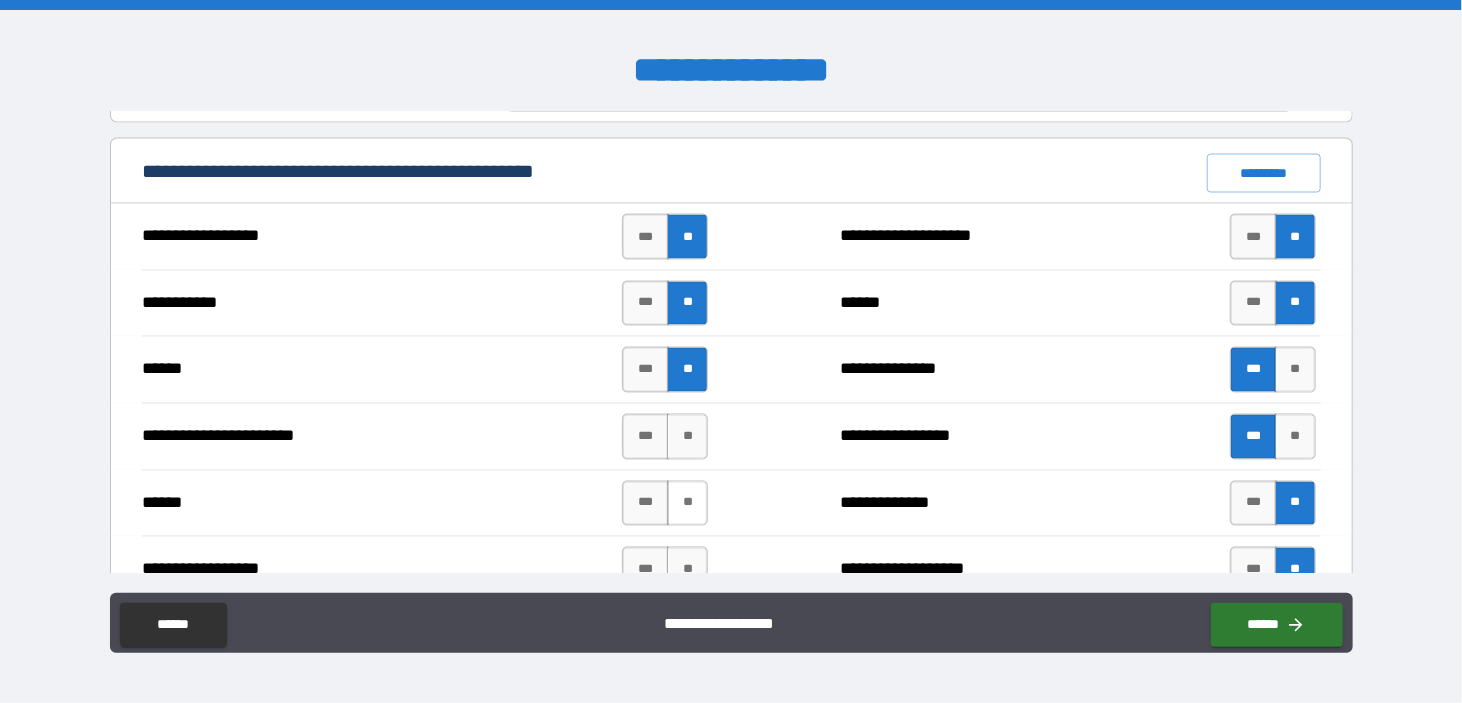 click on "**" at bounding box center (687, 504) 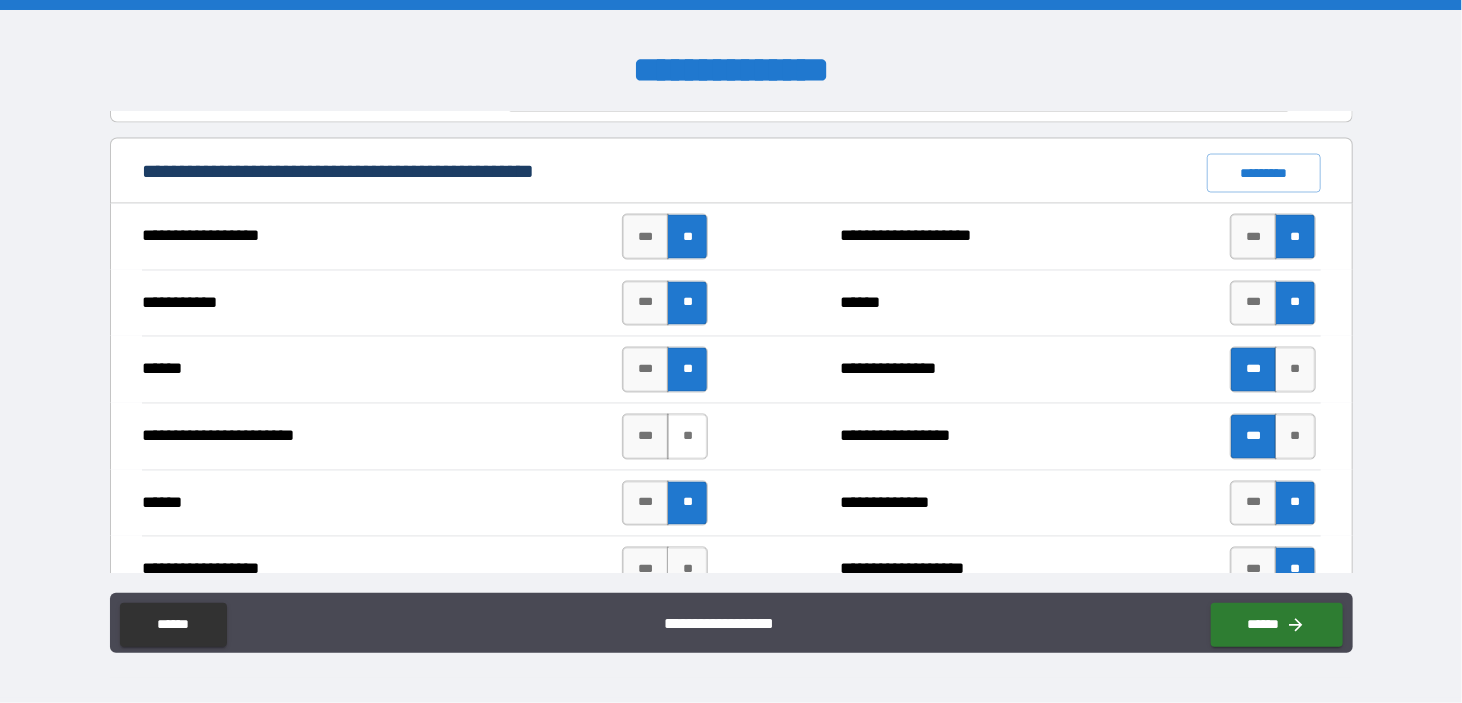 click on "**" at bounding box center (687, 437) 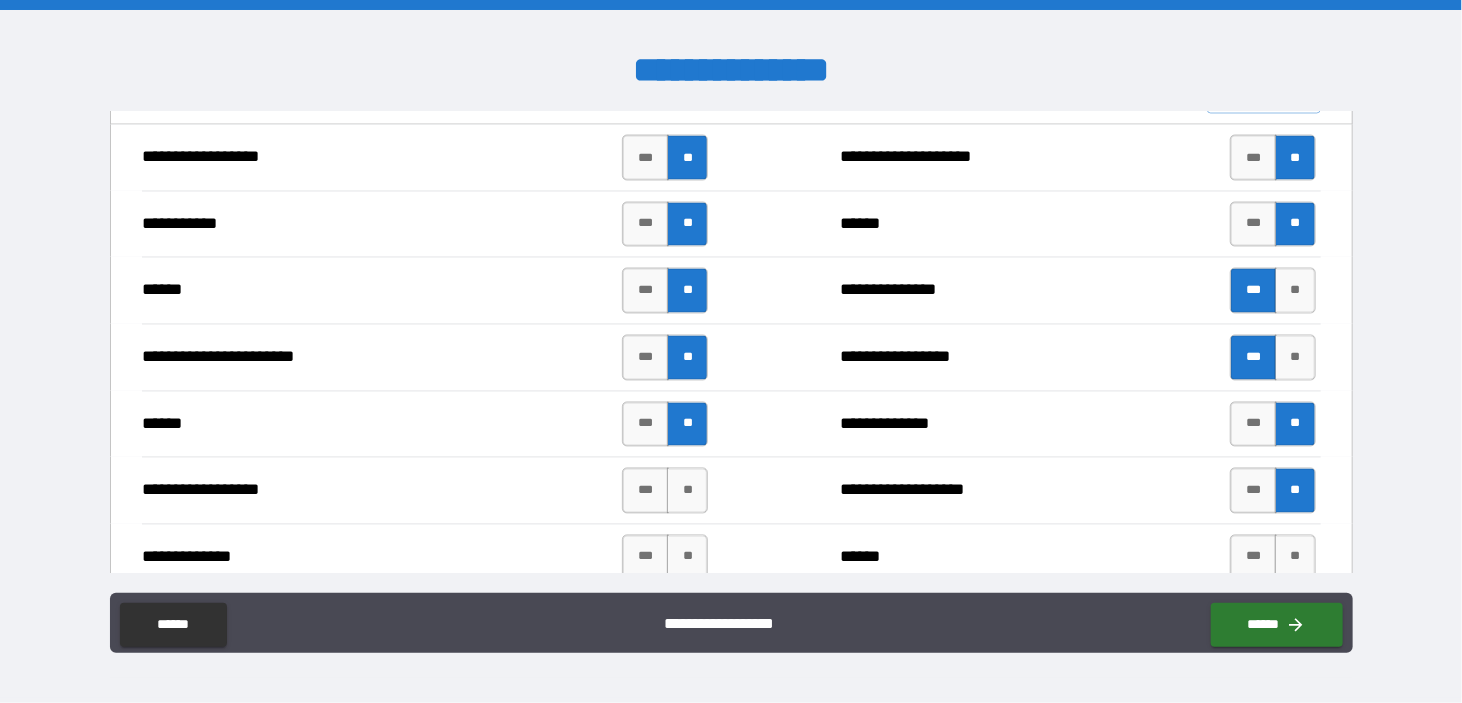 scroll, scrollTop: 1900, scrollLeft: 0, axis: vertical 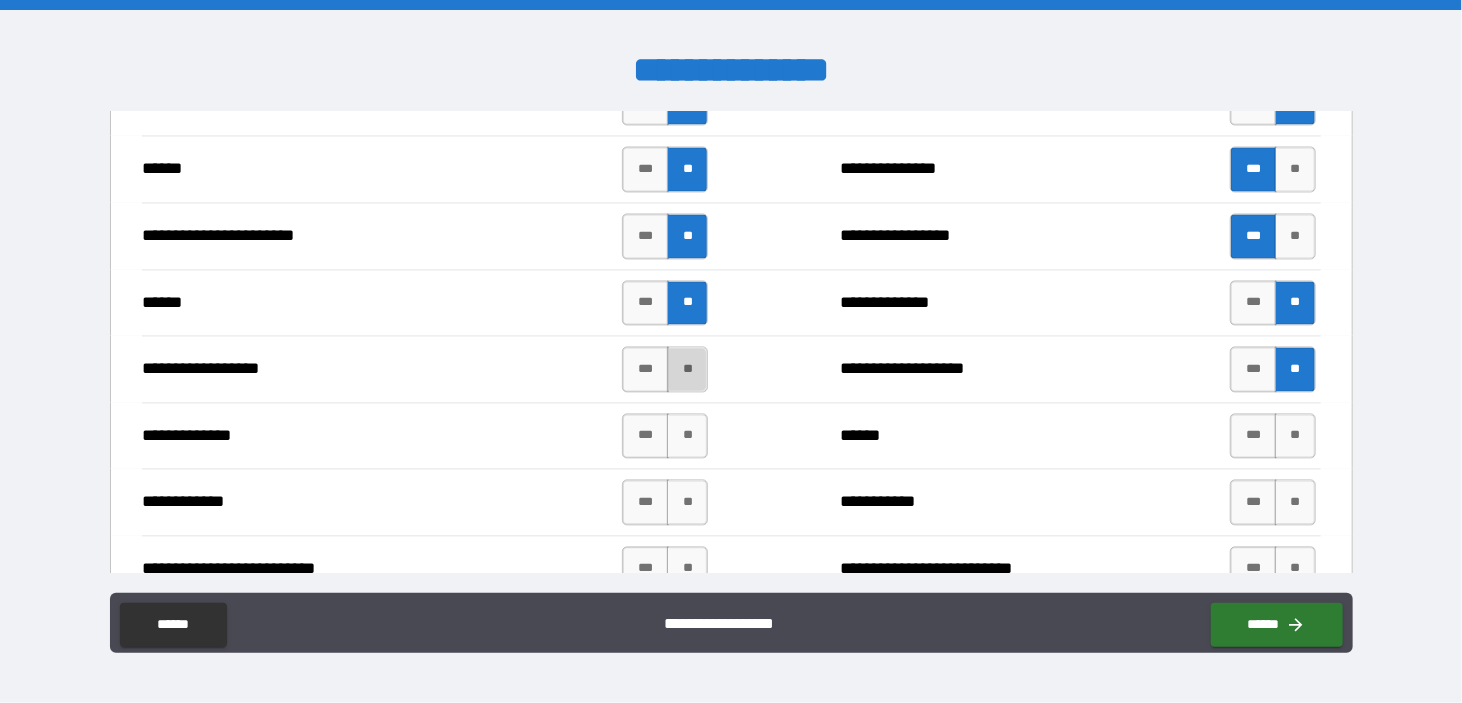 click on "**" at bounding box center (687, 370) 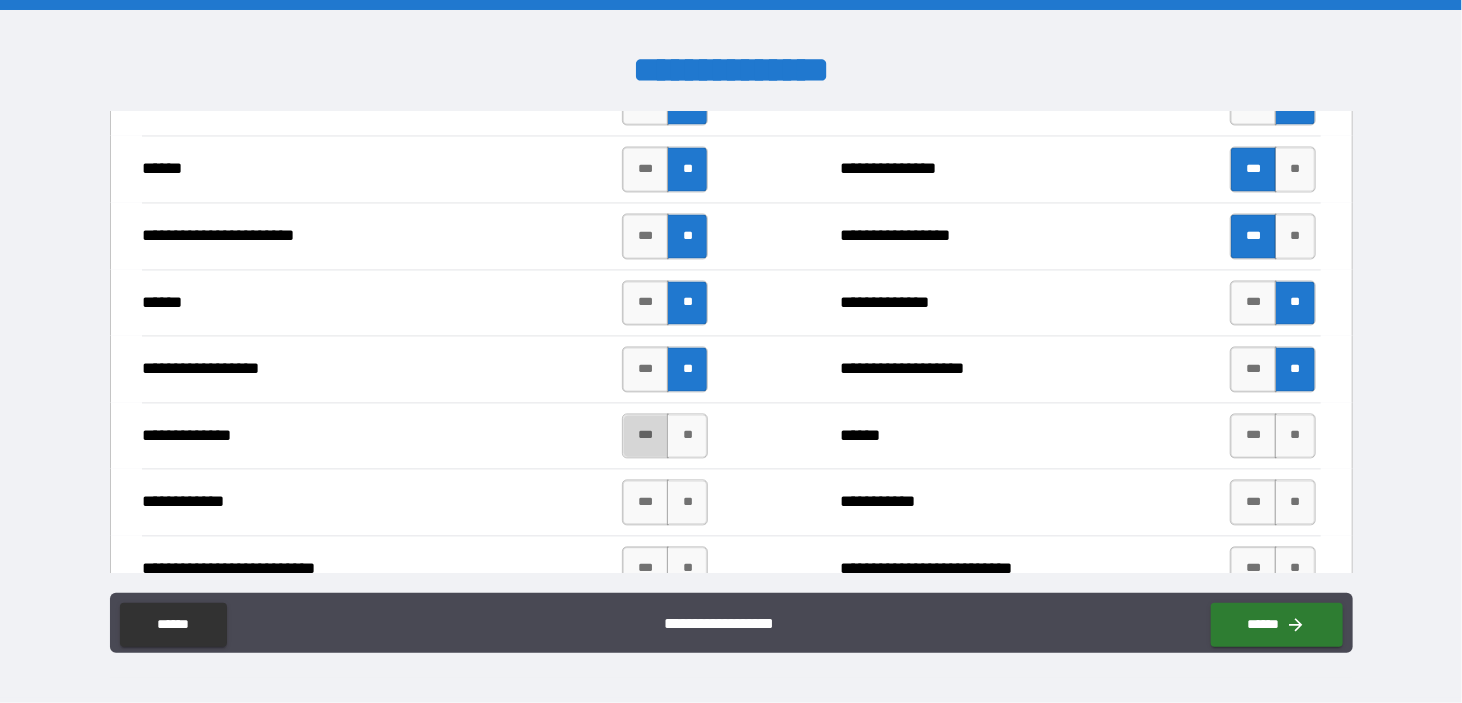 click on "***" at bounding box center (645, 437) 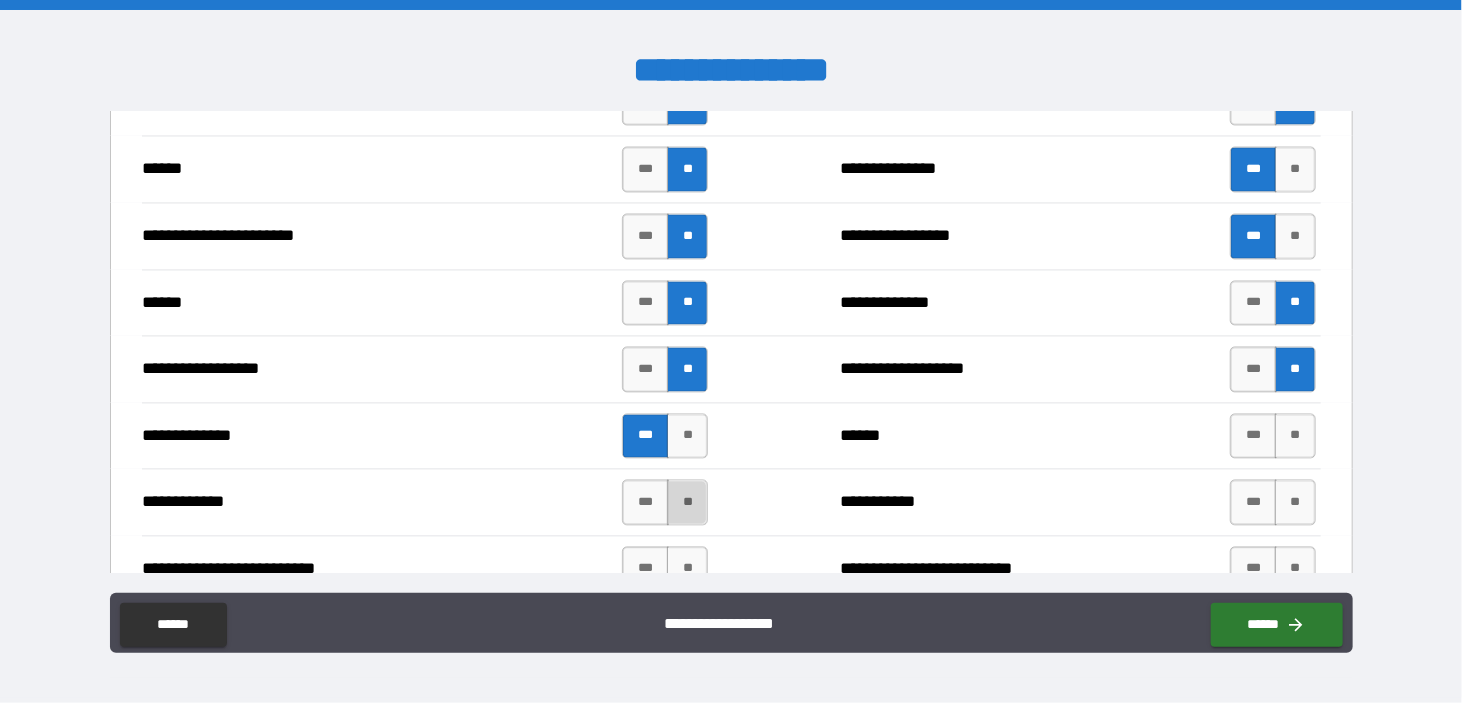click on "**" at bounding box center [687, 503] 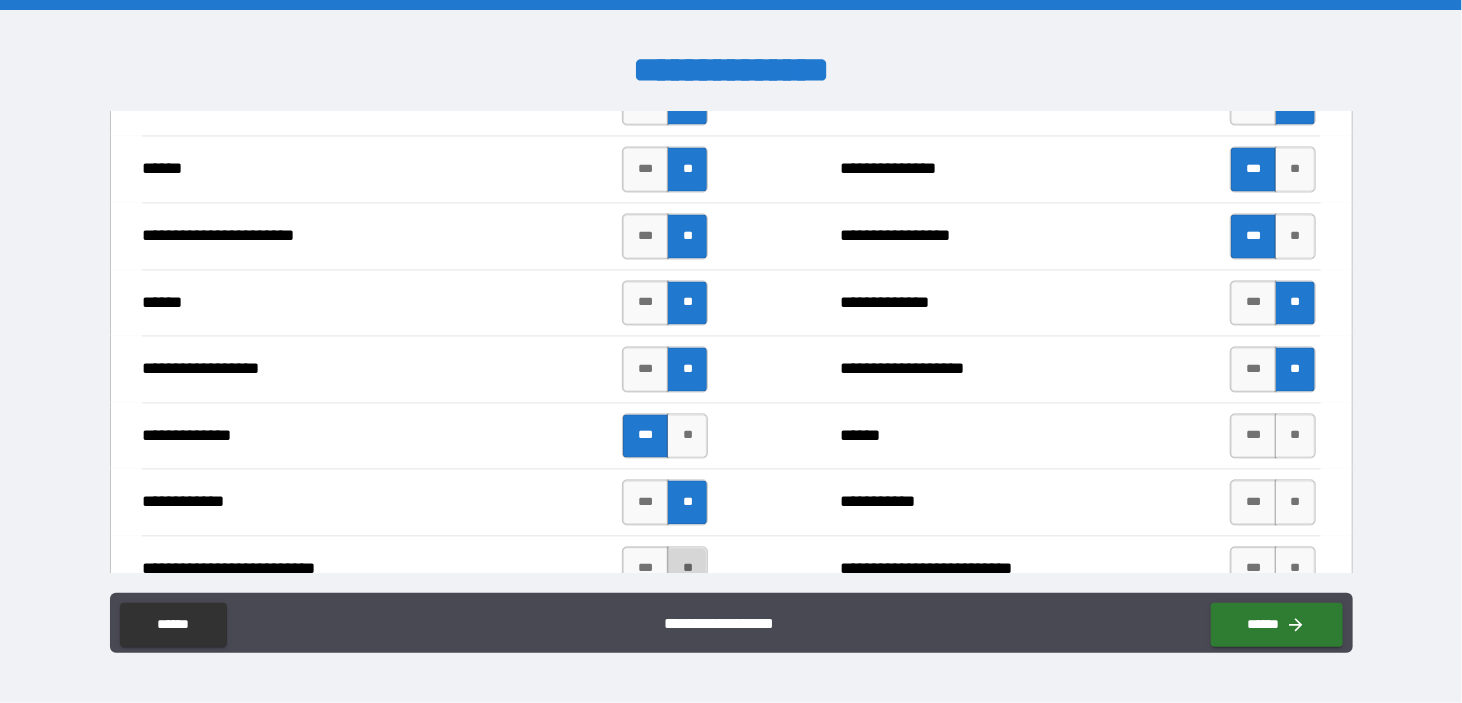 click on "**" at bounding box center (687, 570) 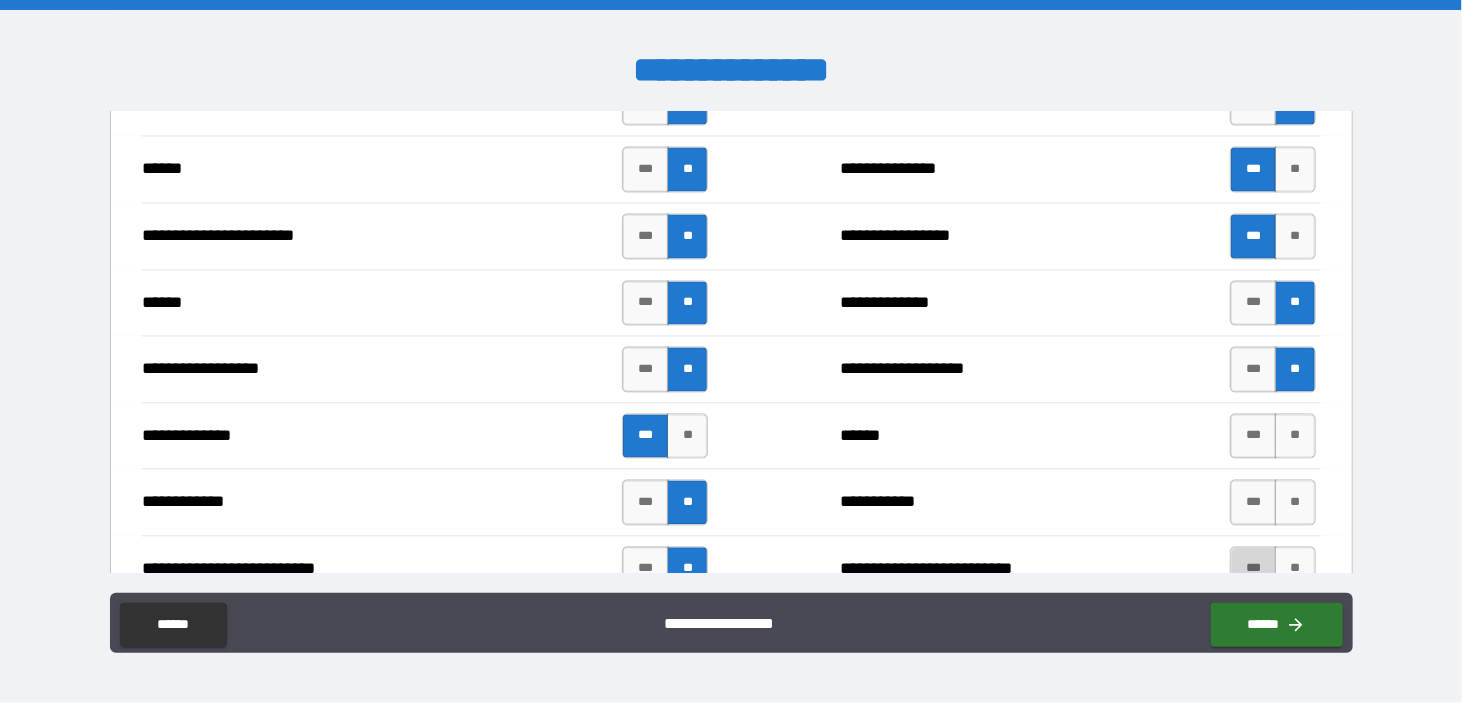click on "***" at bounding box center (1253, 570) 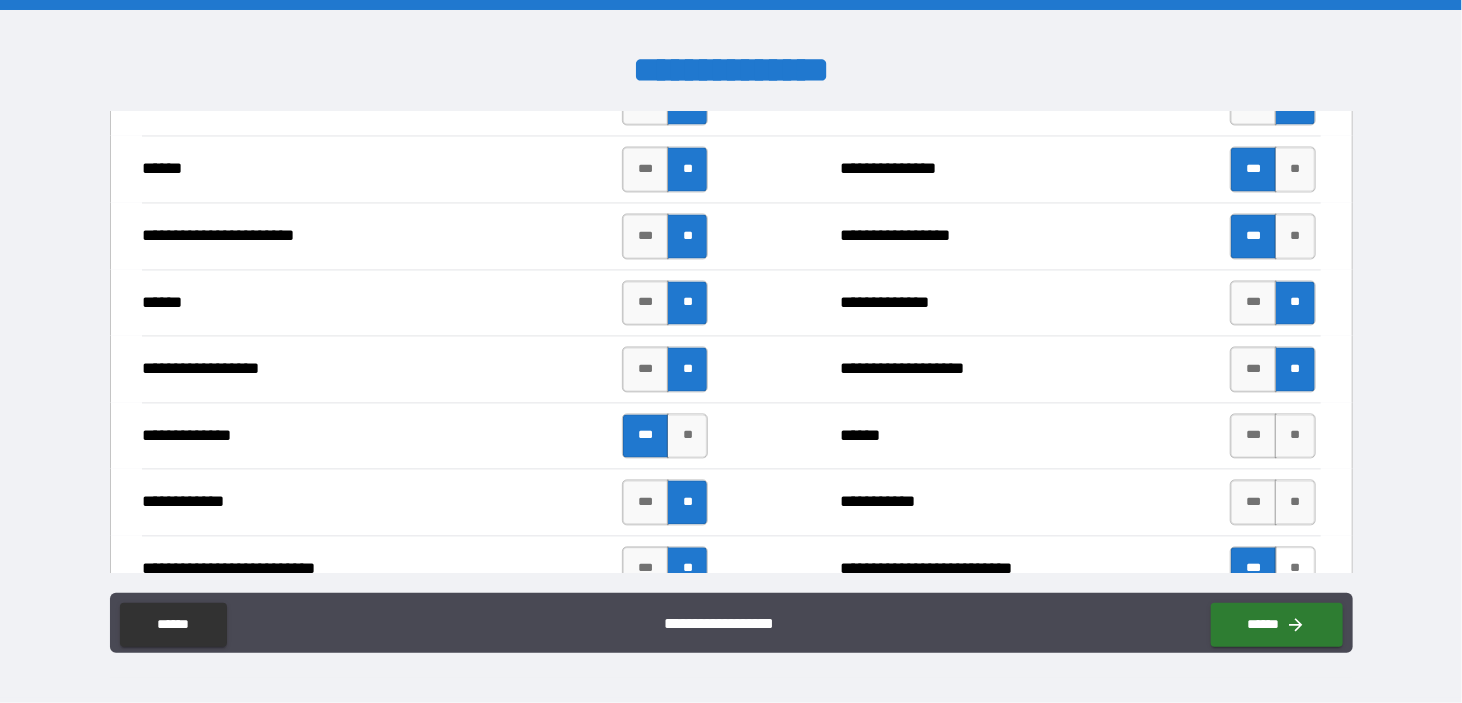 click on "**" at bounding box center (1295, 570) 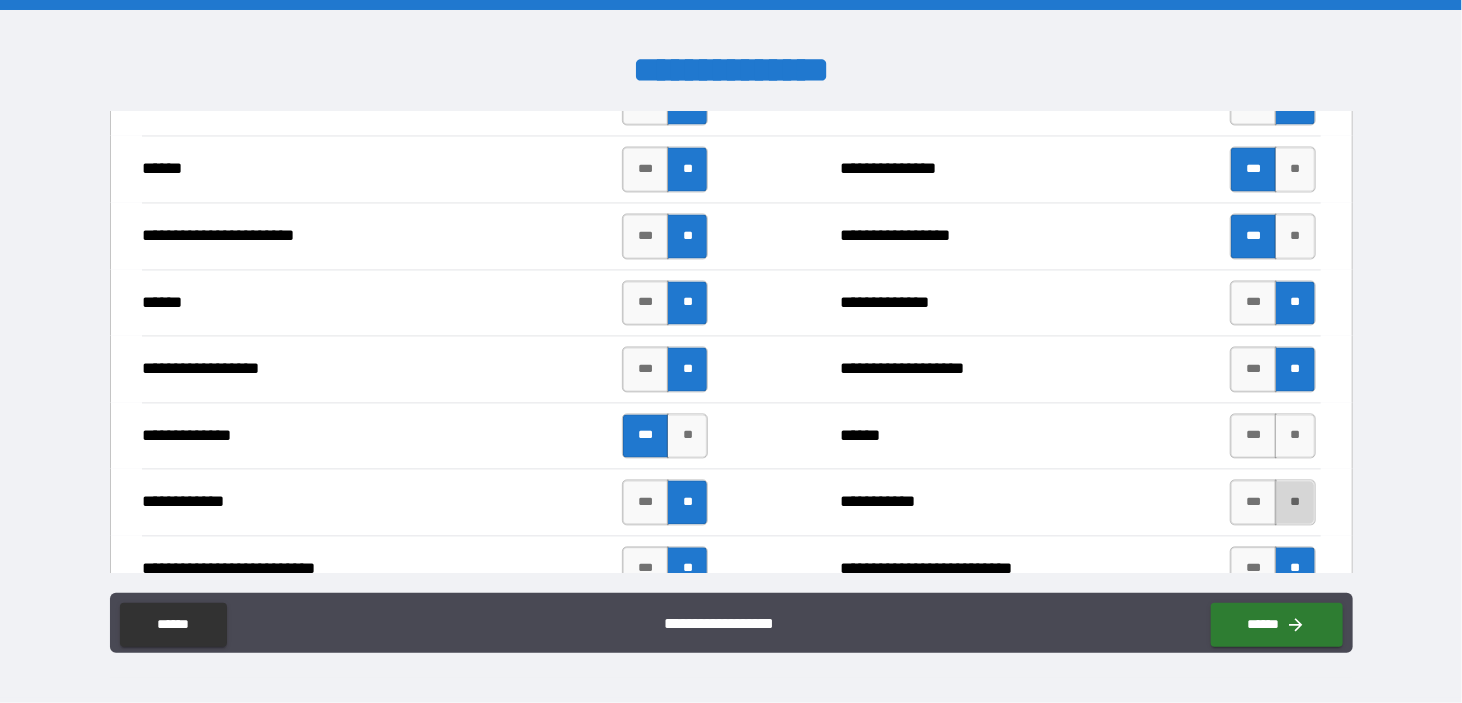 click on "**" at bounding box center [1295, 503] 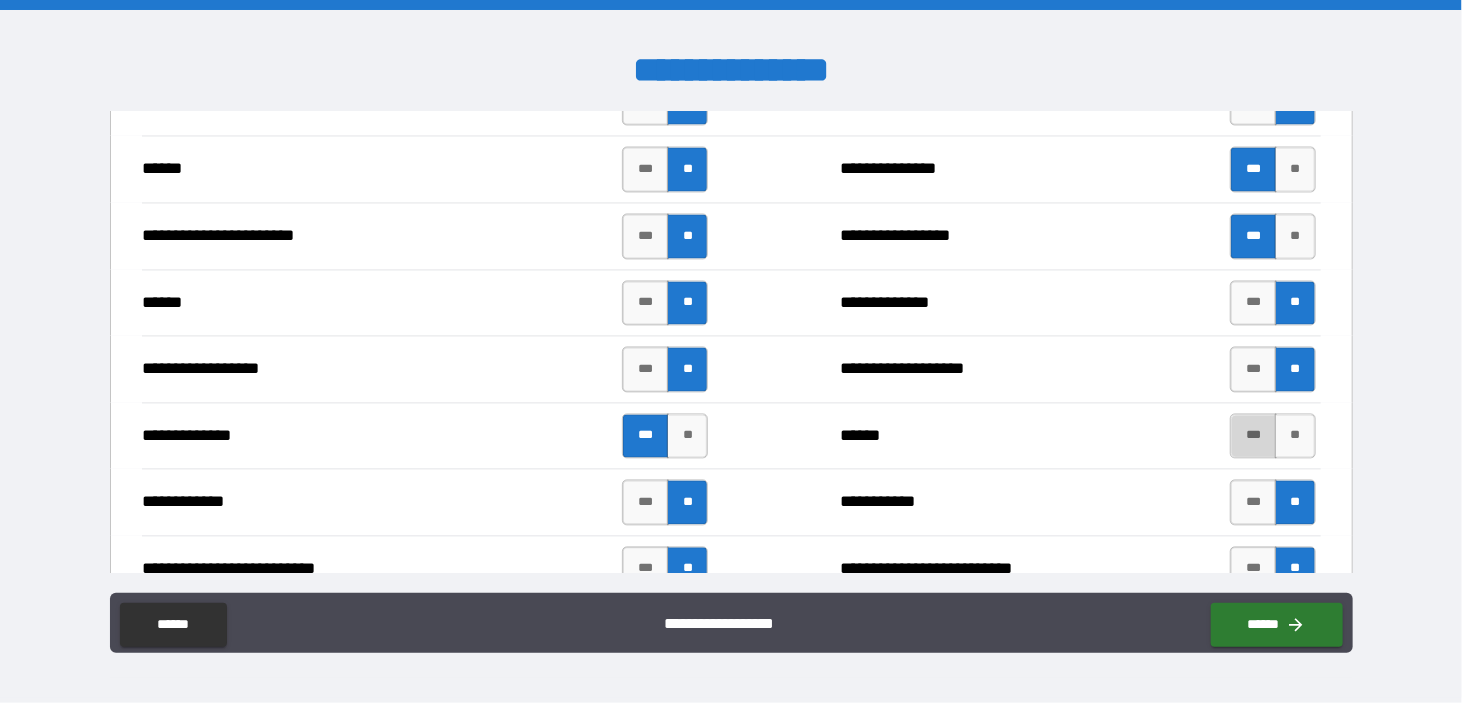 click on "***" at bounding box center (1253, 437) 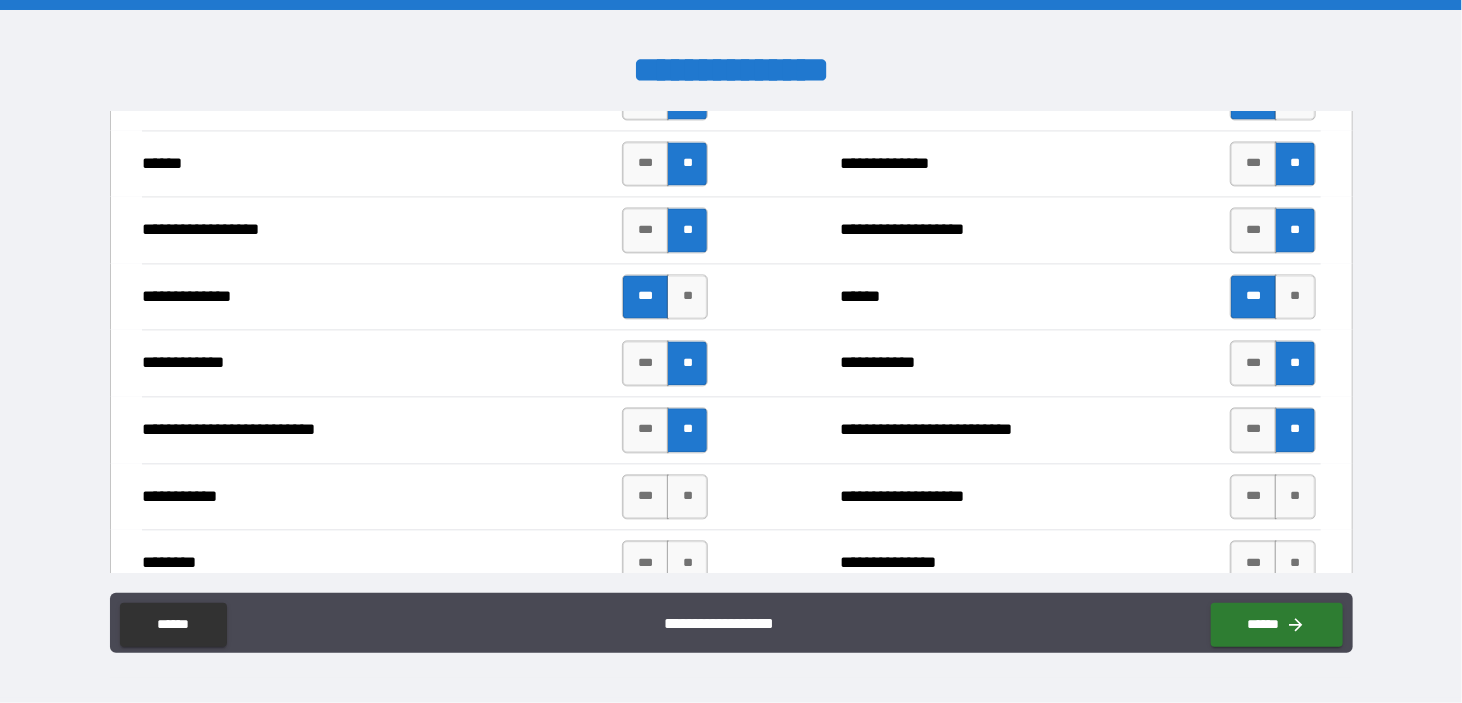 scroll, scrollTop: 2300, scrollLeft: 0, axis: vertical 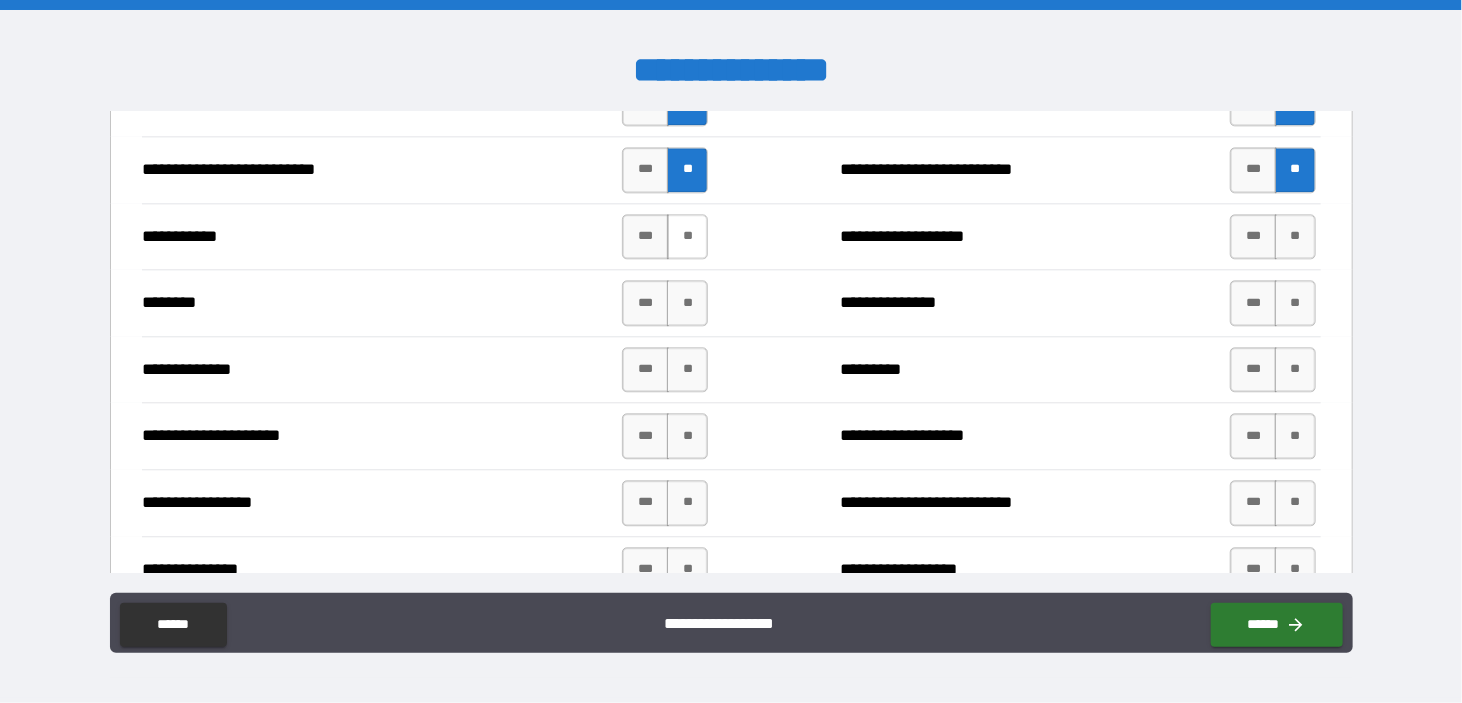 click on "**" at bounding box center [687, 237] 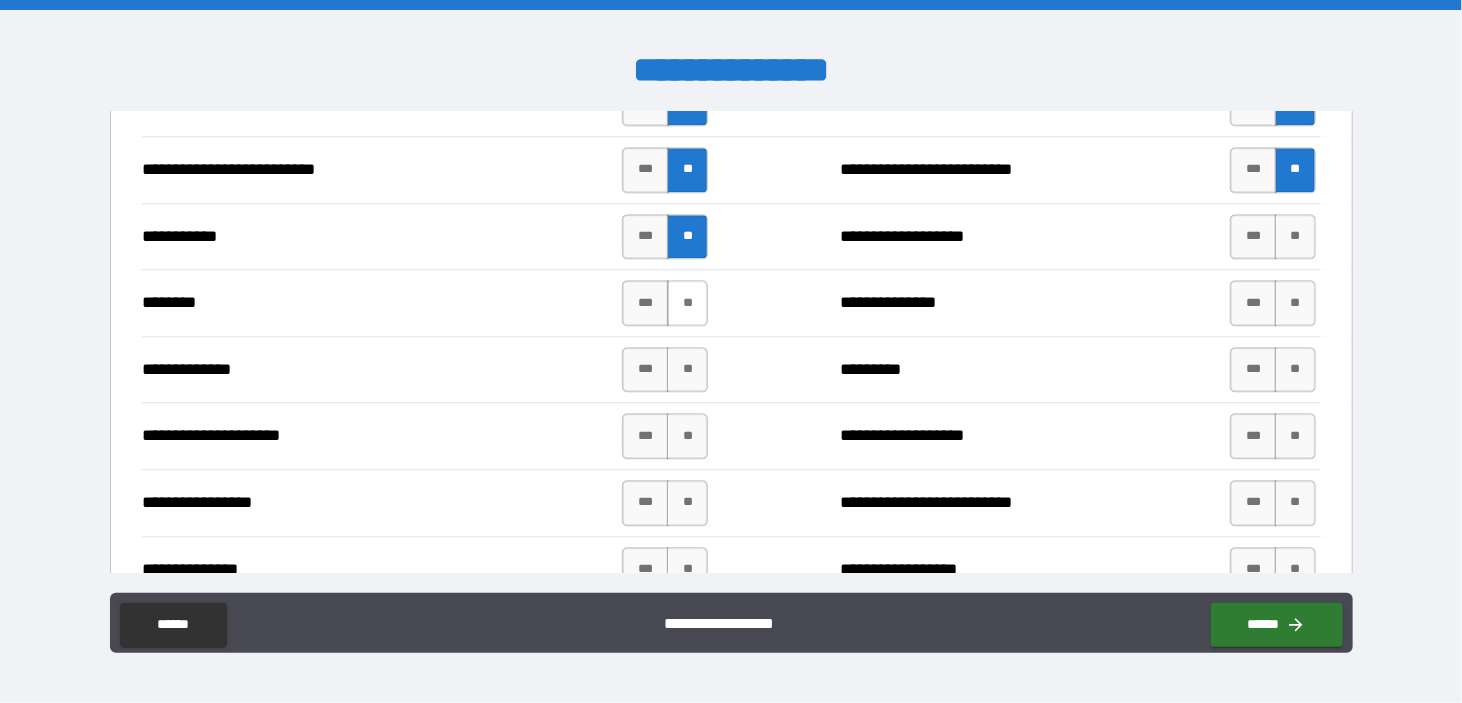 click on "**" at bounding box center [687, 303] 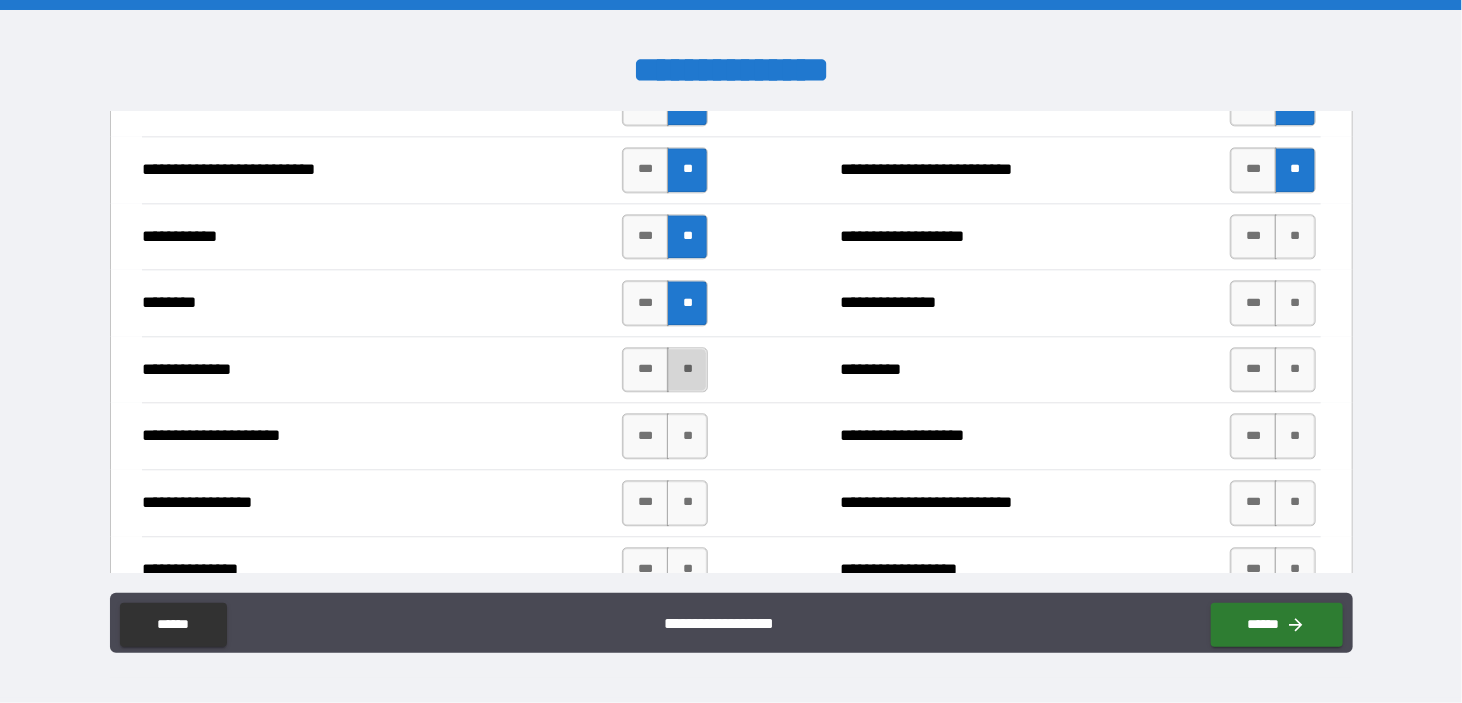 click on "**" at bounding box center [687, 370] 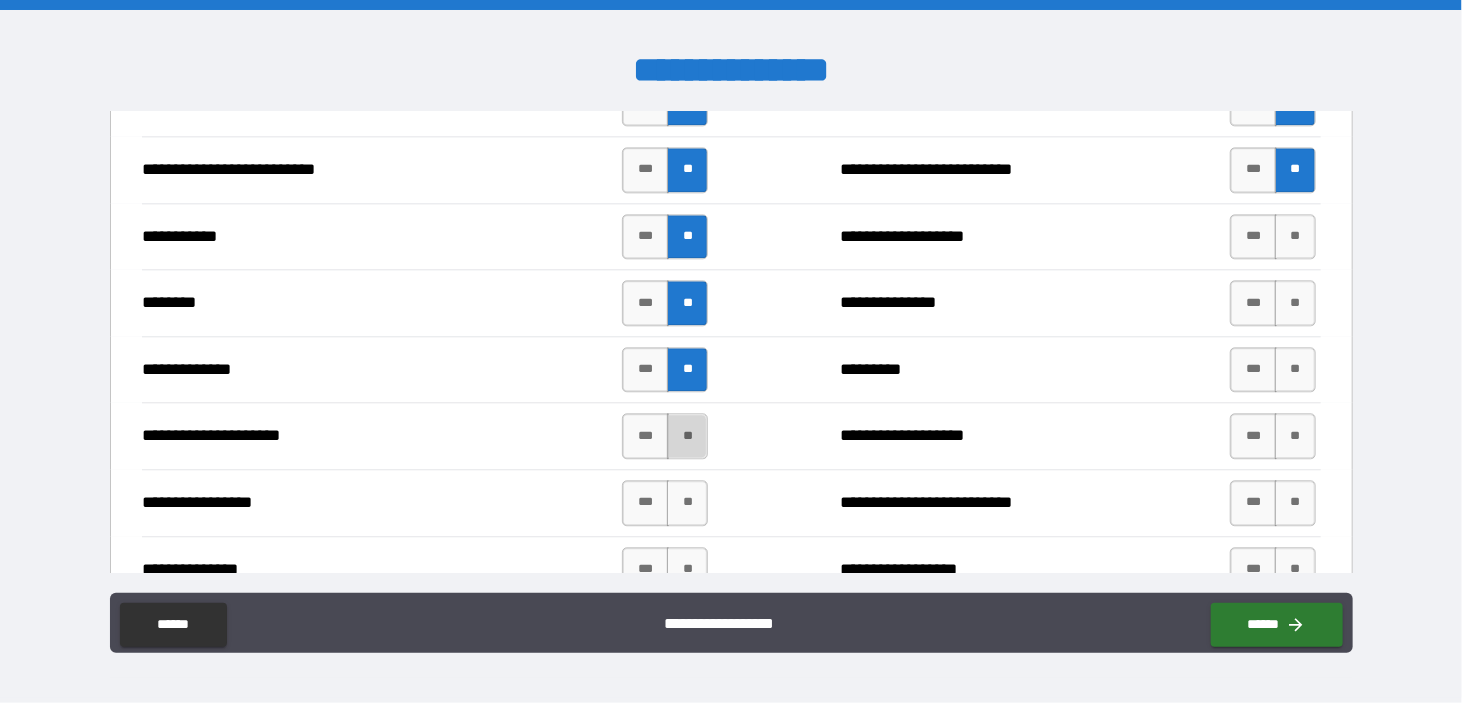click on "**" at bounding box center (687, 436) 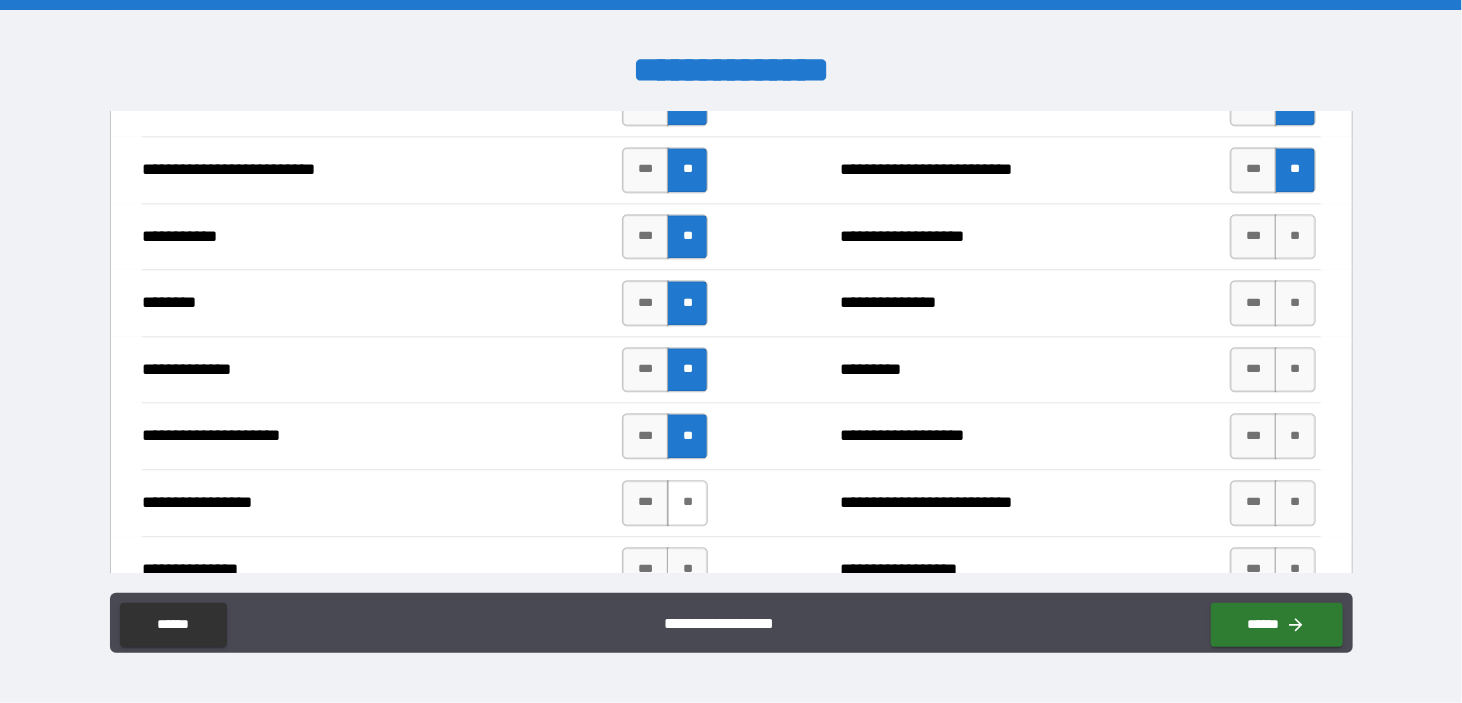 click on "**" at bounding box center (687, 503) 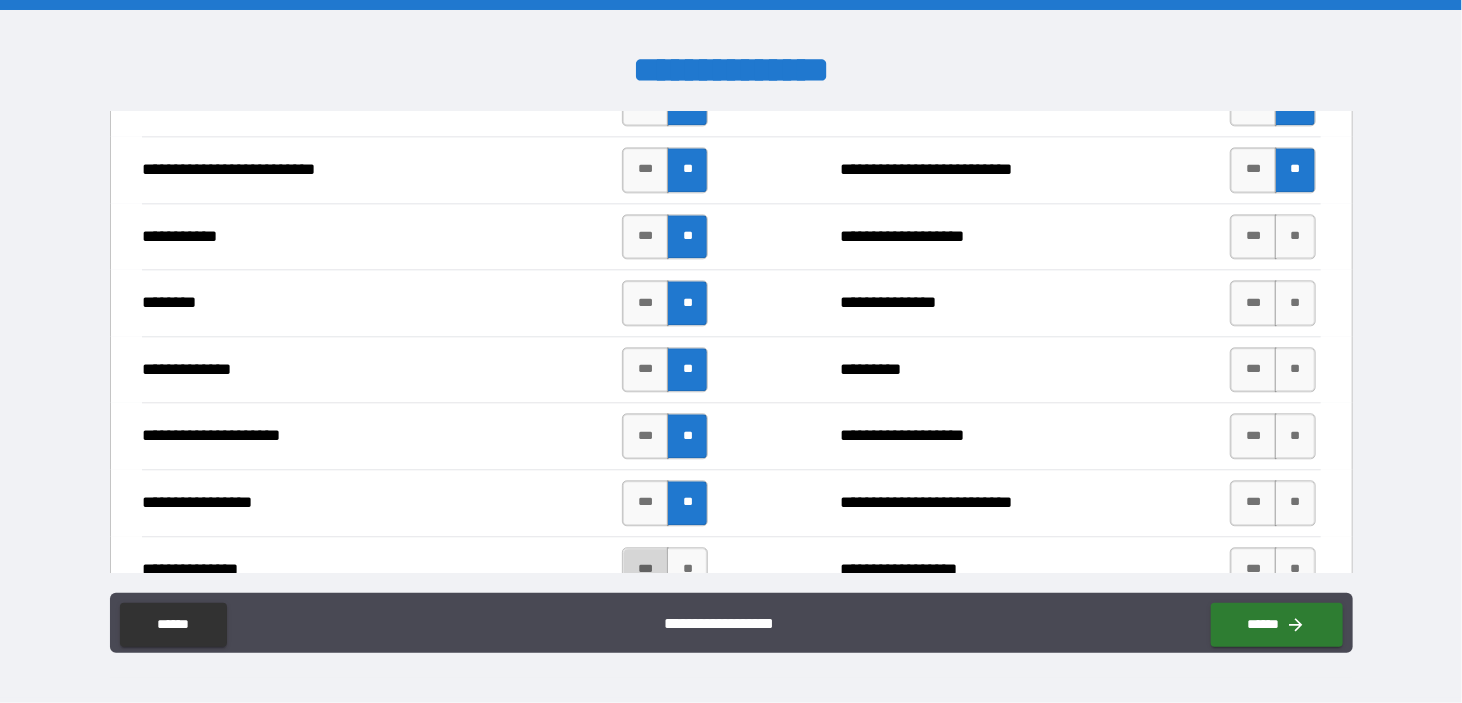 click on "***" at bounding box center (645, 570) 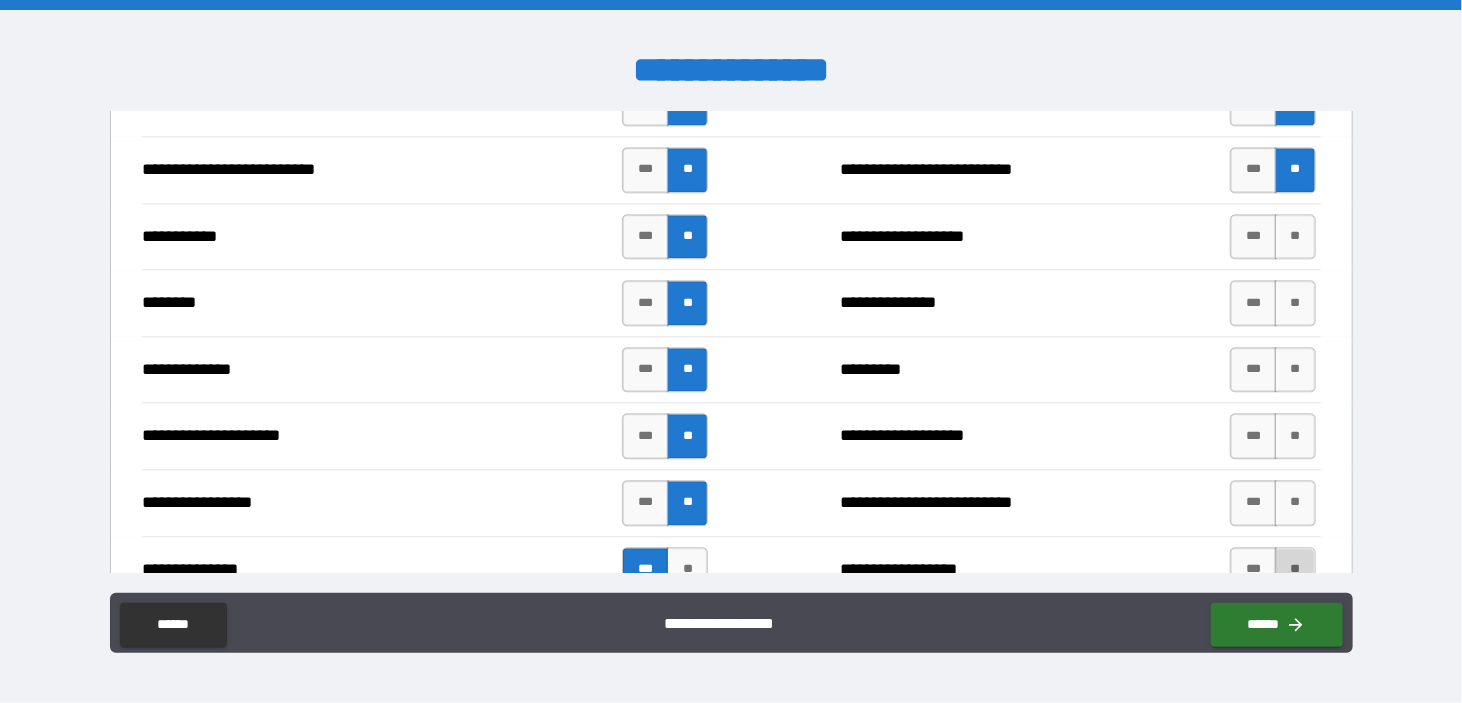 click on "**" at bounding box center [1295, 570] 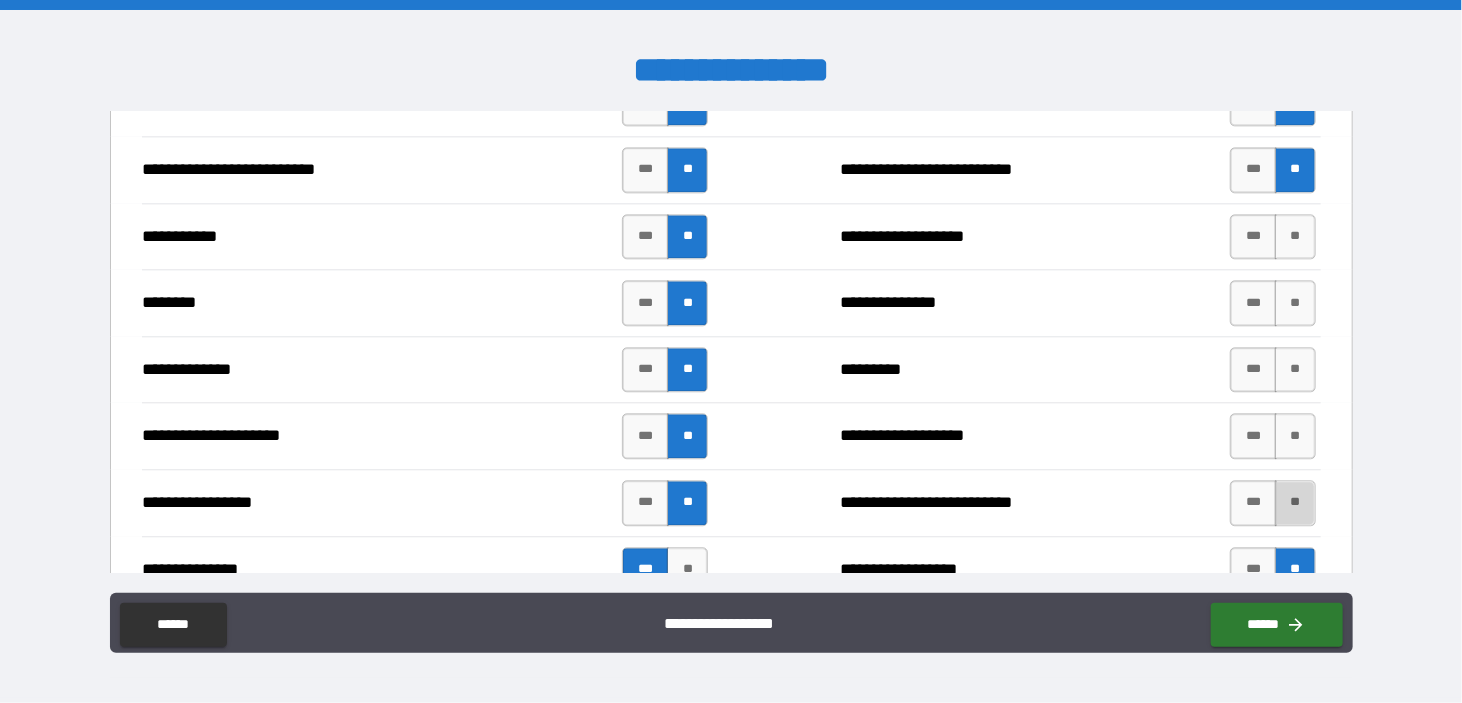 click on "**" at bounding box center (1295, 503) 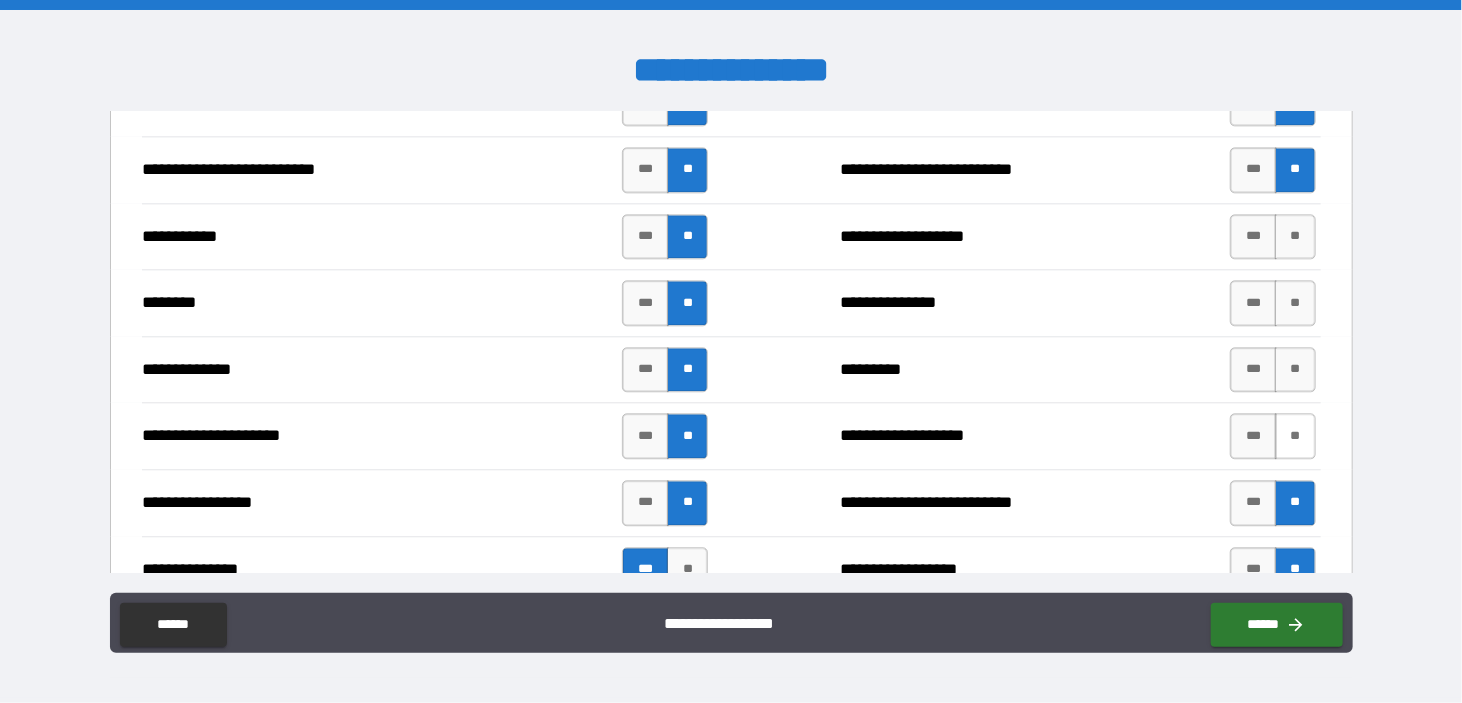 click on "**" at bounding box center [1295, 436] 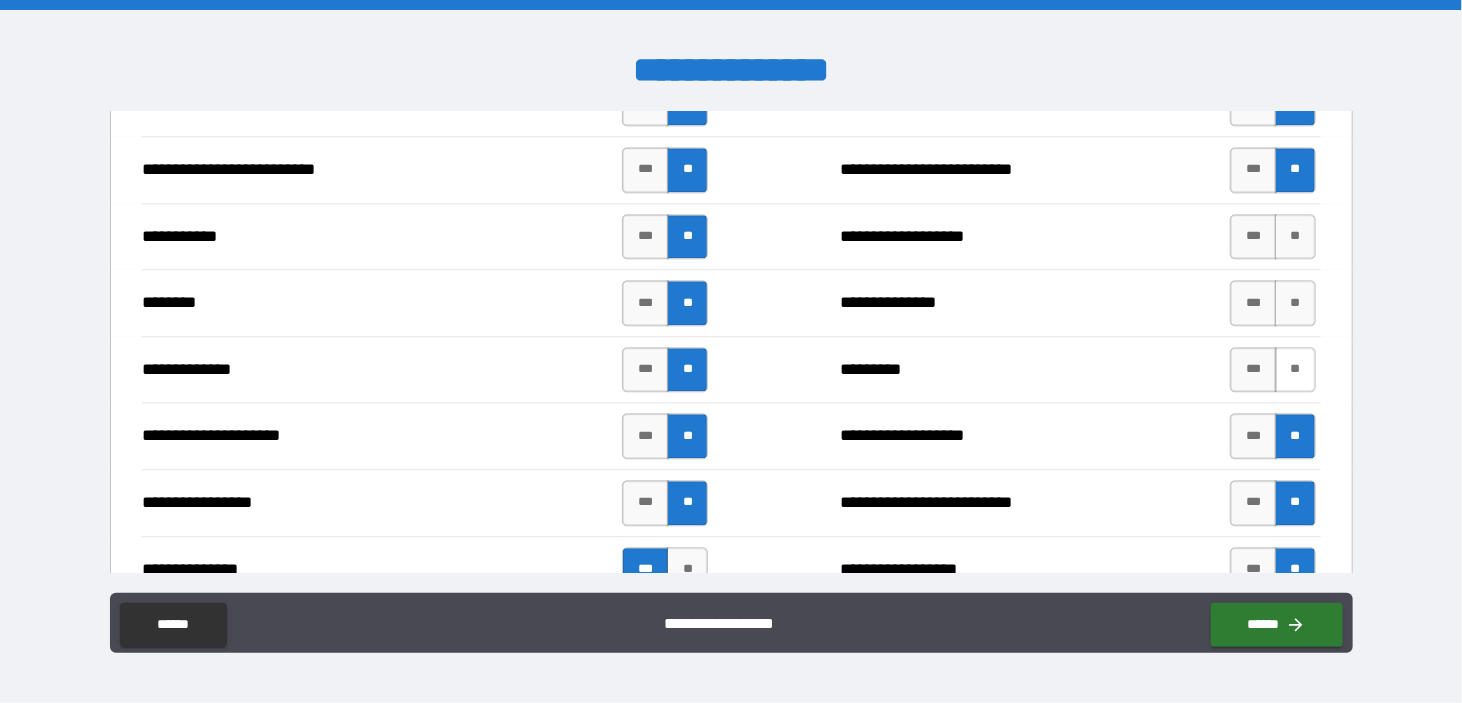 click on "**" at bounding box center [1295, 370] 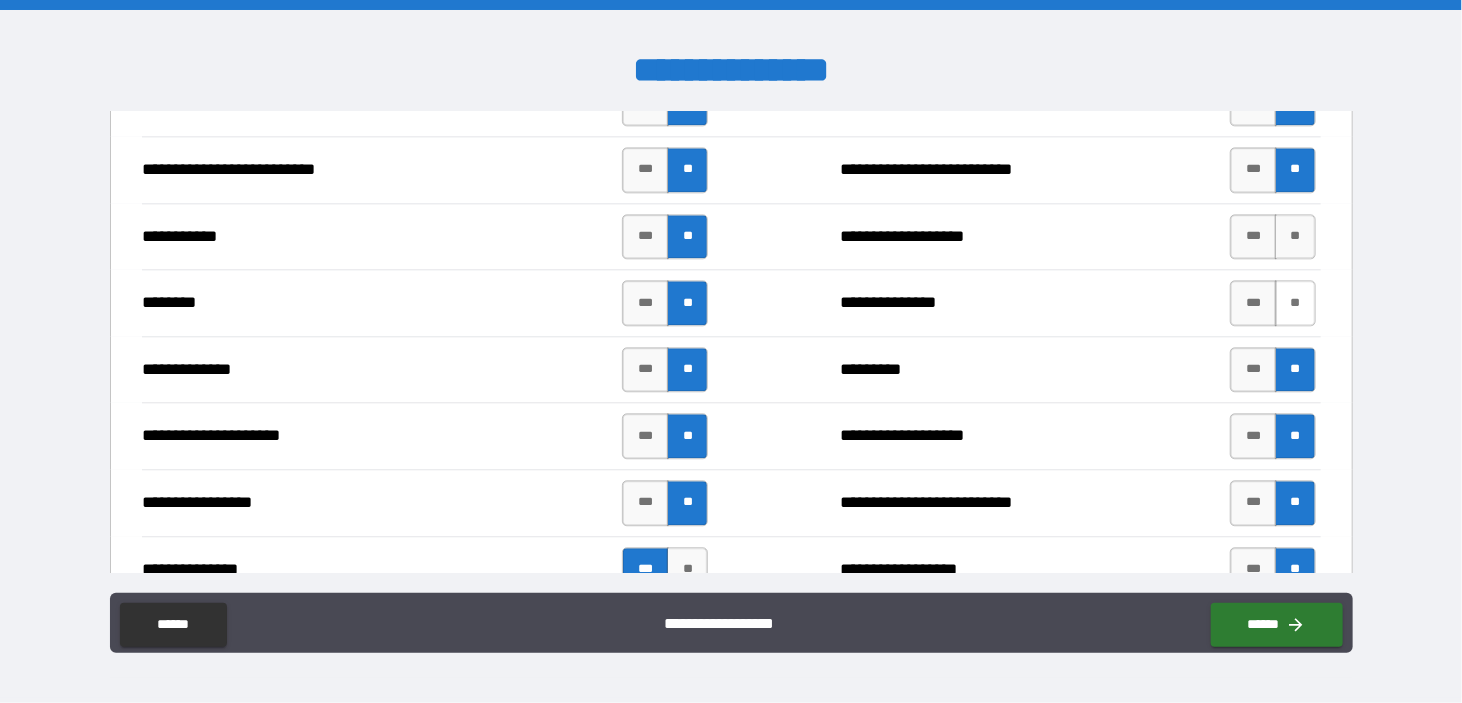 click on "**" at bounding box center [1295, 303] 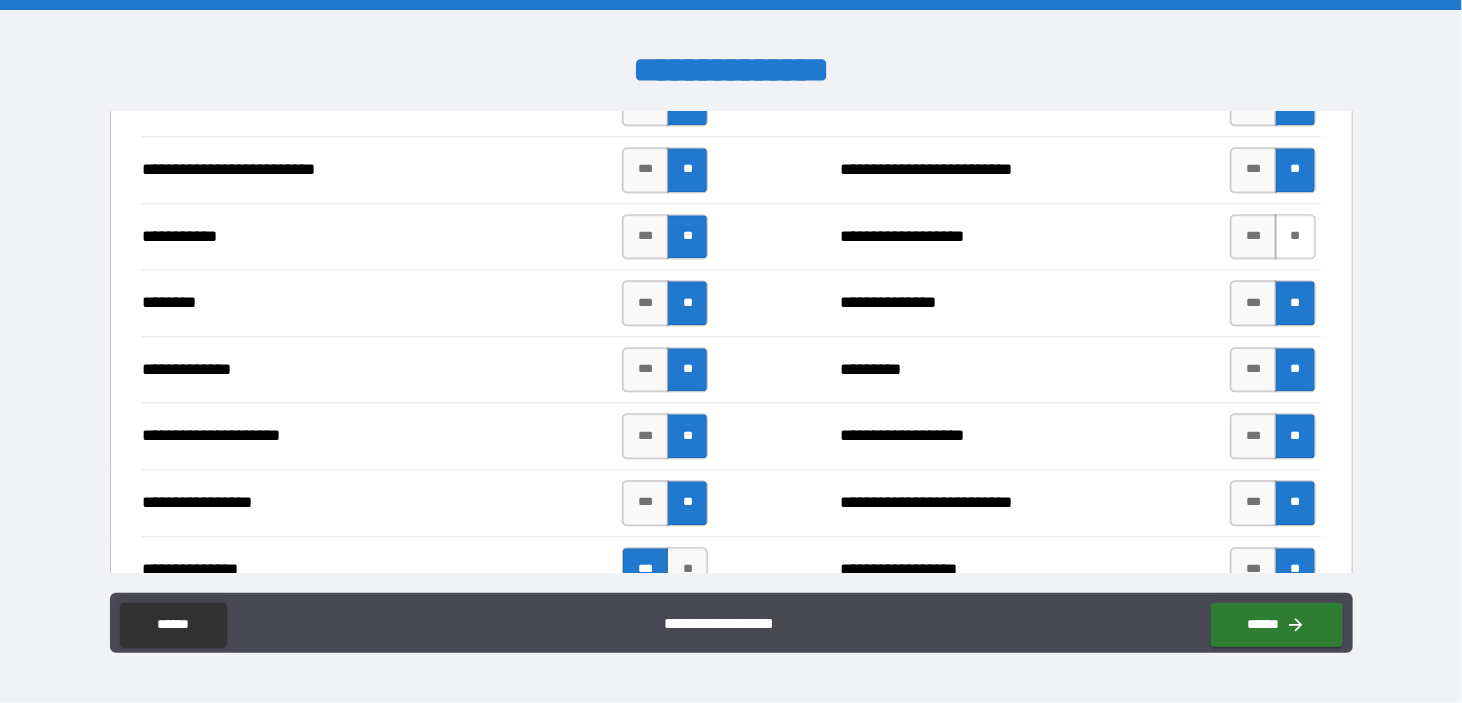 click on "**" at bounding box center (1295, 237) 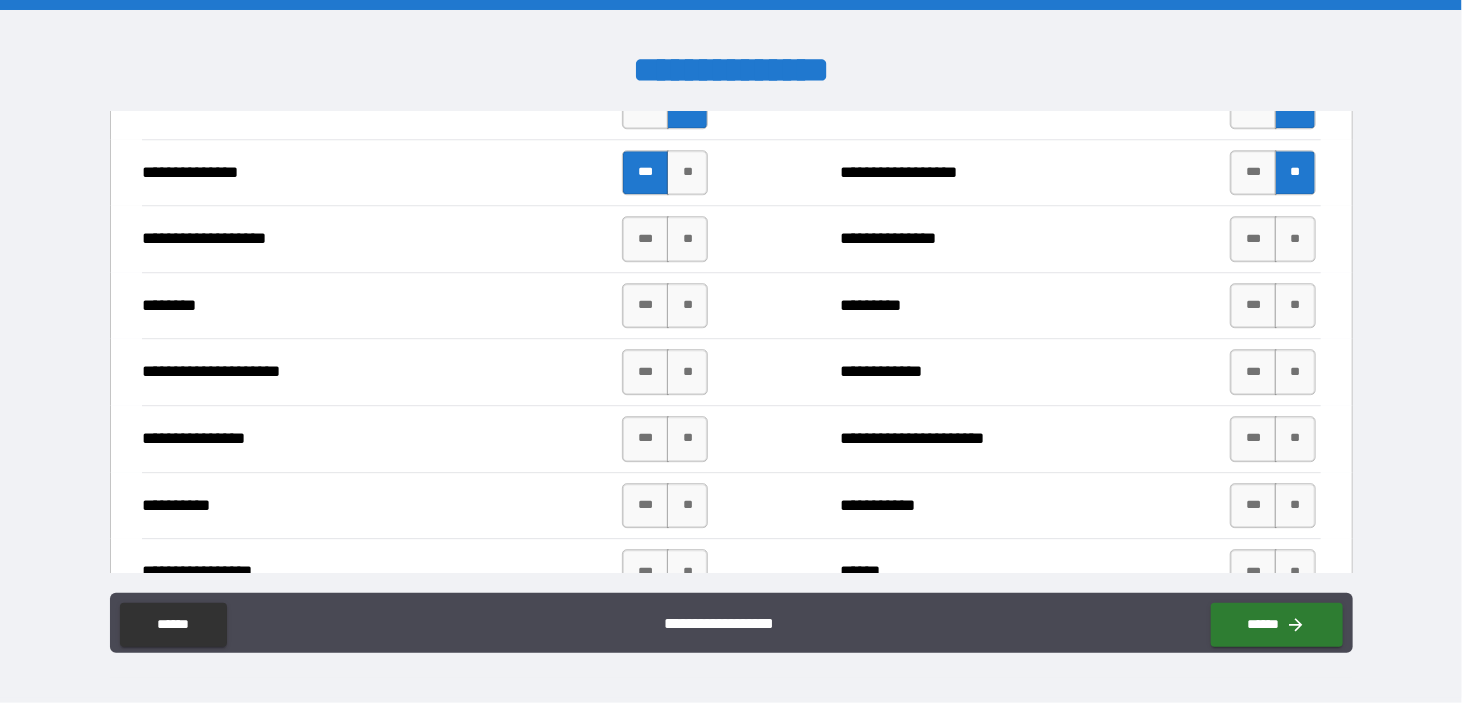 scroll, scrollTop: 2700, scrollLeft: 0, axis: vertical 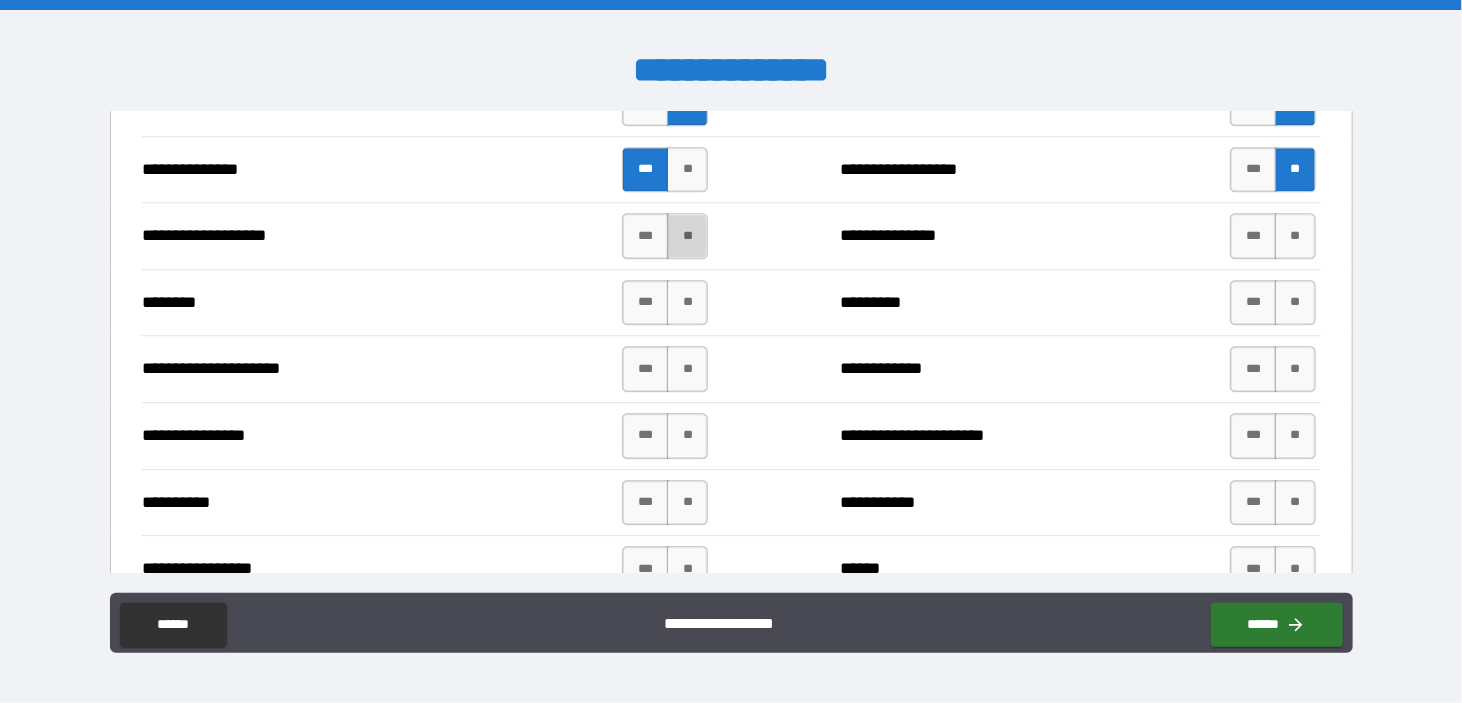 drag, startPoint x: 685, startPoint y: 218, endPoint x: 676, endPoint y: 249, distance: 32.280025 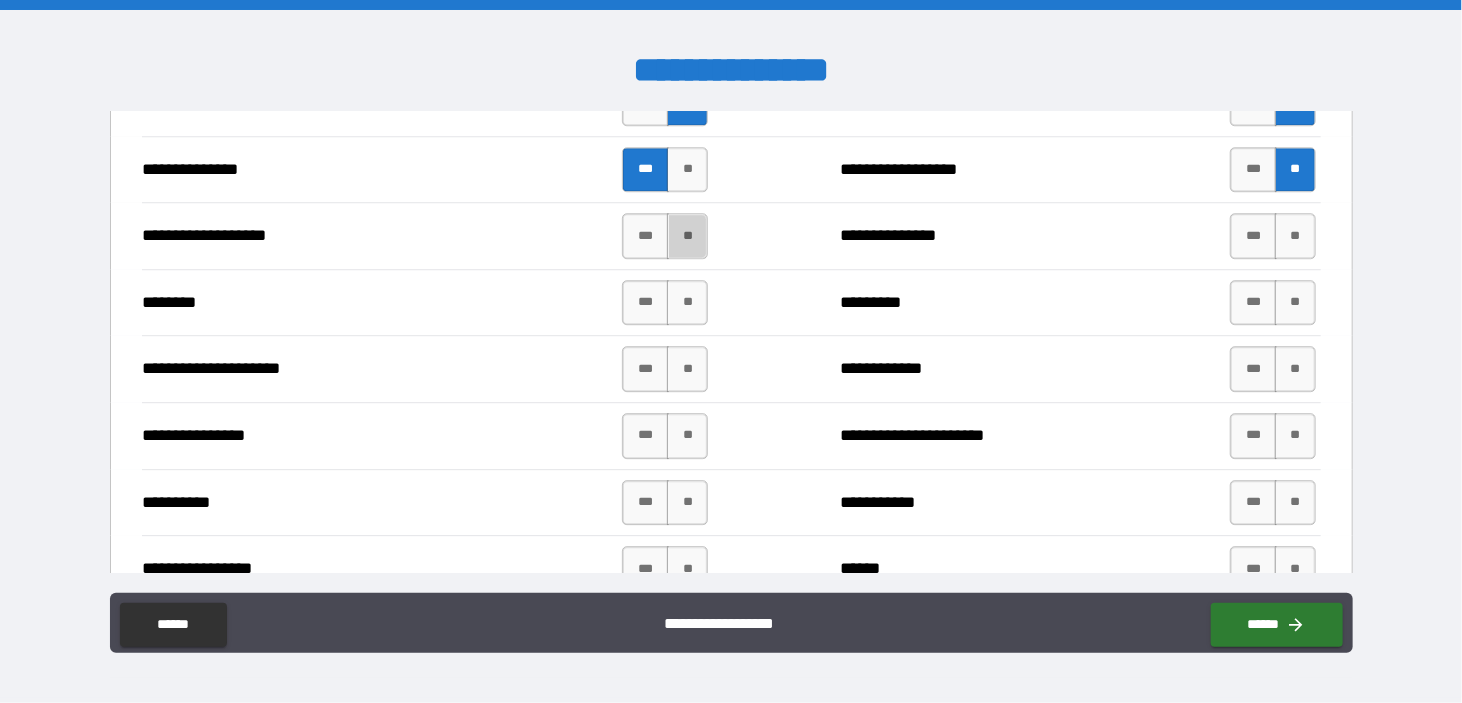 click on "**" at bounding box center [687, 236] 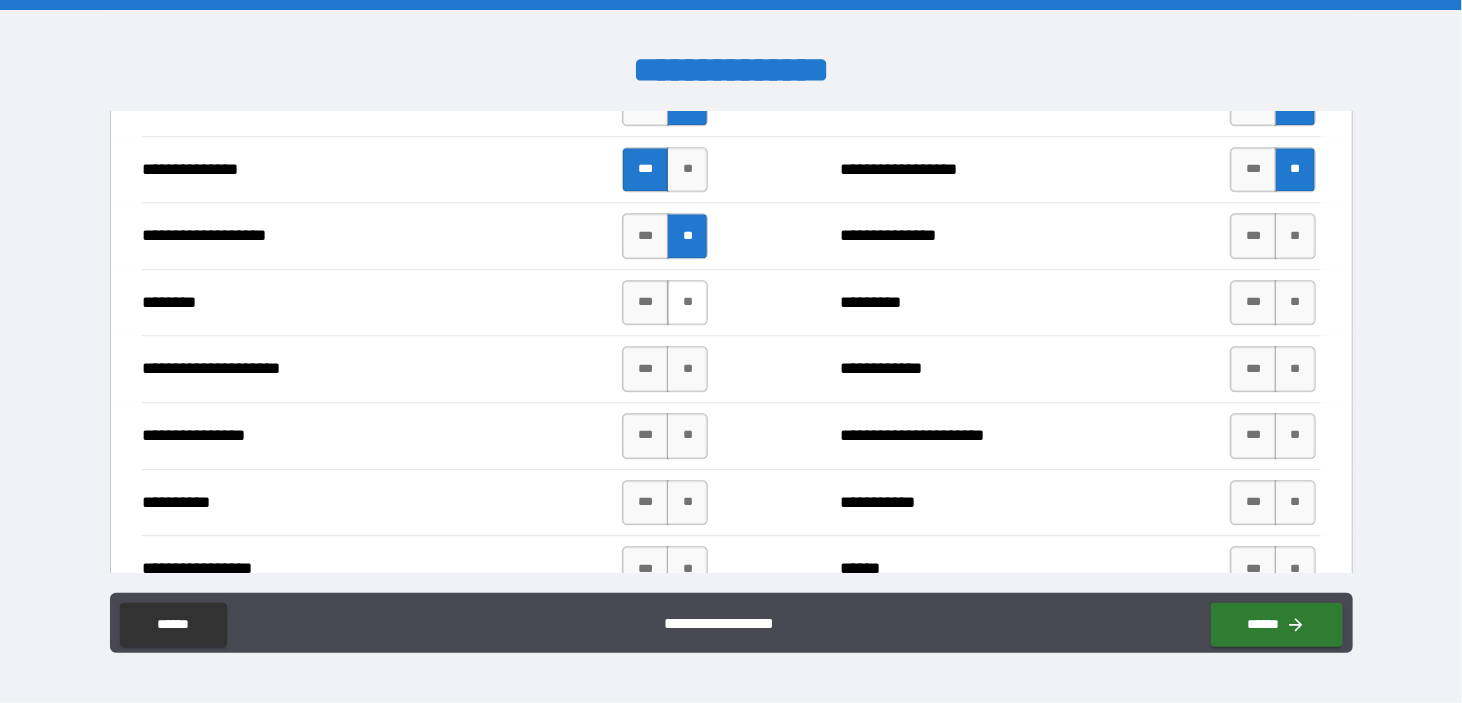 click on "**" at bounding box center [687, 303] 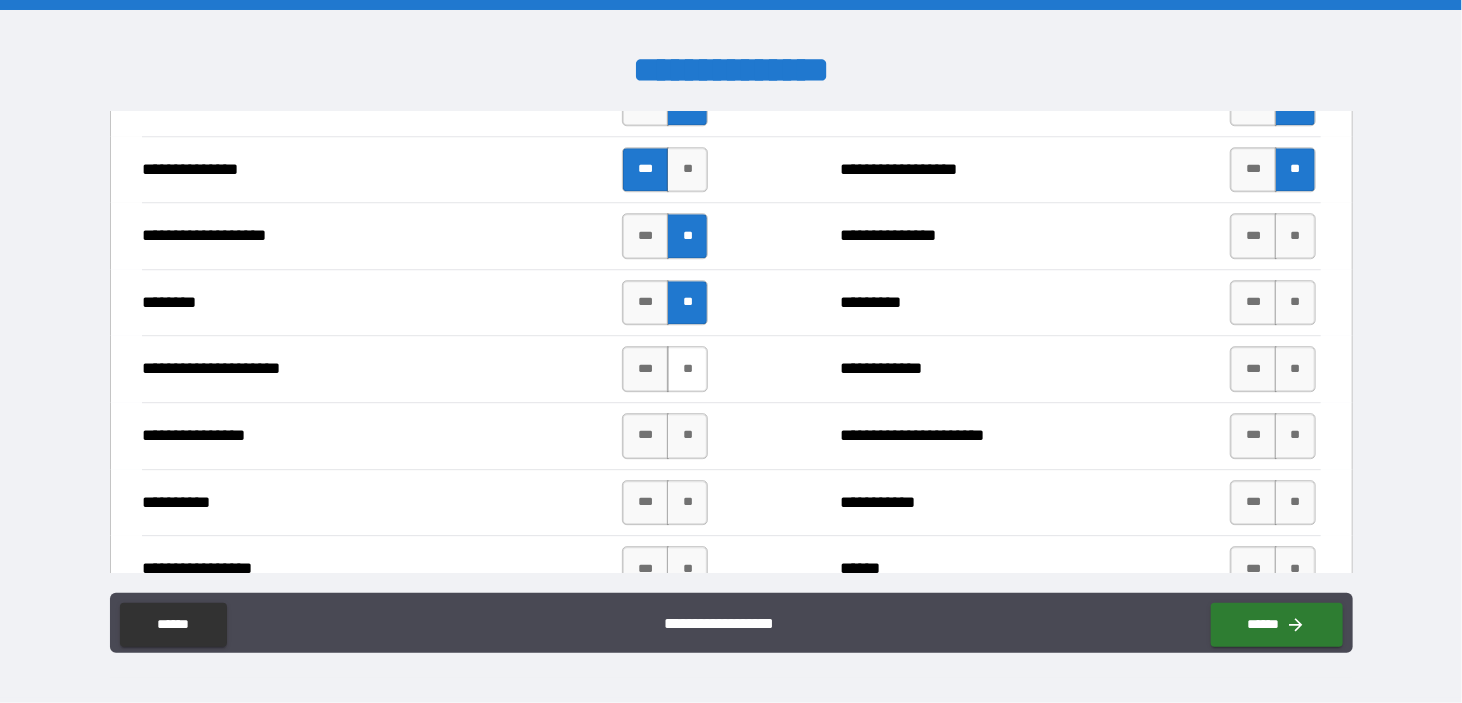 click on "**" at bounding box center (687, 369) 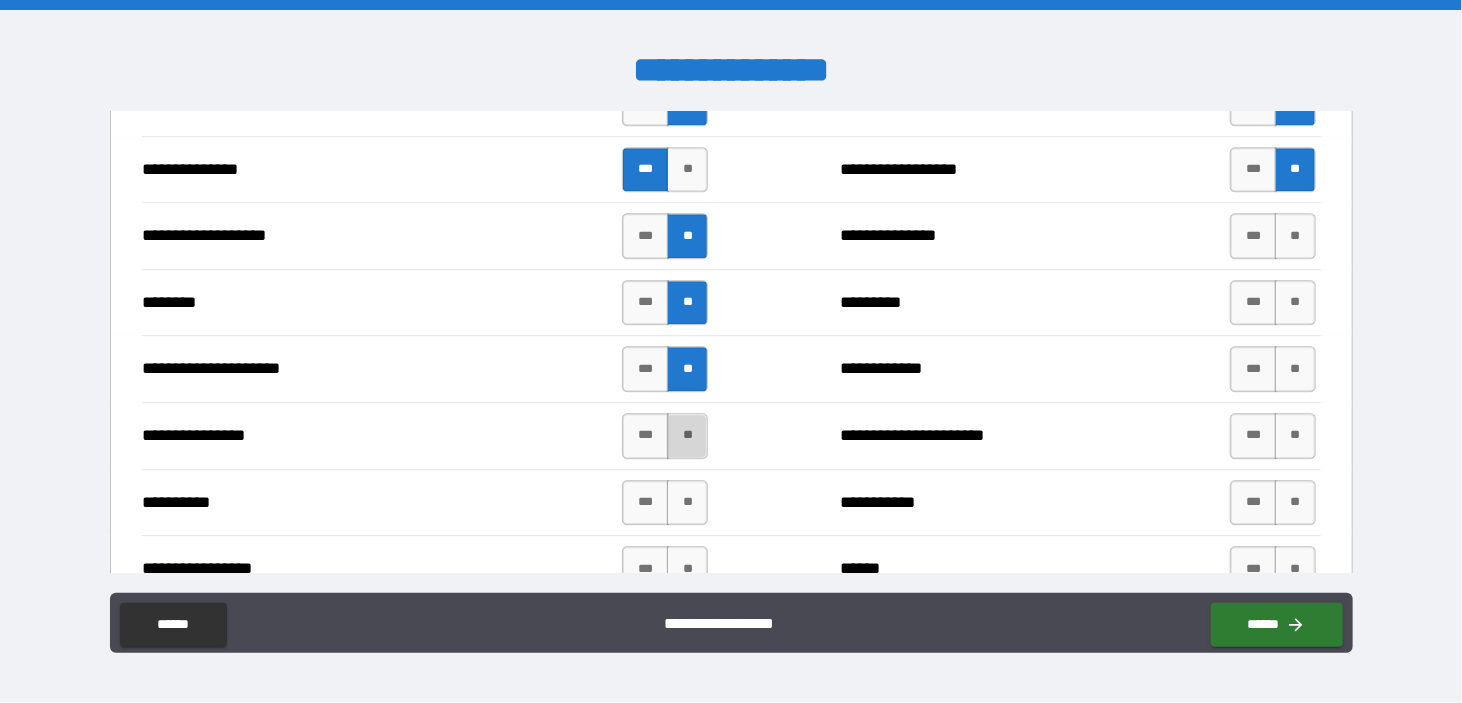click on "**" at bounding box center (687, 436) 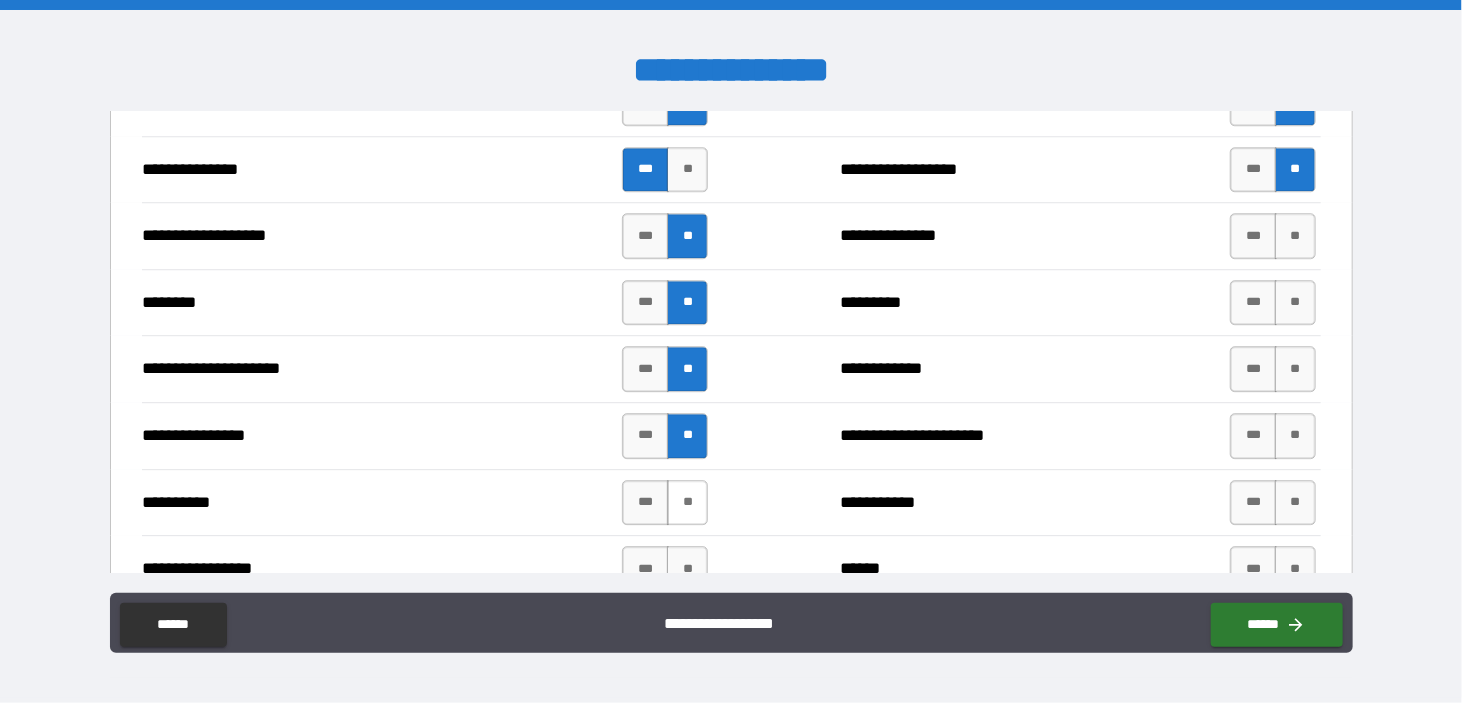 click on "**" at bounding box center [687, 503] 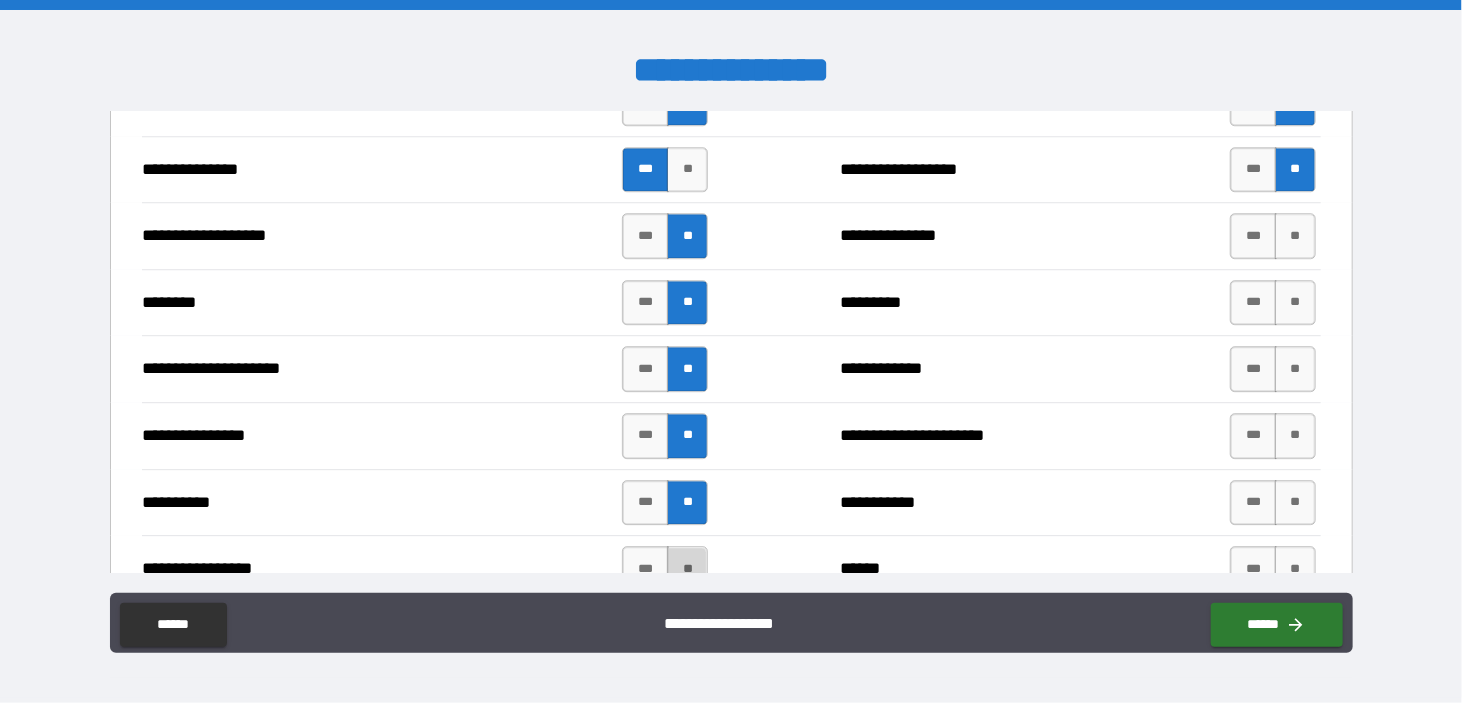 click on "**" at bounding box center (687, 569) 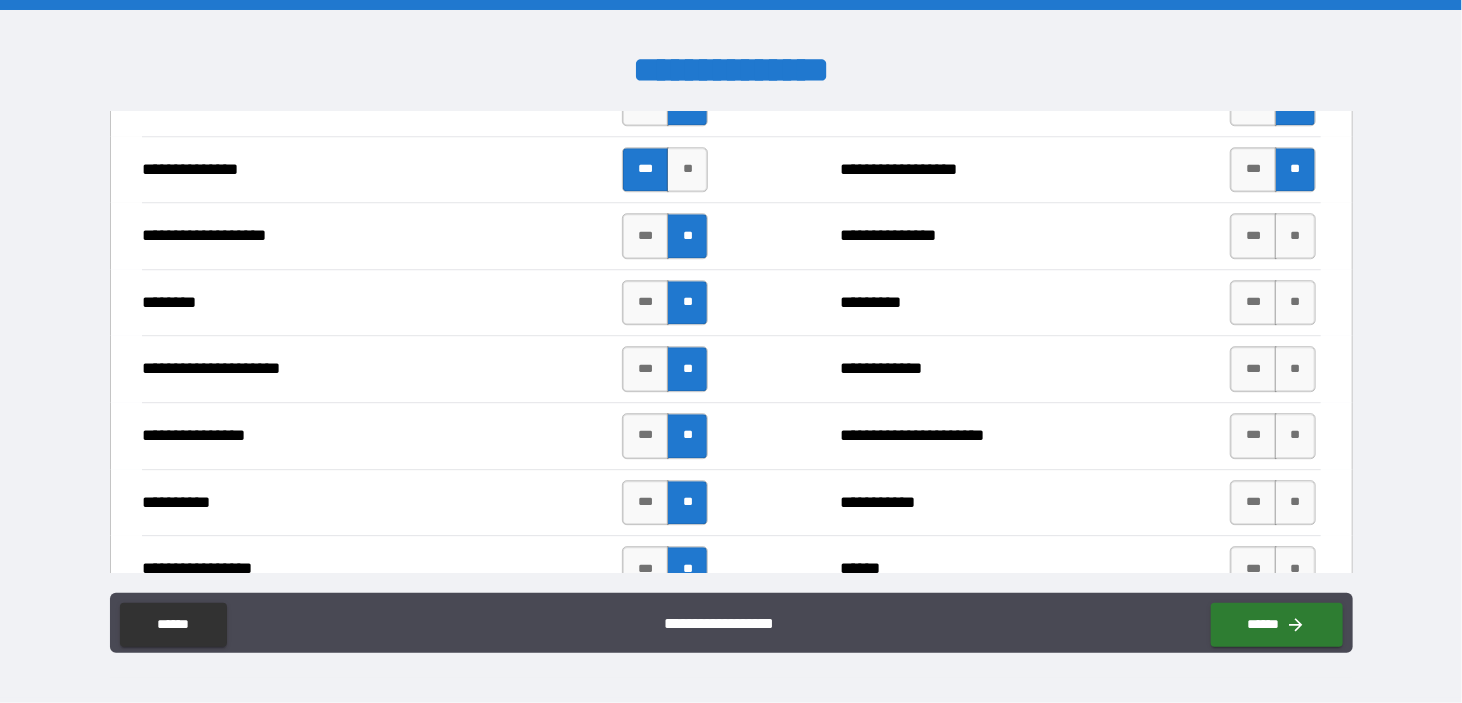 drag, startPoint x: 1293, startPoint y: 559, endPoint x: 1299, endPoint y: 521, distance: 38.470768 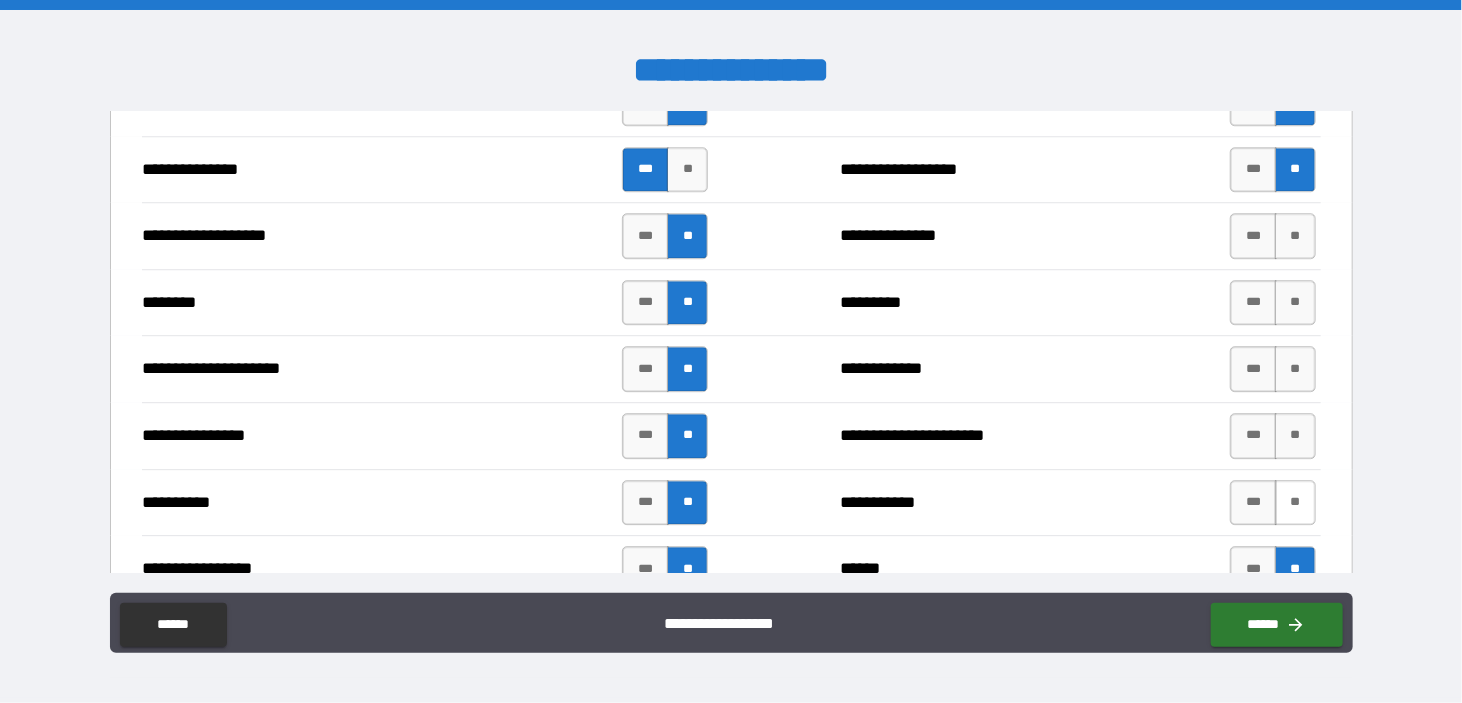 click on "**" at bounding box center (1295, 503) 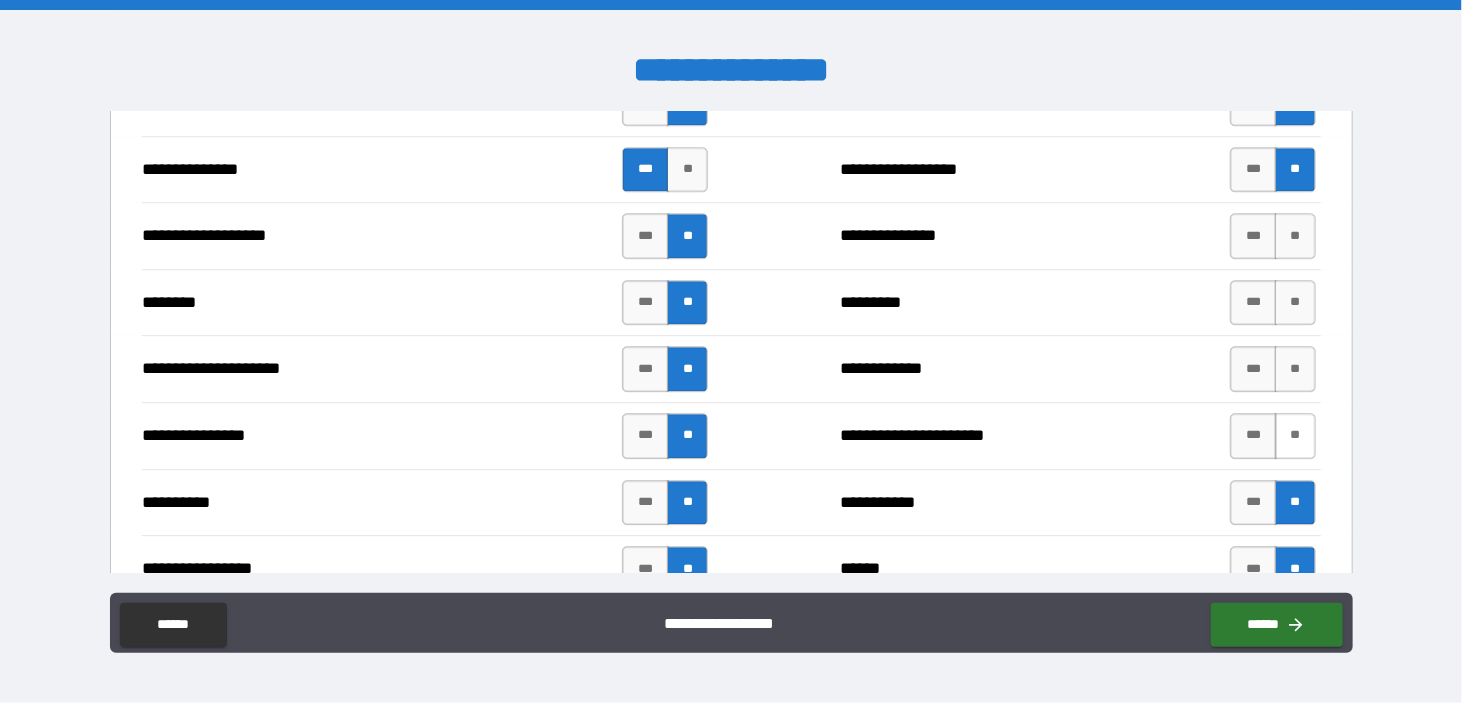 click on "**" at bounding box center [1295, 436] 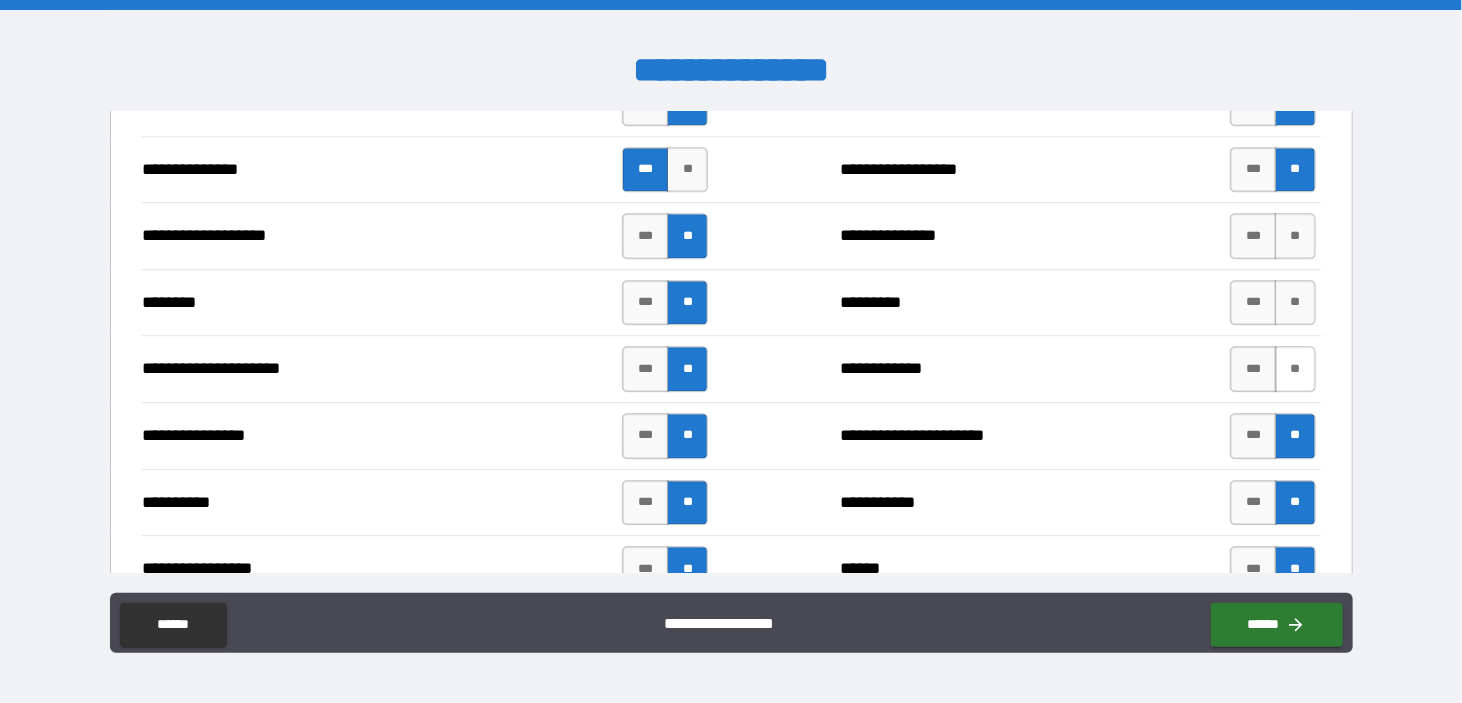 click on "**" at bounding box center (1295, 369) 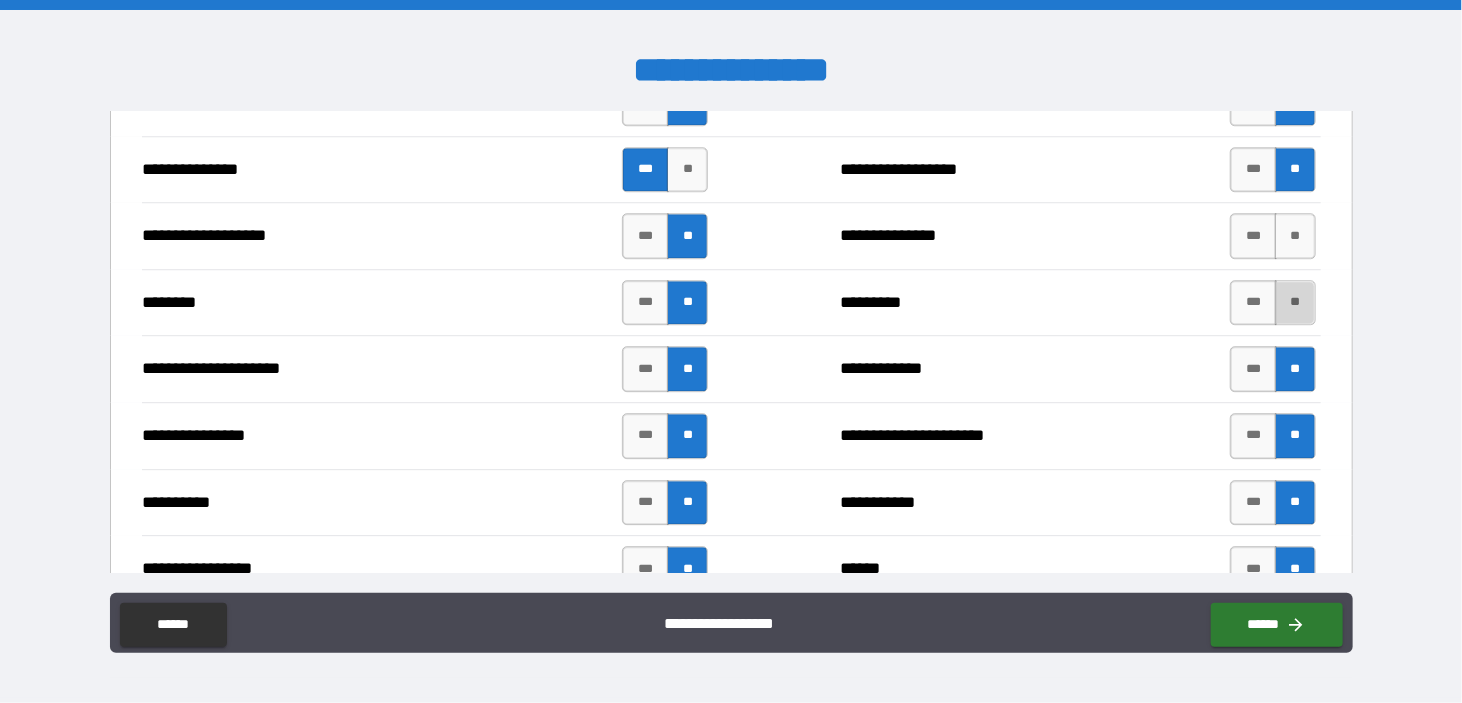 click on "**" at bounding box center [1295, 303] 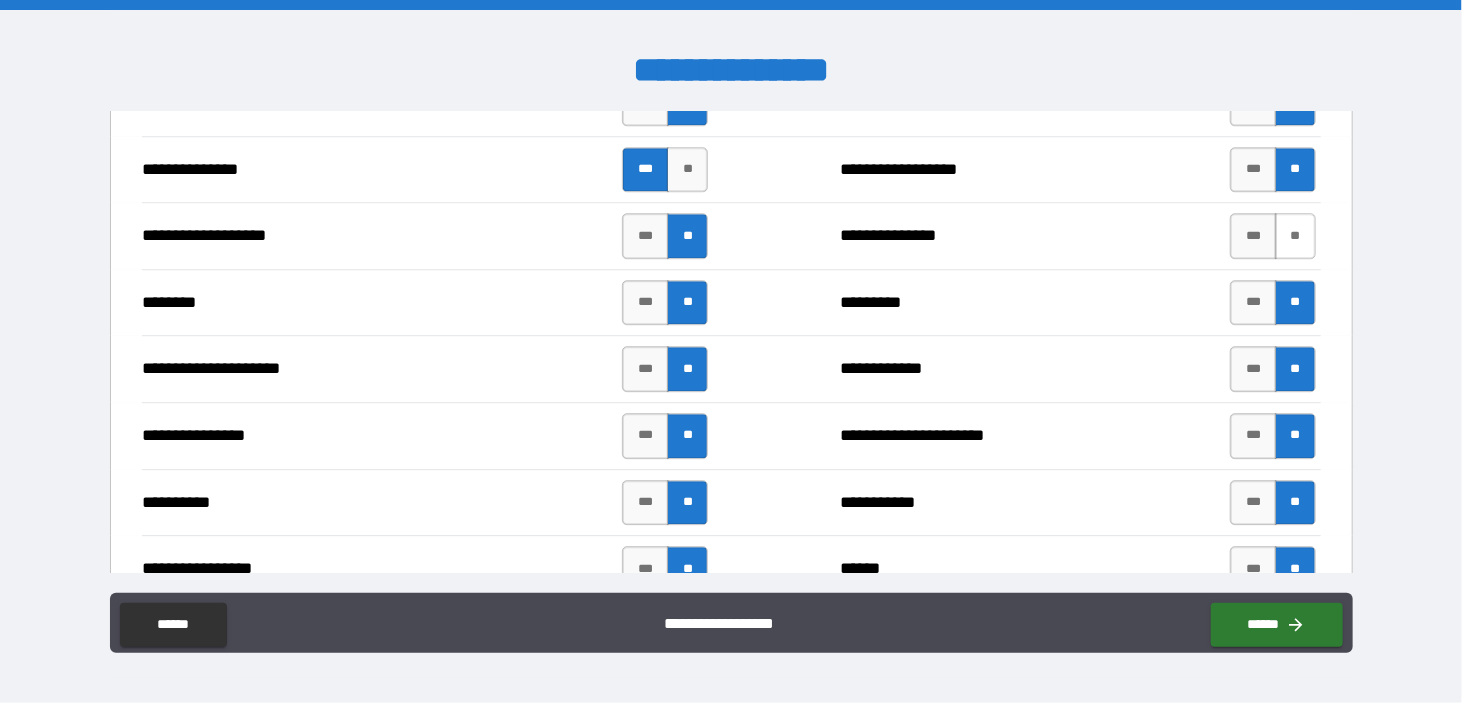 click on "**" at bounding box center (1295, 236) 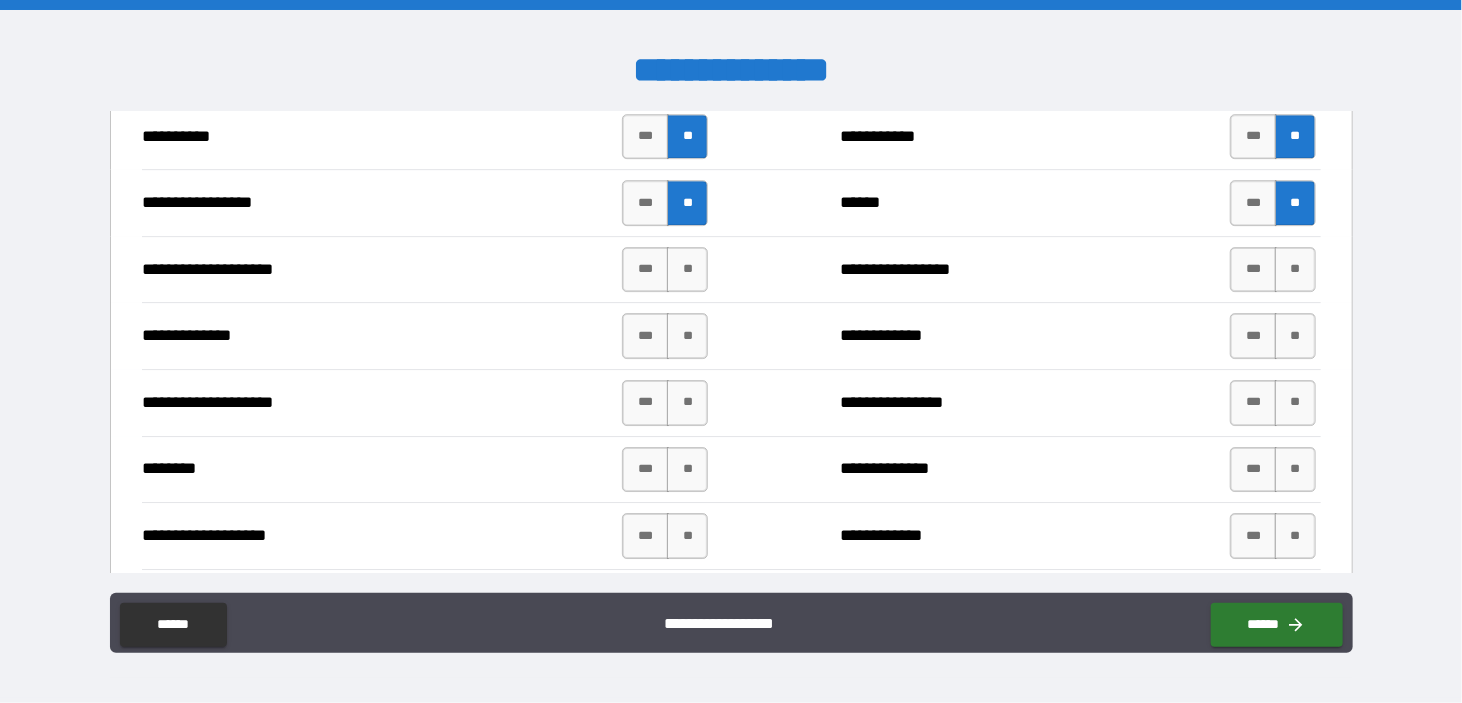 scroll, scrollTop: 3000, scrollLeft: 0, axis: vertical 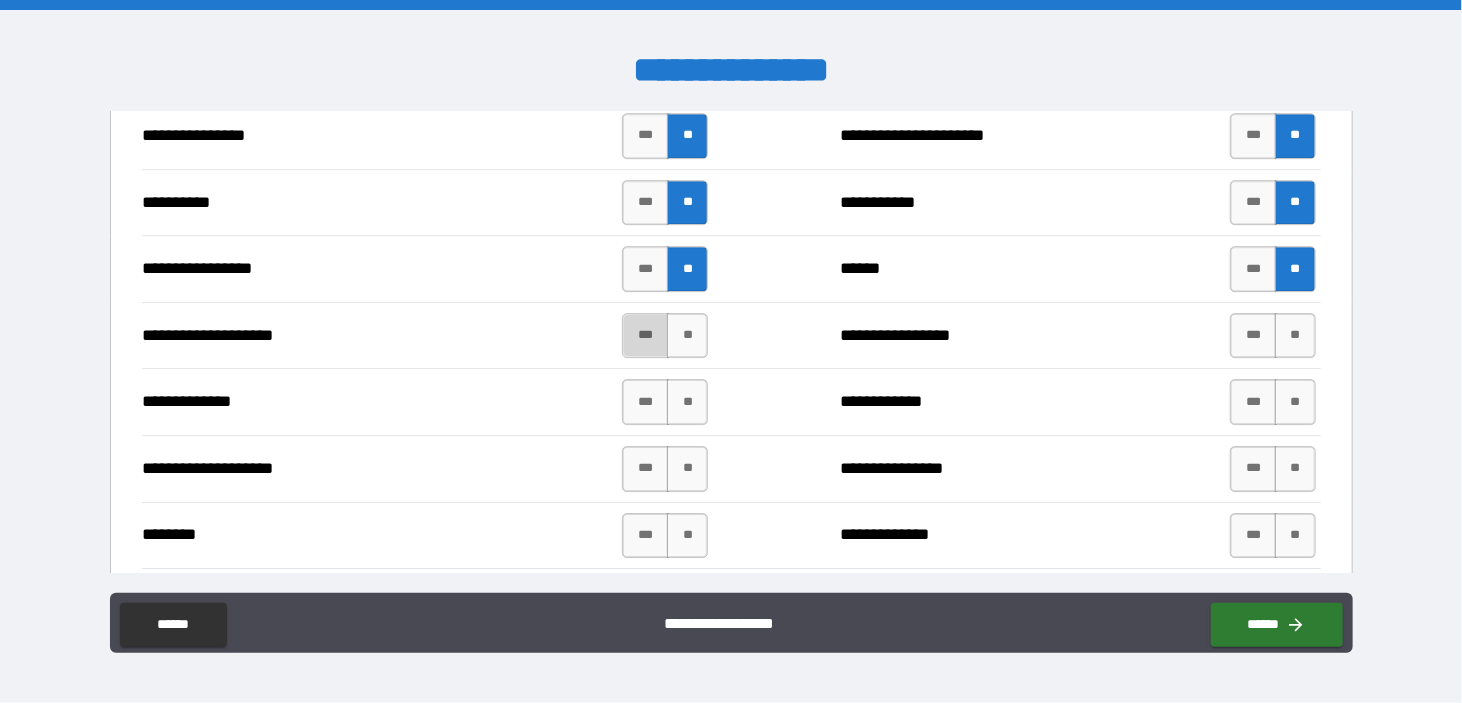 click on "***" at bounding box center (645, 336) 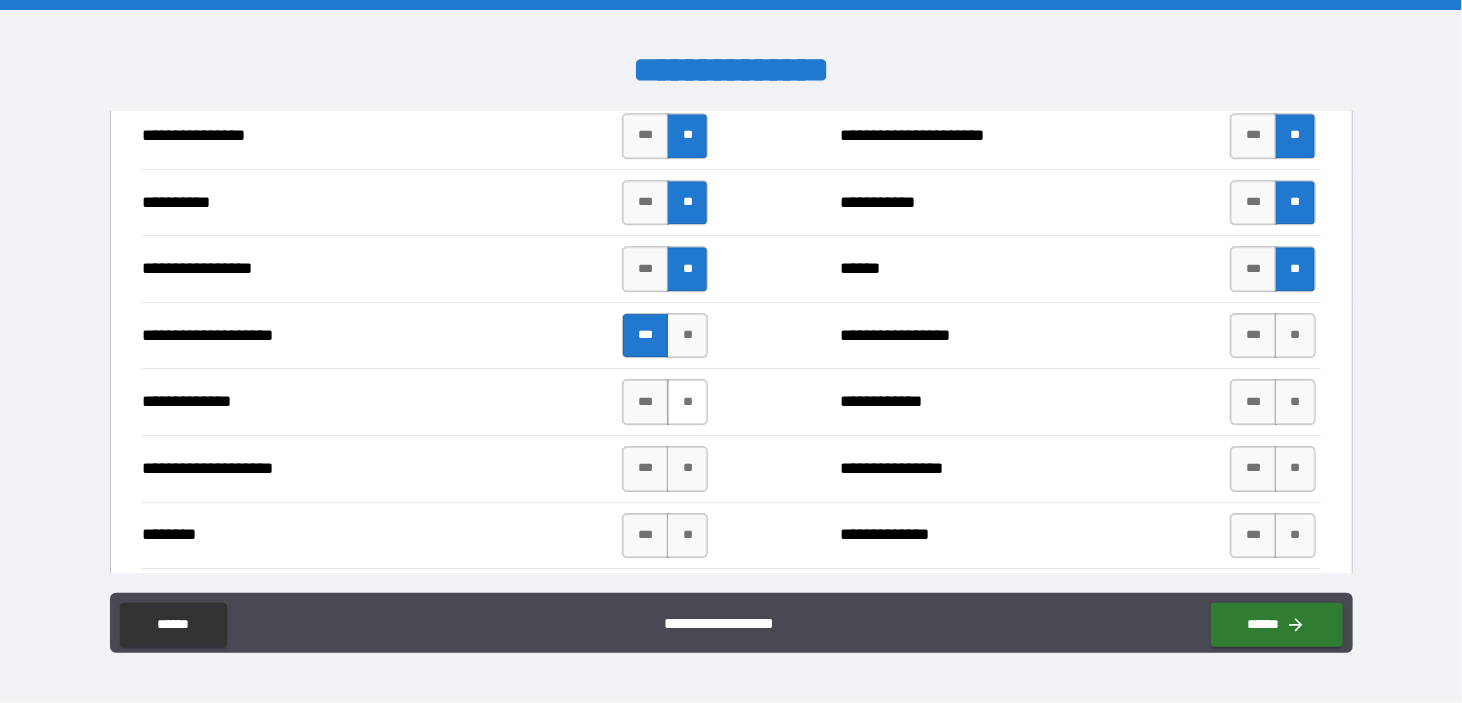 click on "**" at bounding box center (687, 402) 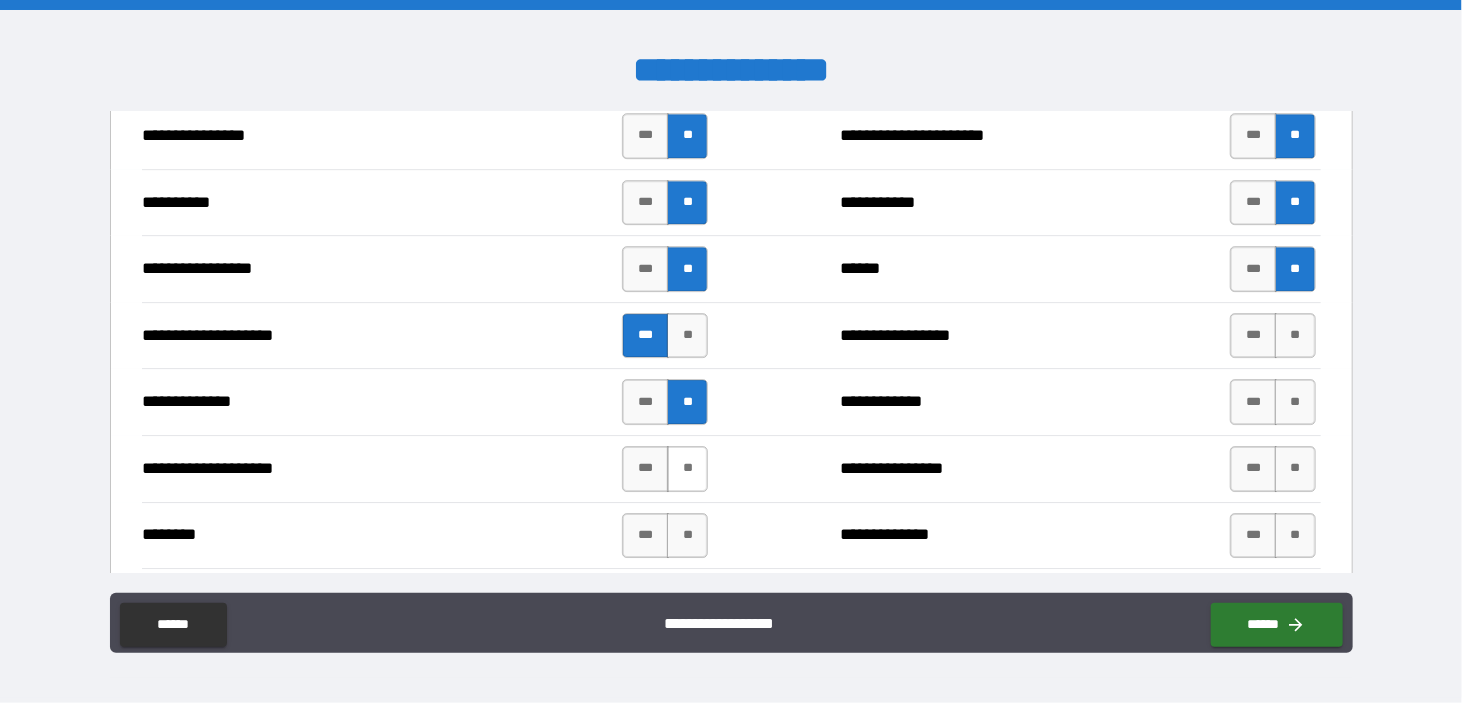 click on "**" at bounding box center [687, 469] 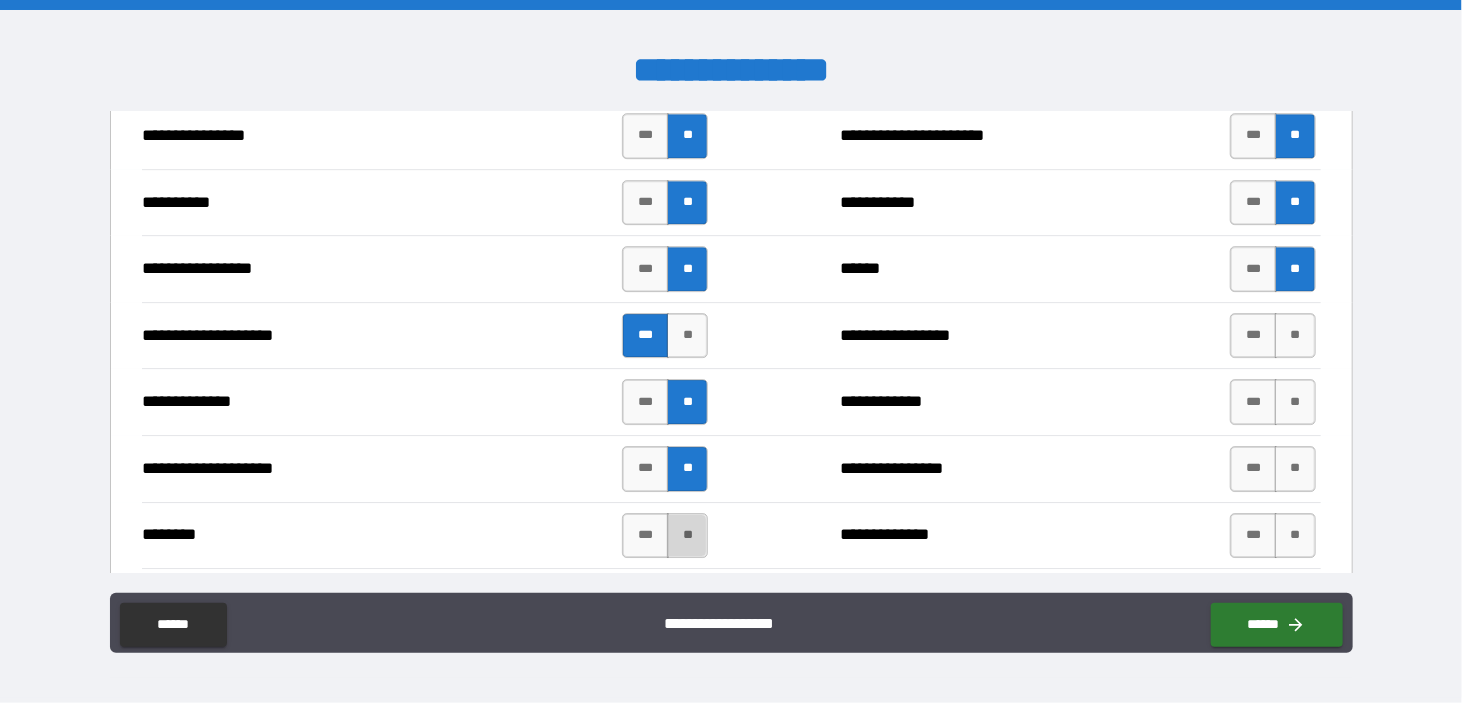 click on "**" at bounding box center (687, 536) 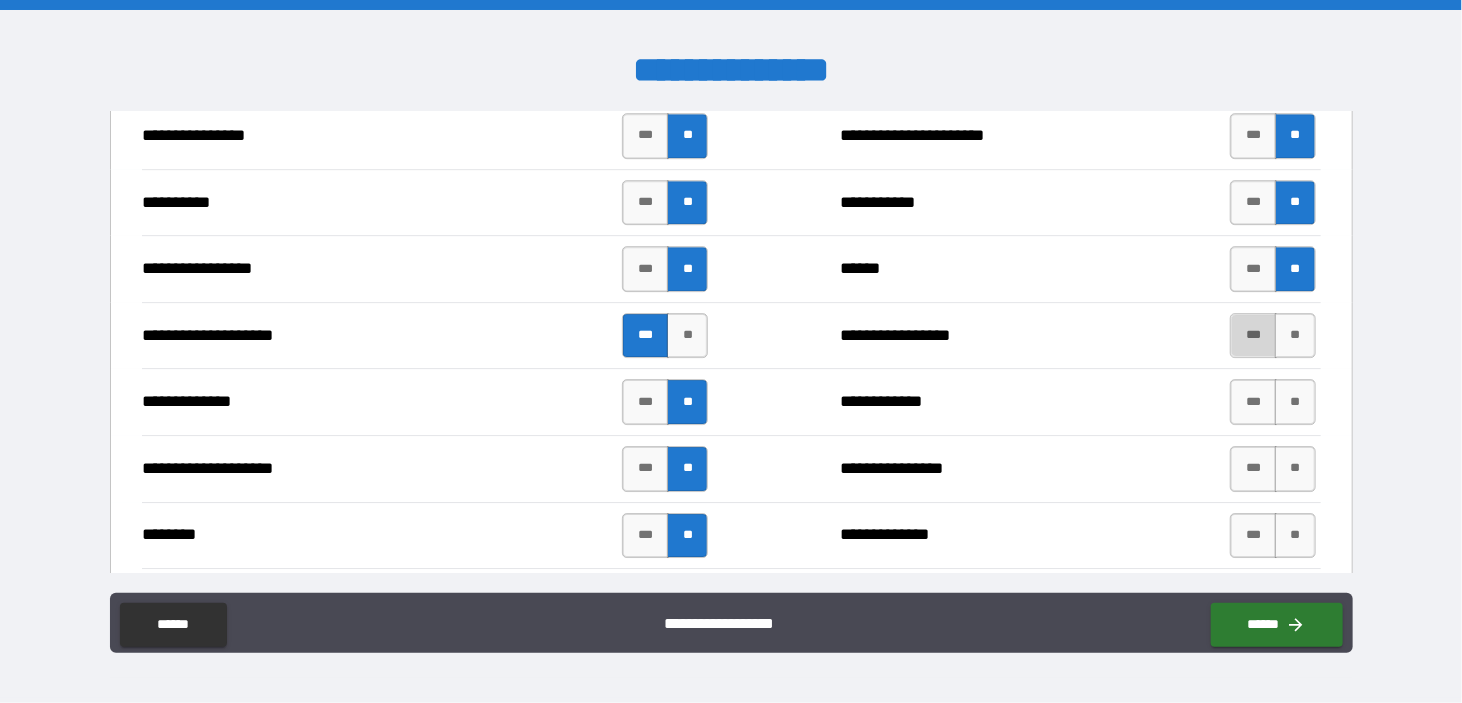 click on "***" at bounding box center (1253, 336) 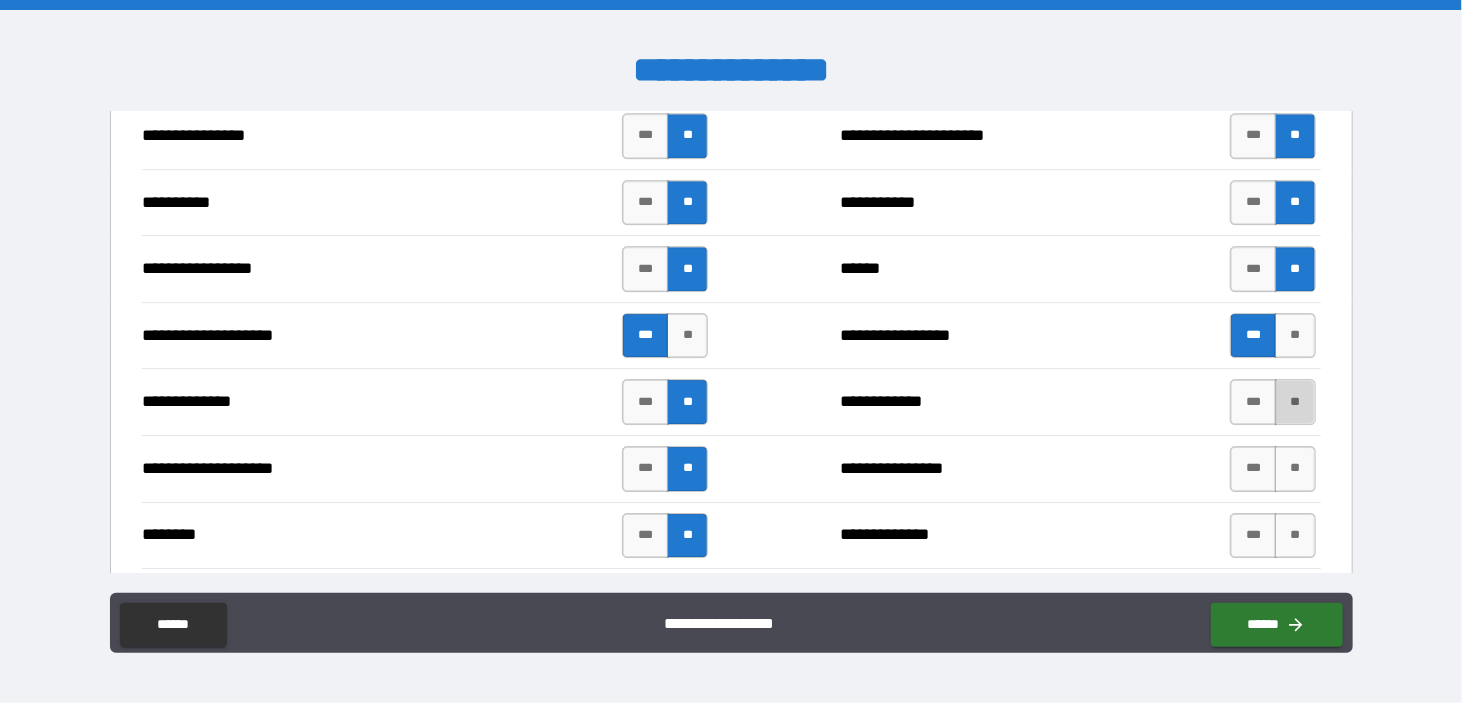 click on "**" at bounding box center (1295, 402) 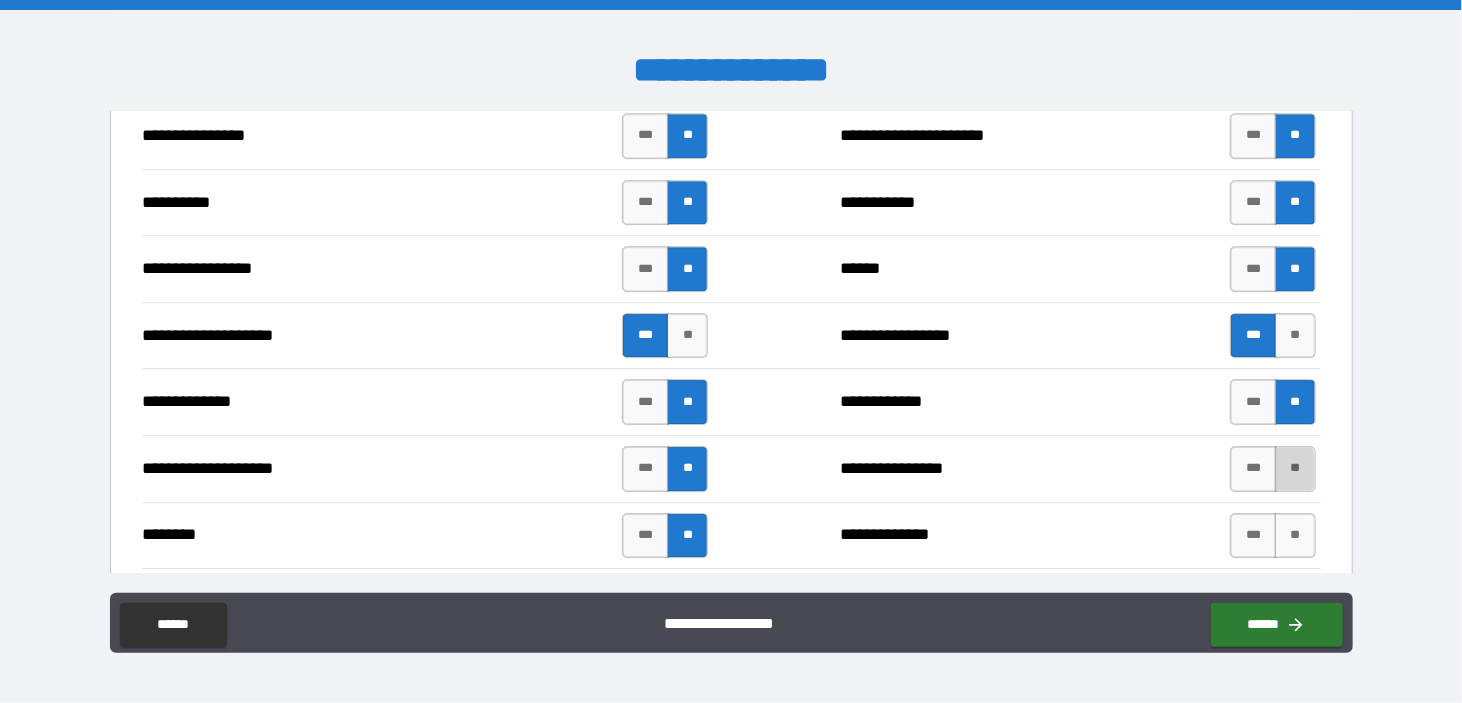 click on "**" at bounding box center [1295, 469] 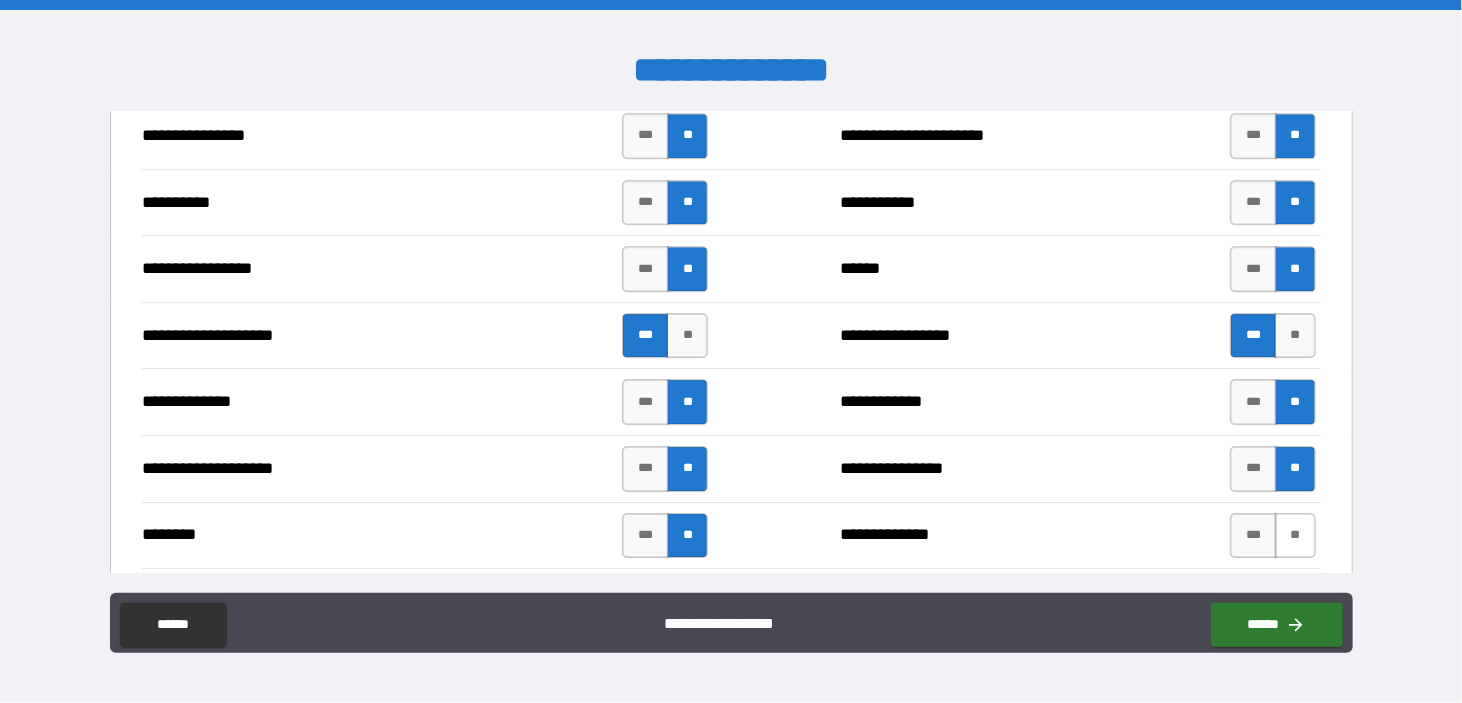 click on "**" at bounding box center [1295, 536] 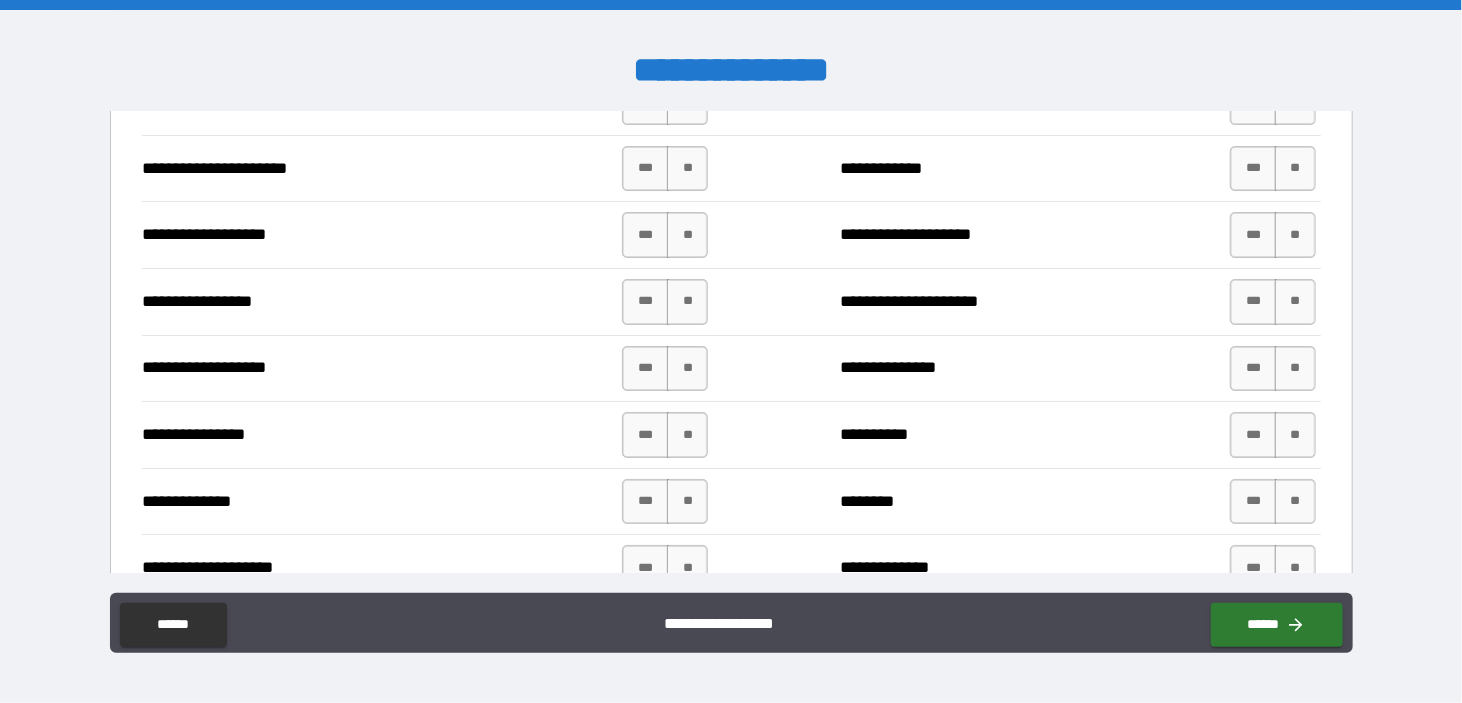 scroll, scrollTop: 3400, scrollLeft: 0, axis: vertical 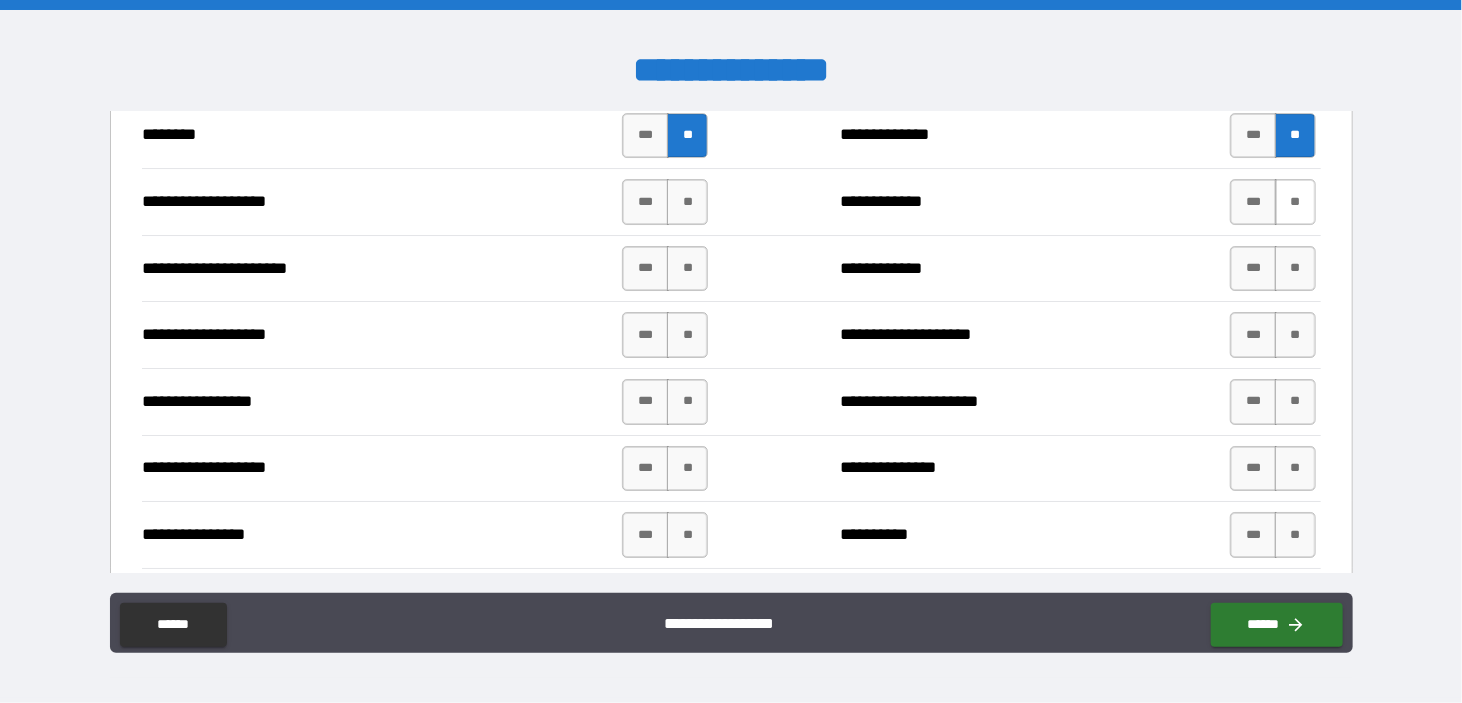click on "**" at bounding box center (1295, 202) 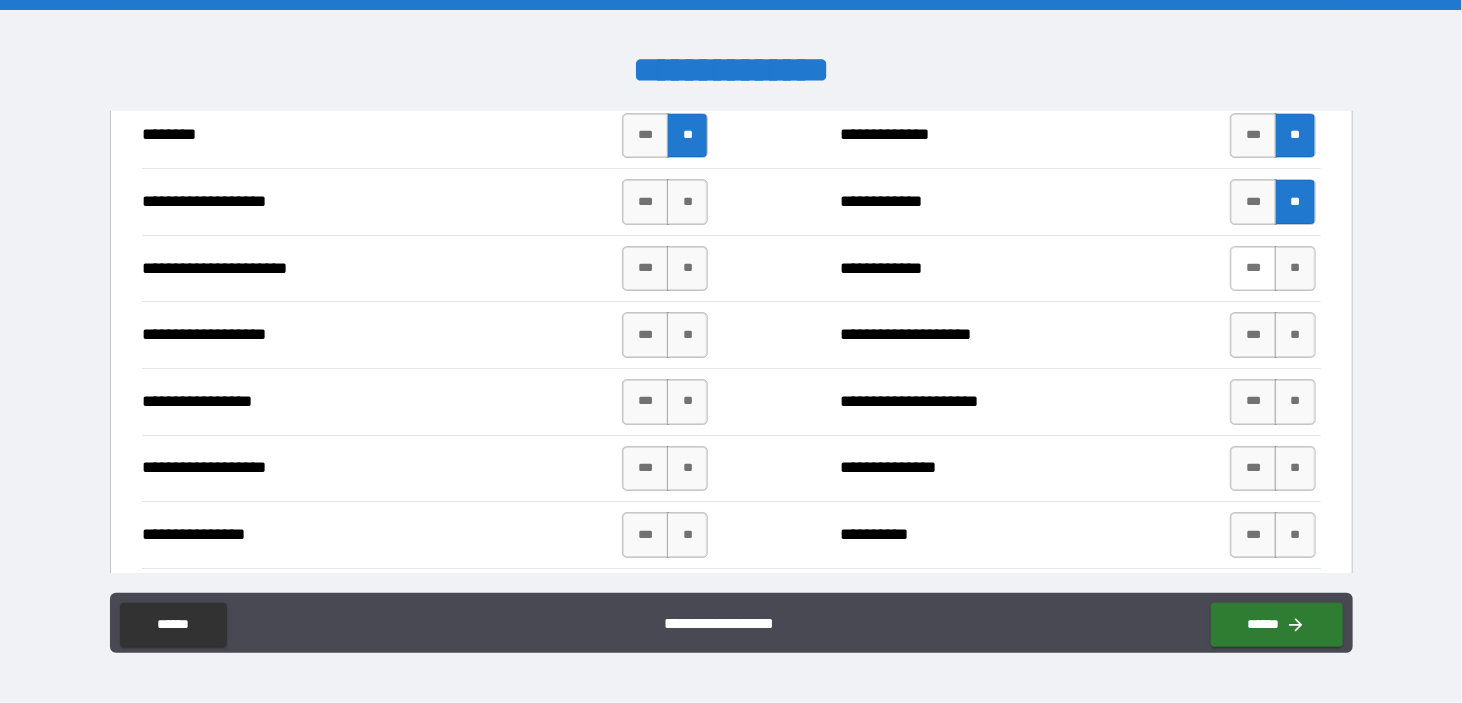 click on "***" at bounding box center [1253, 269] 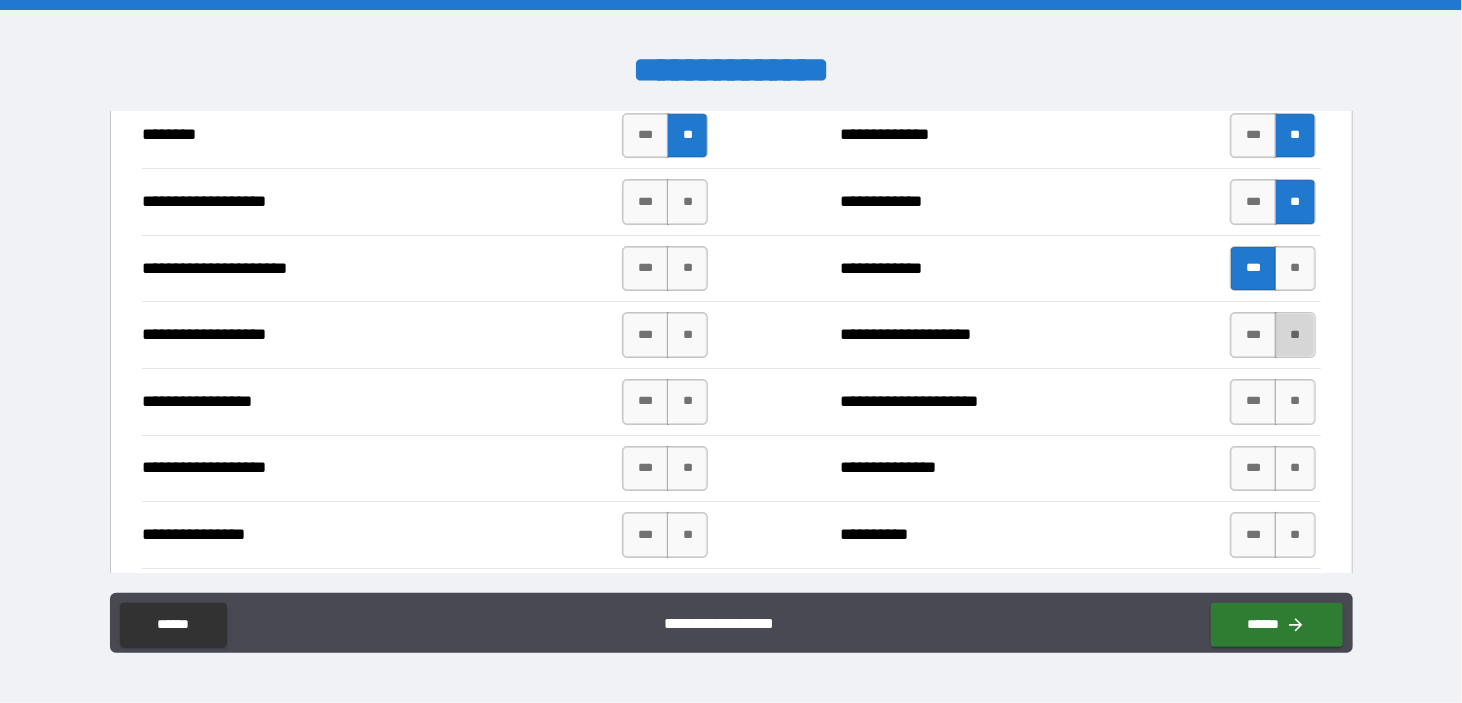 click on "**" at bounding box center [1295, 335] 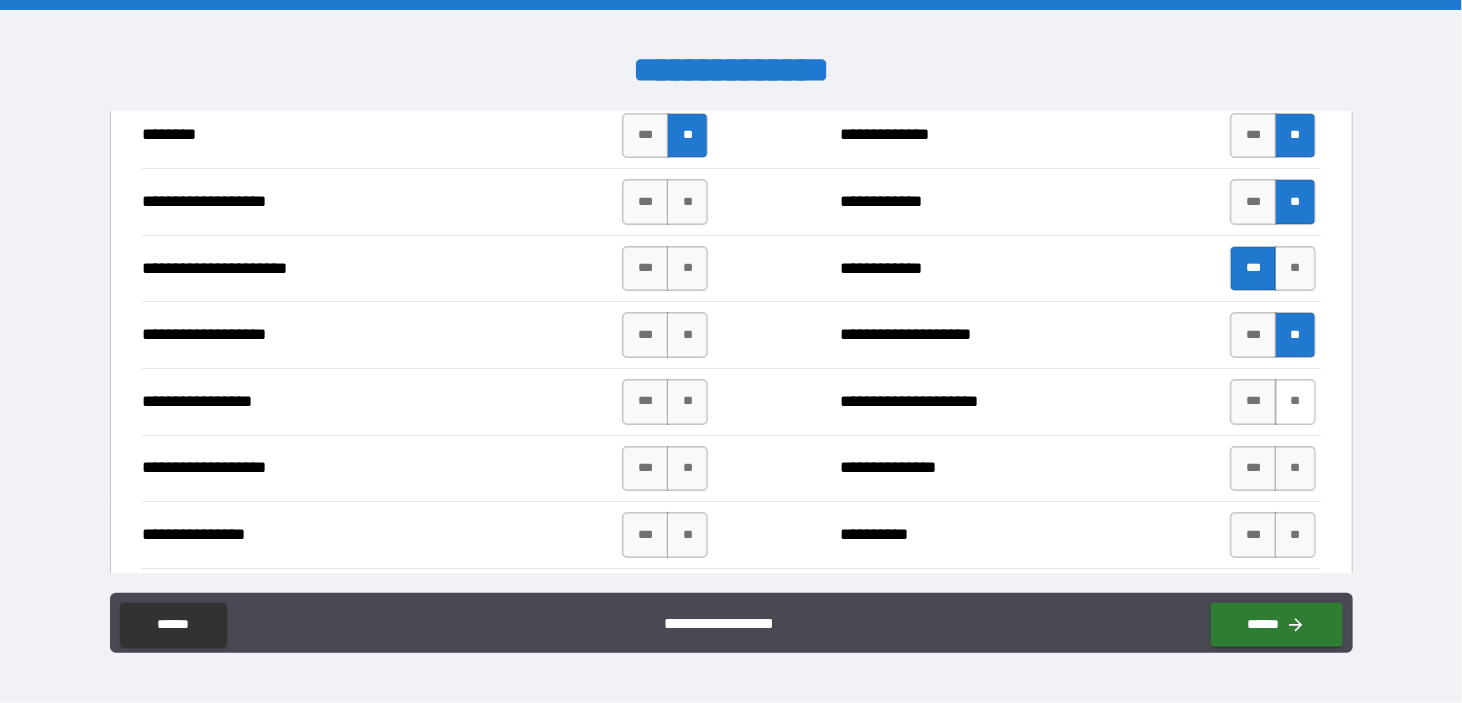 click on "**" at bounding box center [1295, 402] 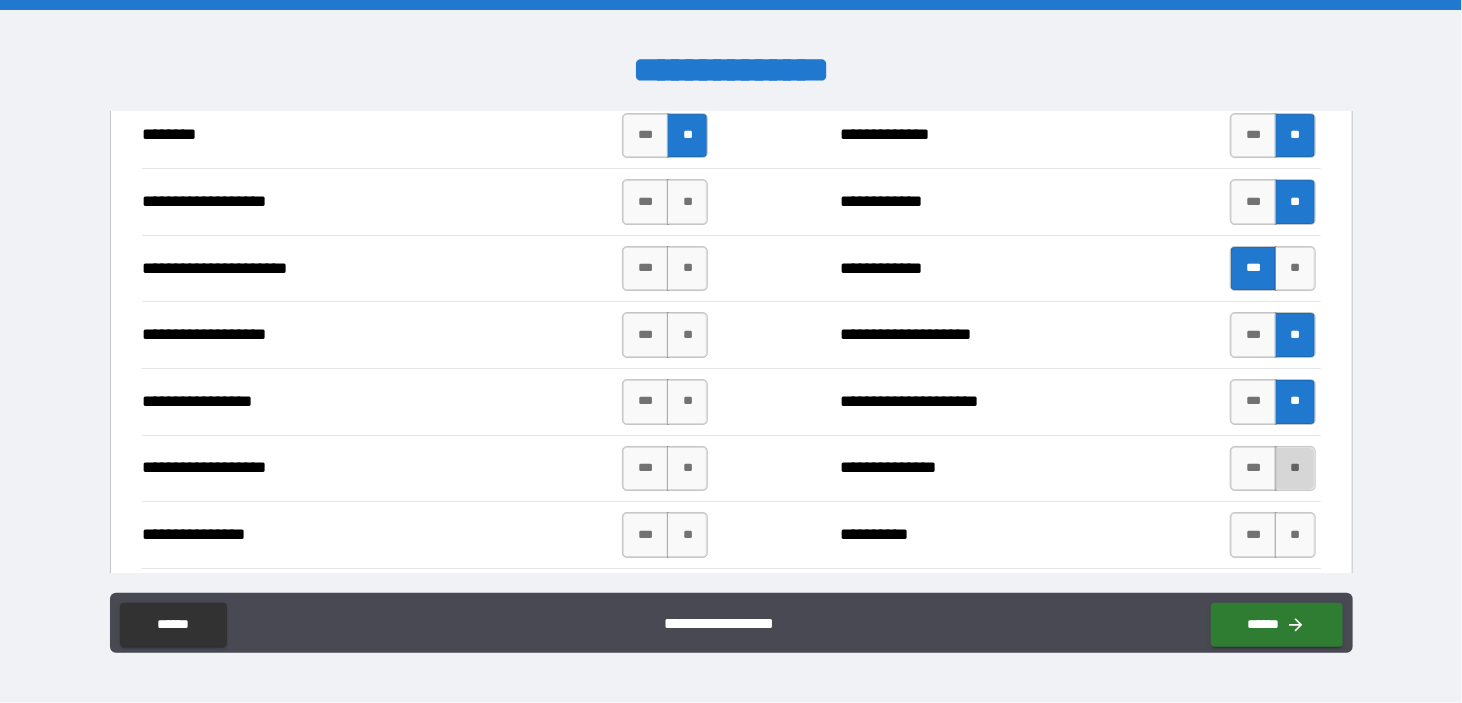 click on "**" at bounding box center [1295, 469] 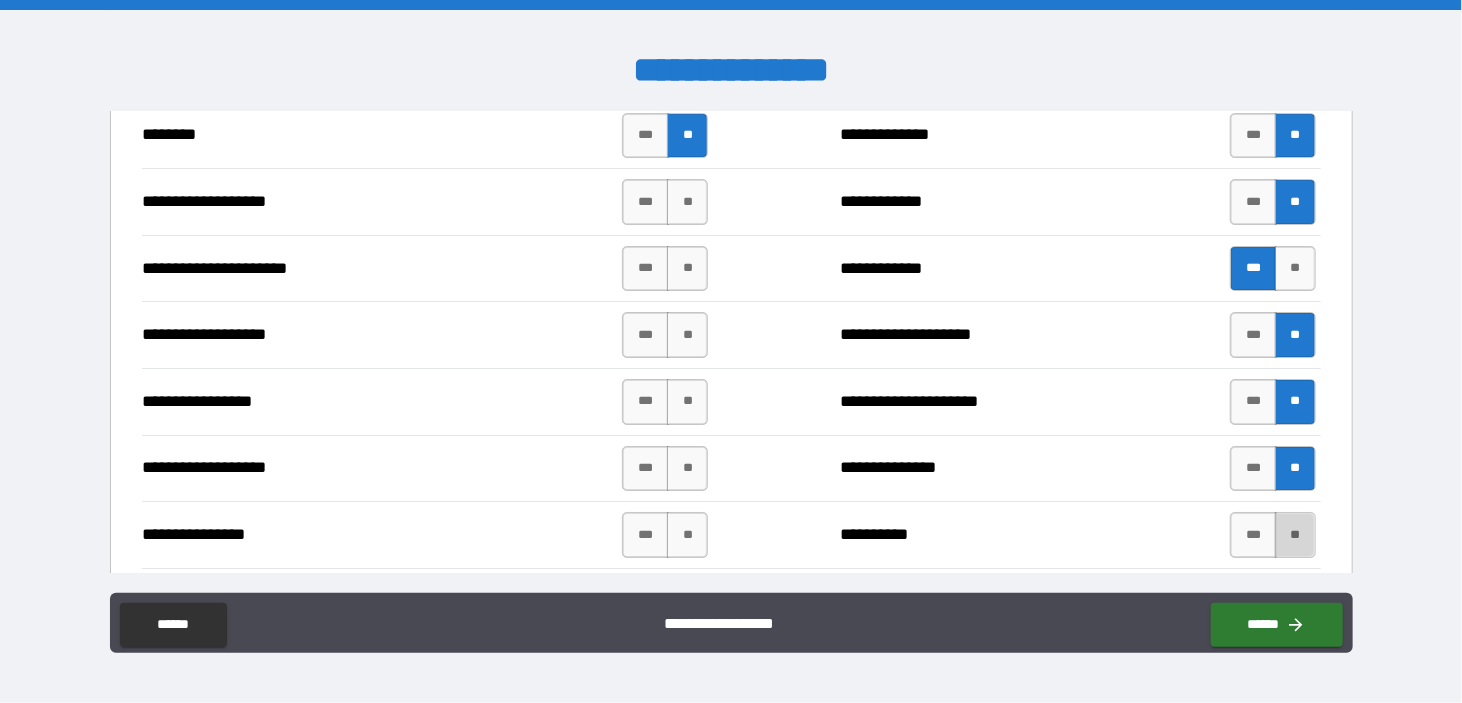 click on "**" at bounding box center (1295, 535) 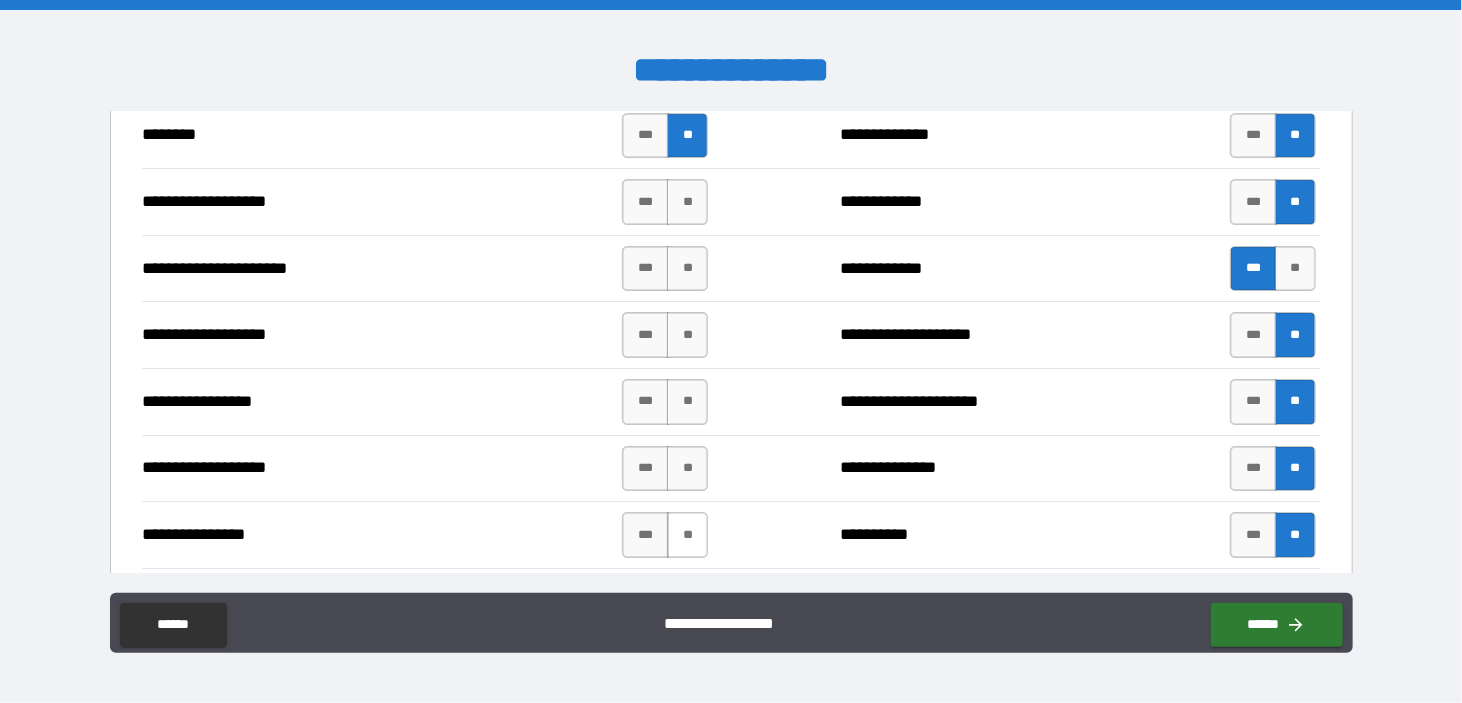 click on "**" at bounding box center (687, 535) 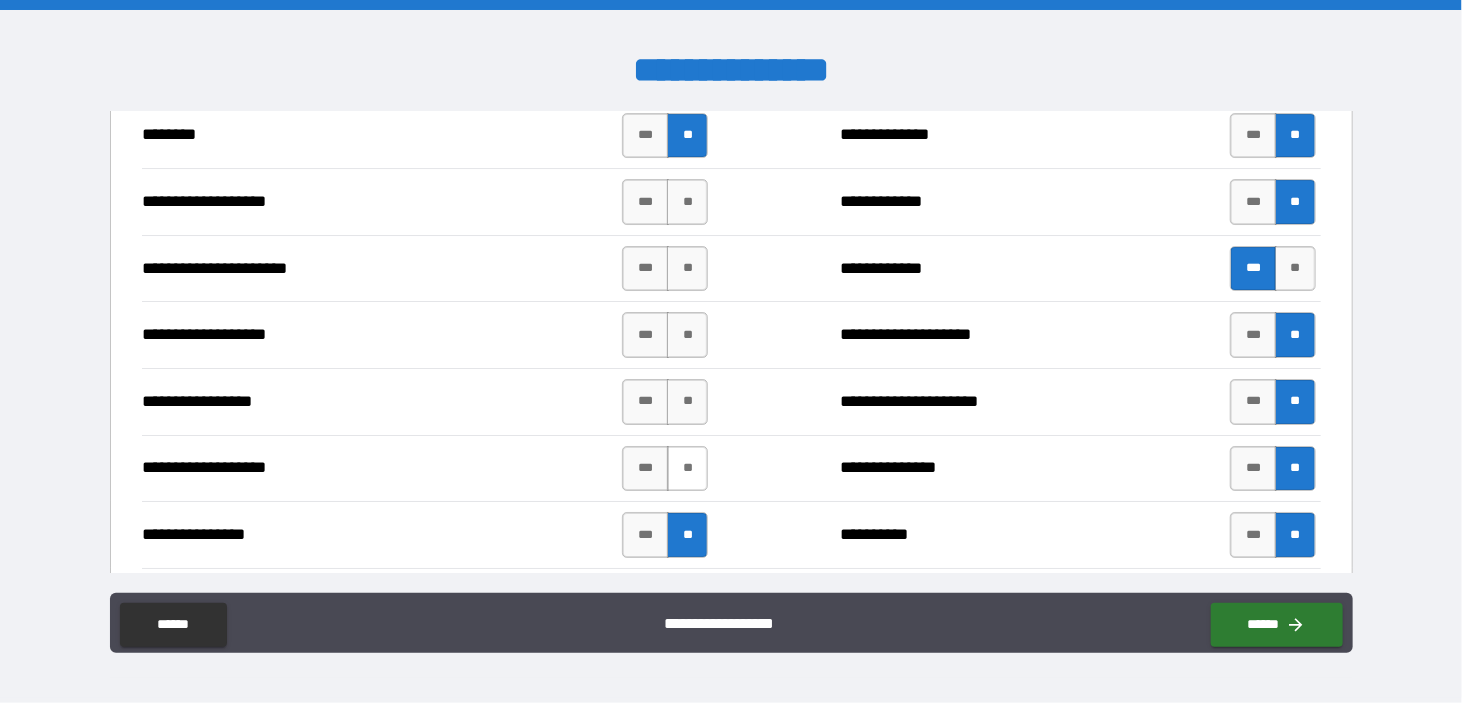 click on "**" at bounding box center (687, 469) 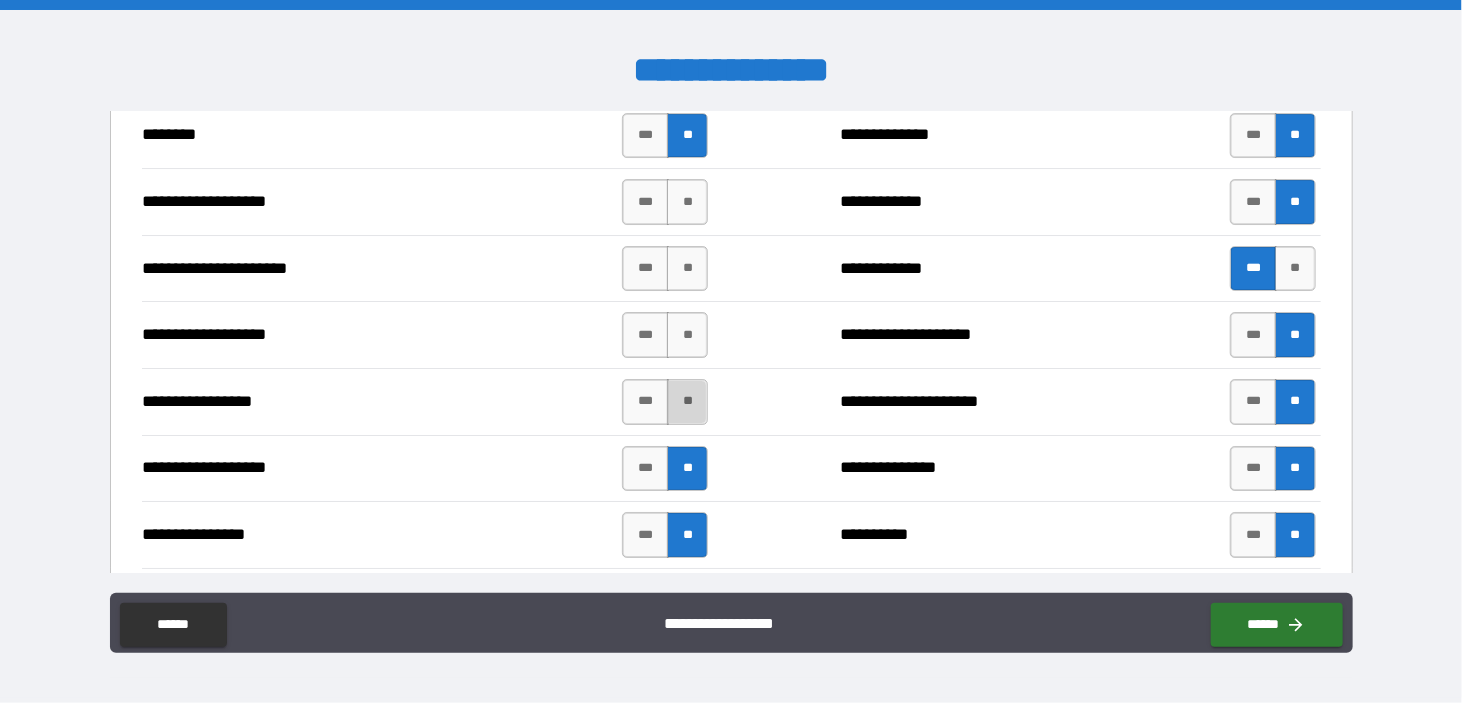 click on "**" at bounding box center (687, 402) 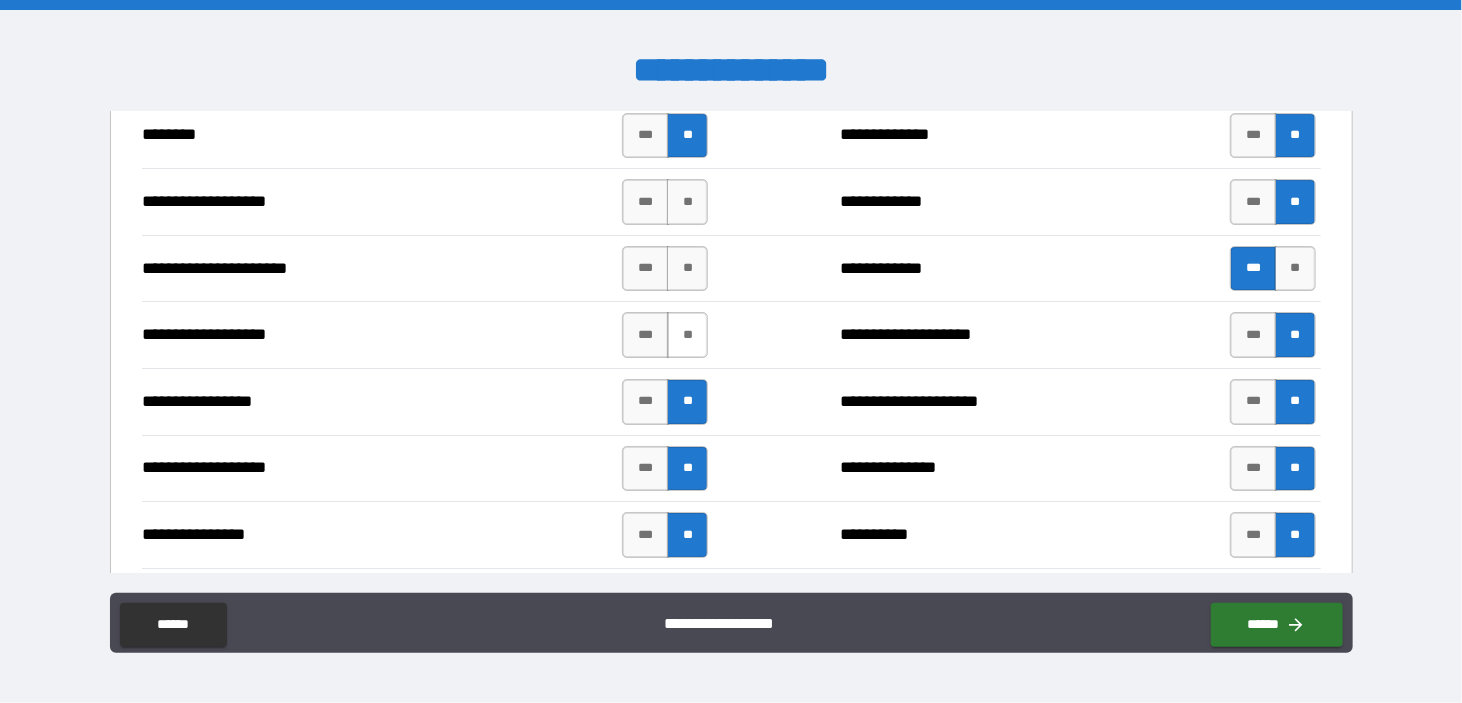 click on "**" at bounding box center (687, 335) 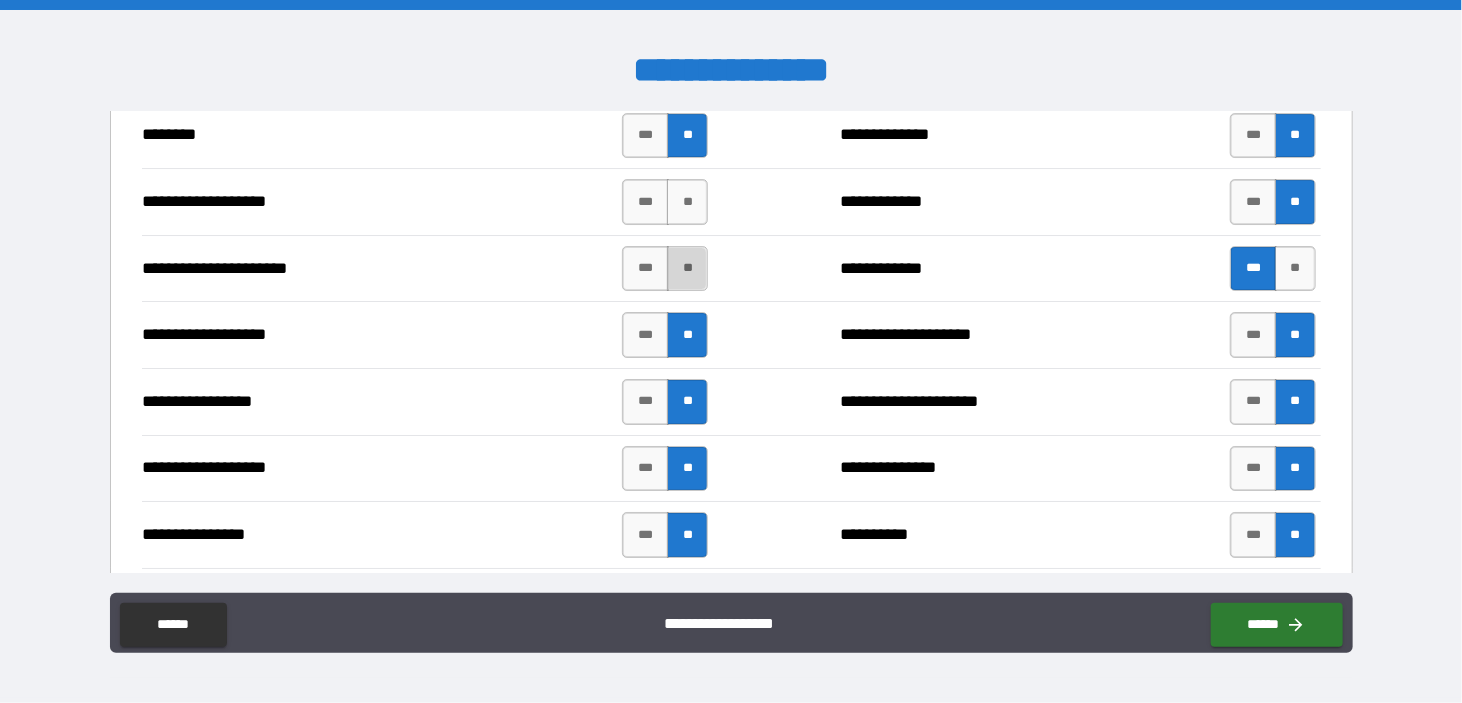 click on "**" at bounding box center (687, 269) 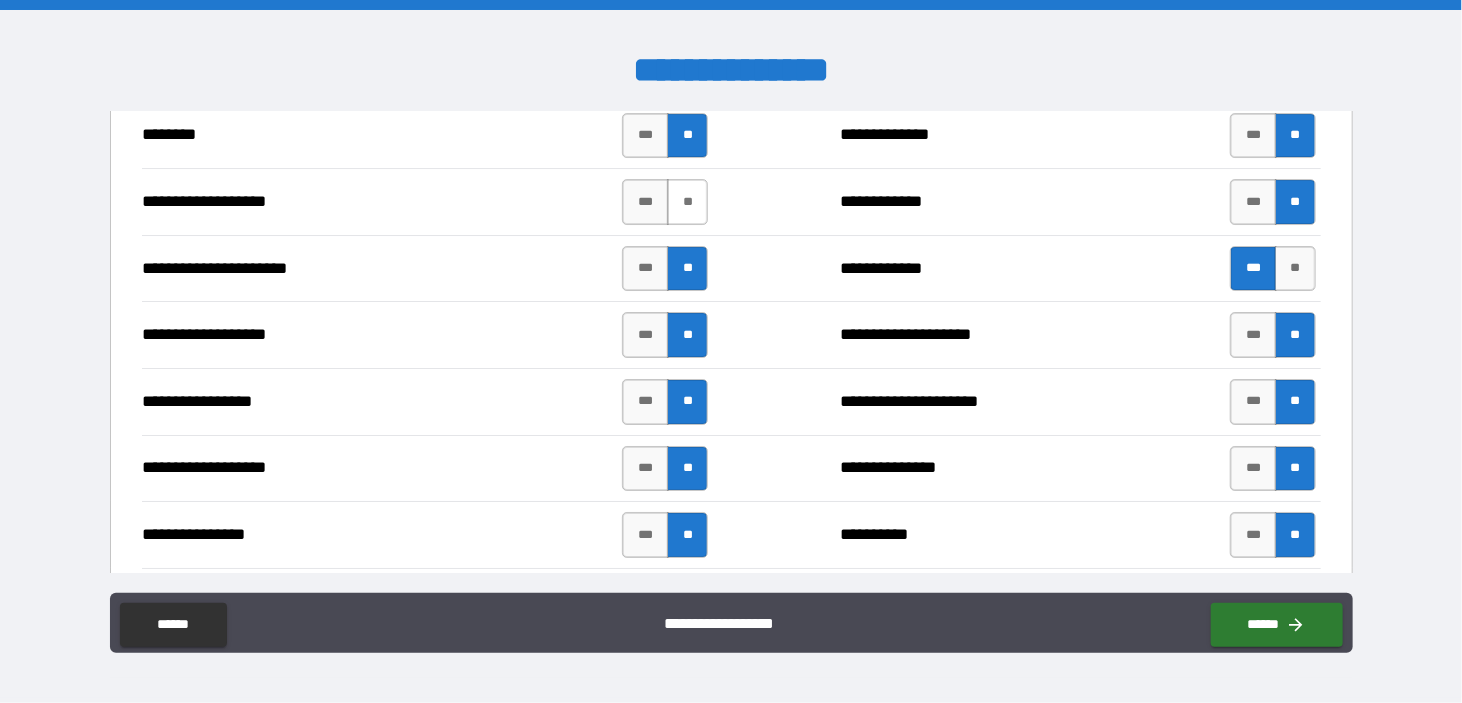 click on "**" at bounding box center (687, 202) 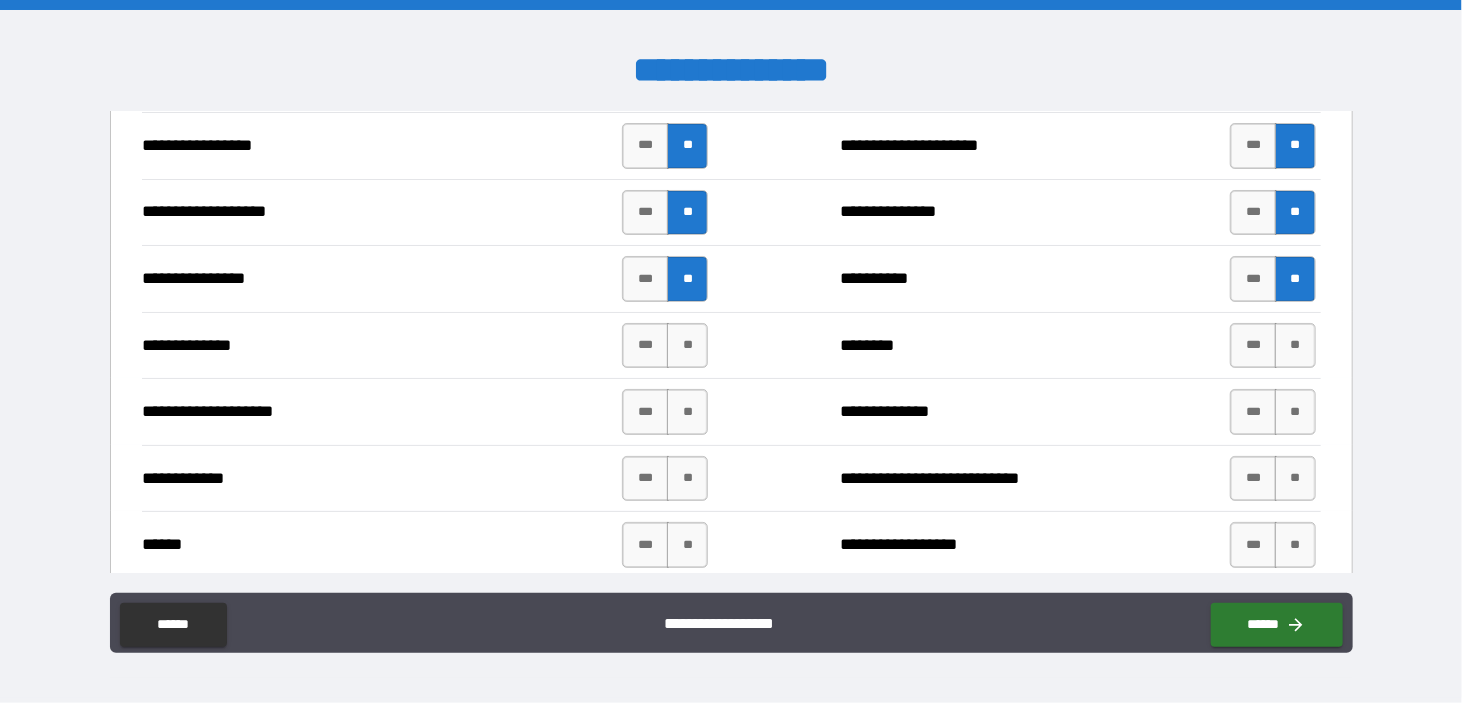 scroll, scrollTop: 3600, scrollLeft: 0, axis: vertical 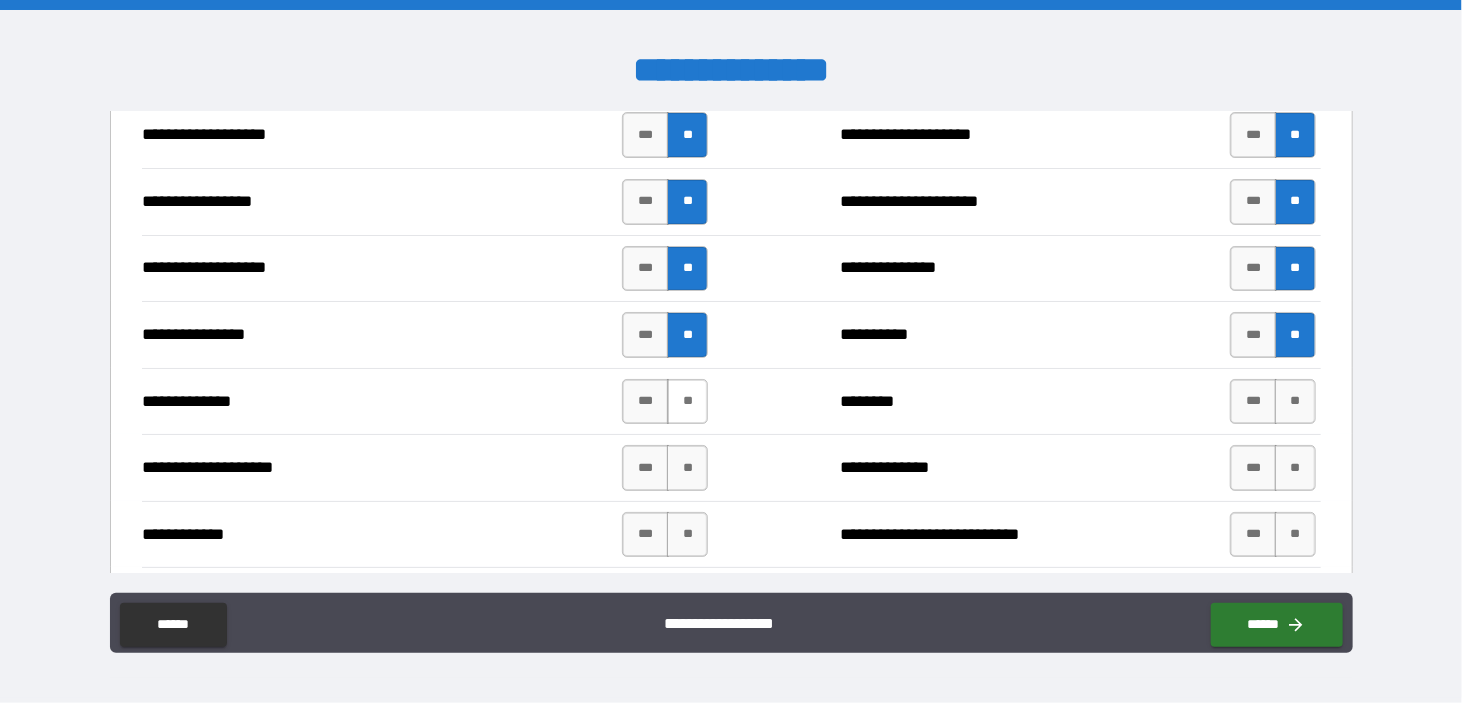 click on "**" at bounding box center (687, 402) 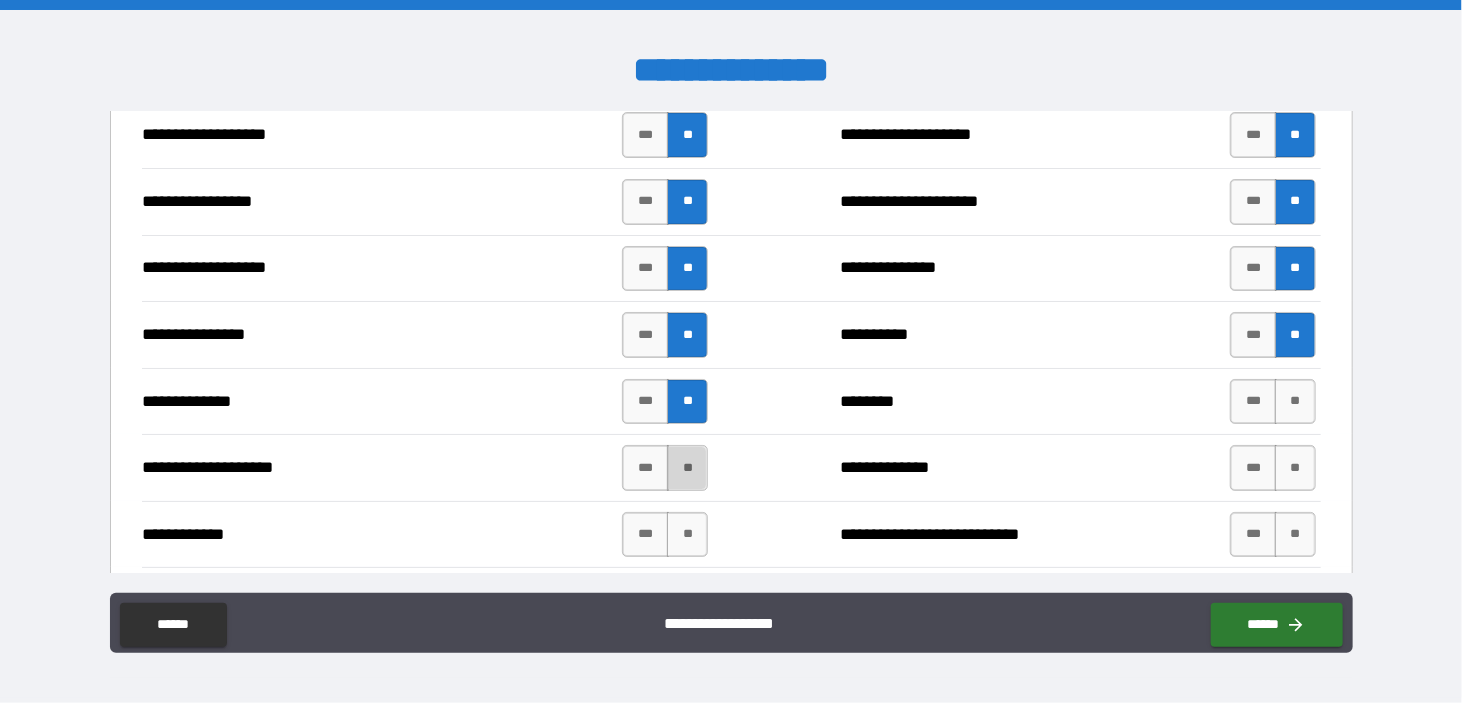 click on "**" at bounding box center [687, 468] 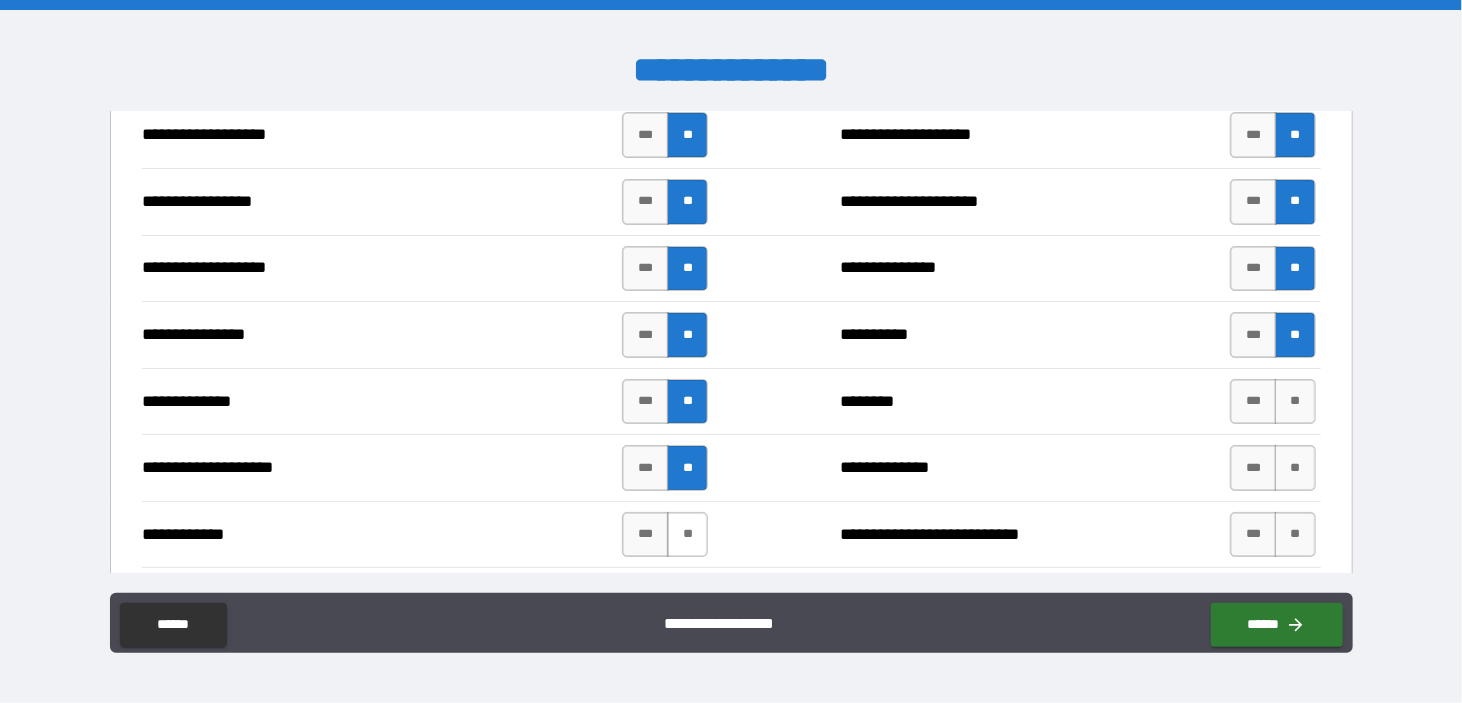 click on "**" at bounding box center (687, 535) 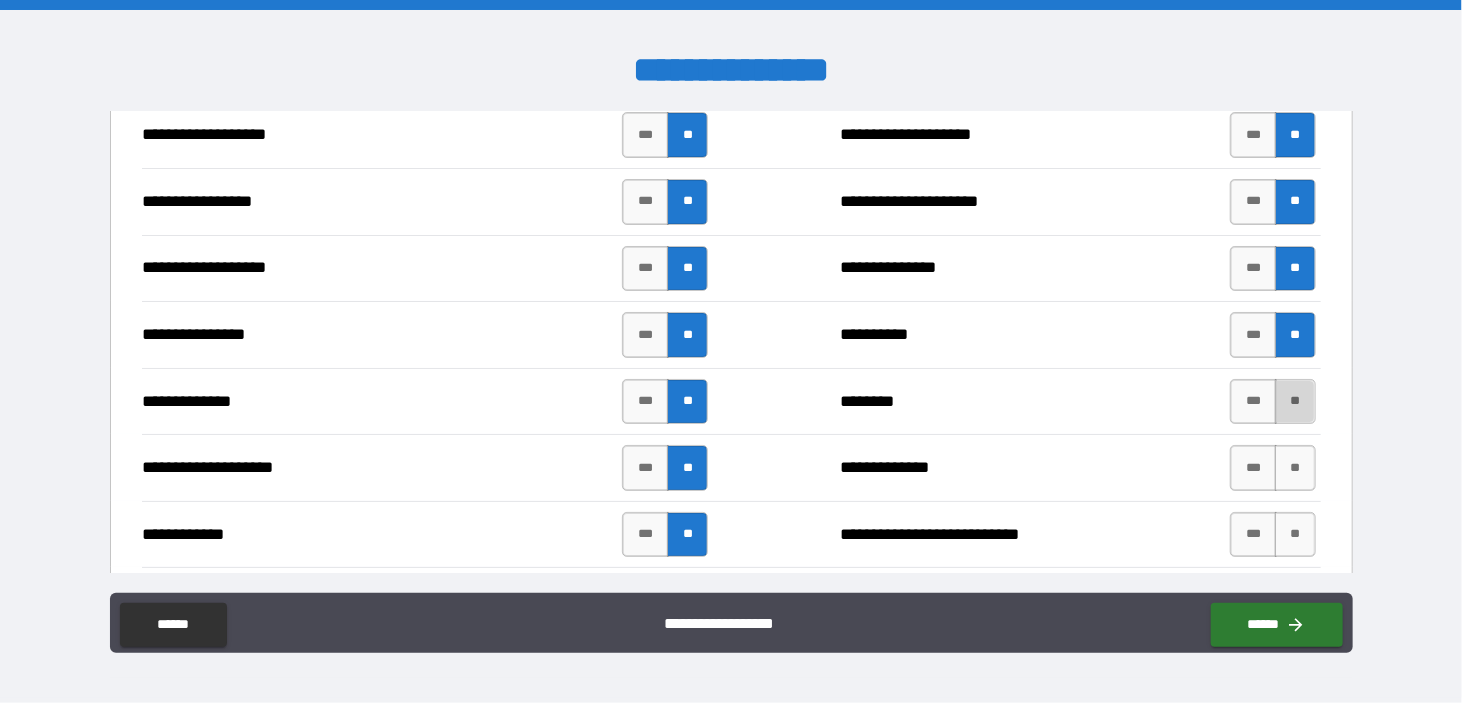 click on "**" at bounding box center (1295, 402) 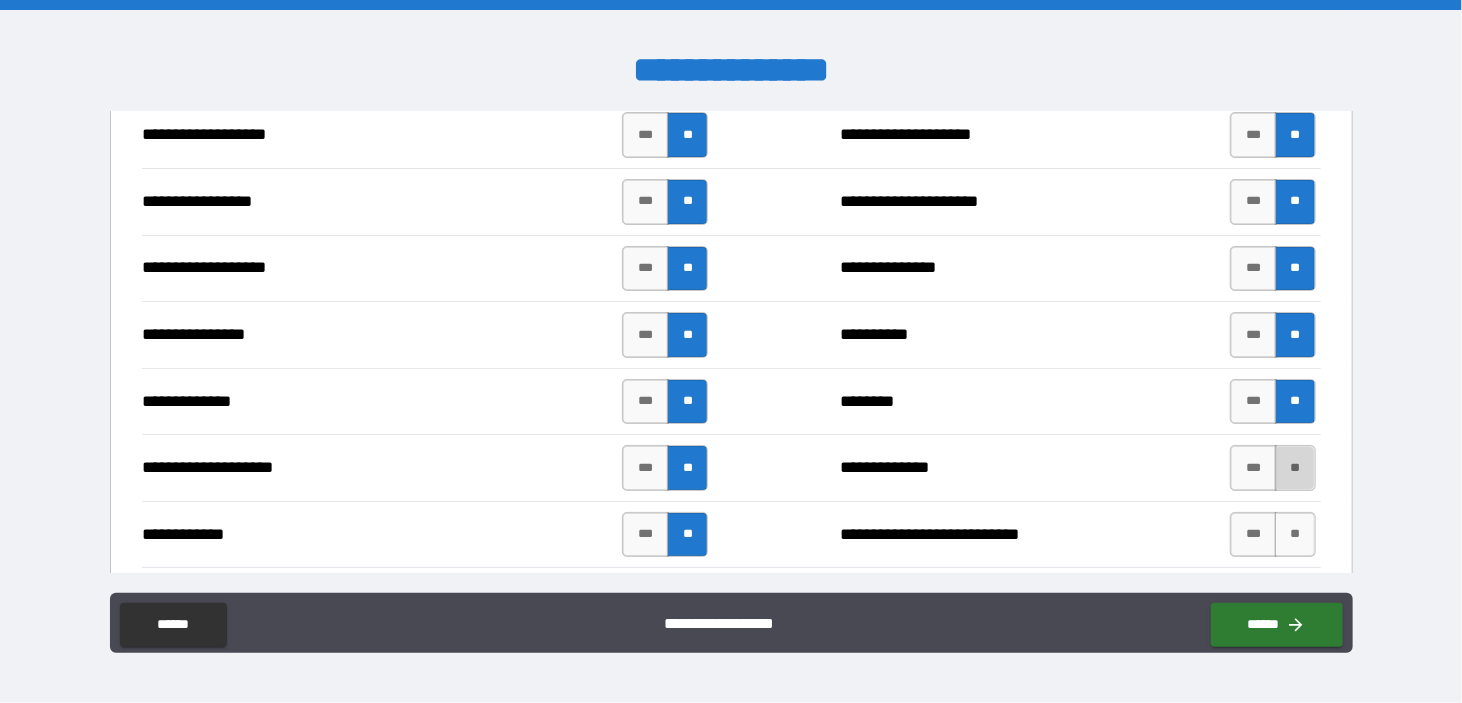 click on "**" at bounding box center [1295, 468] 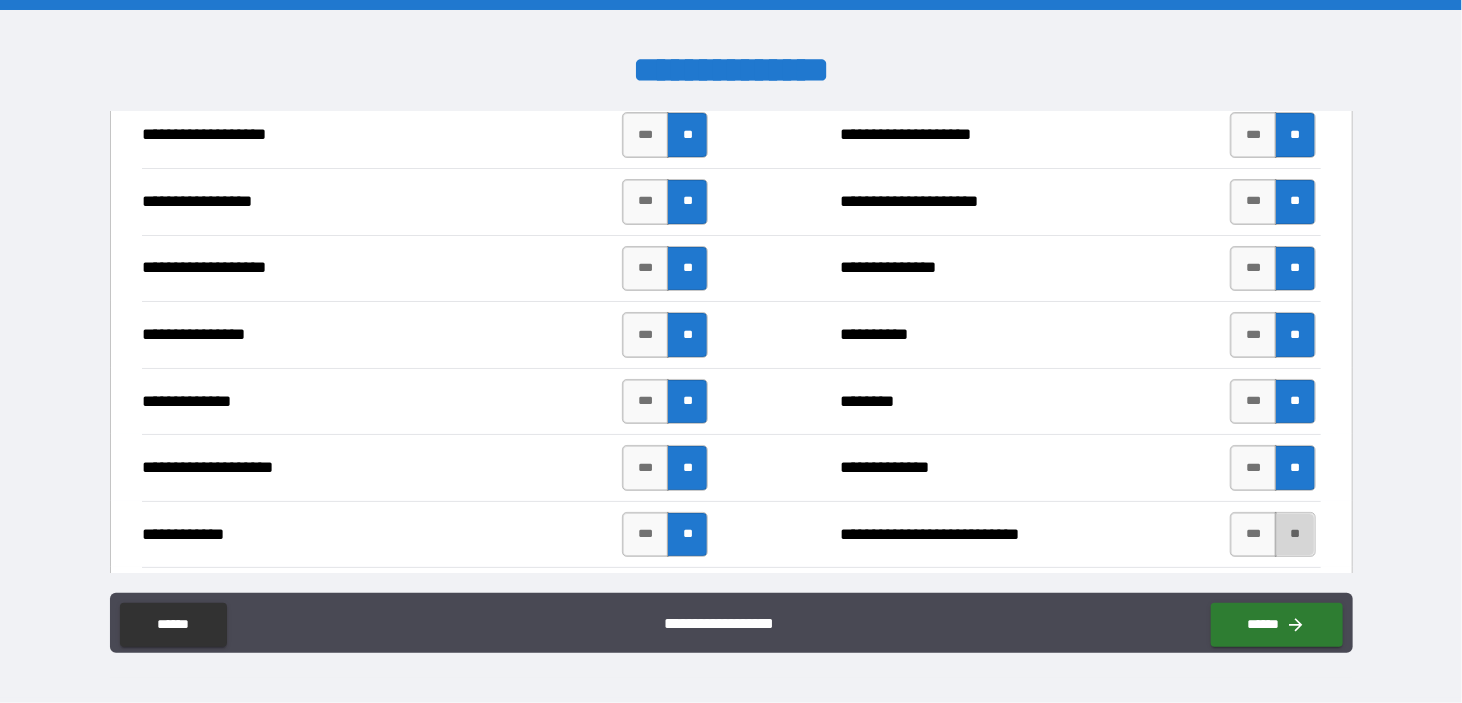 click on "**" at bounding box center [1295, 535] 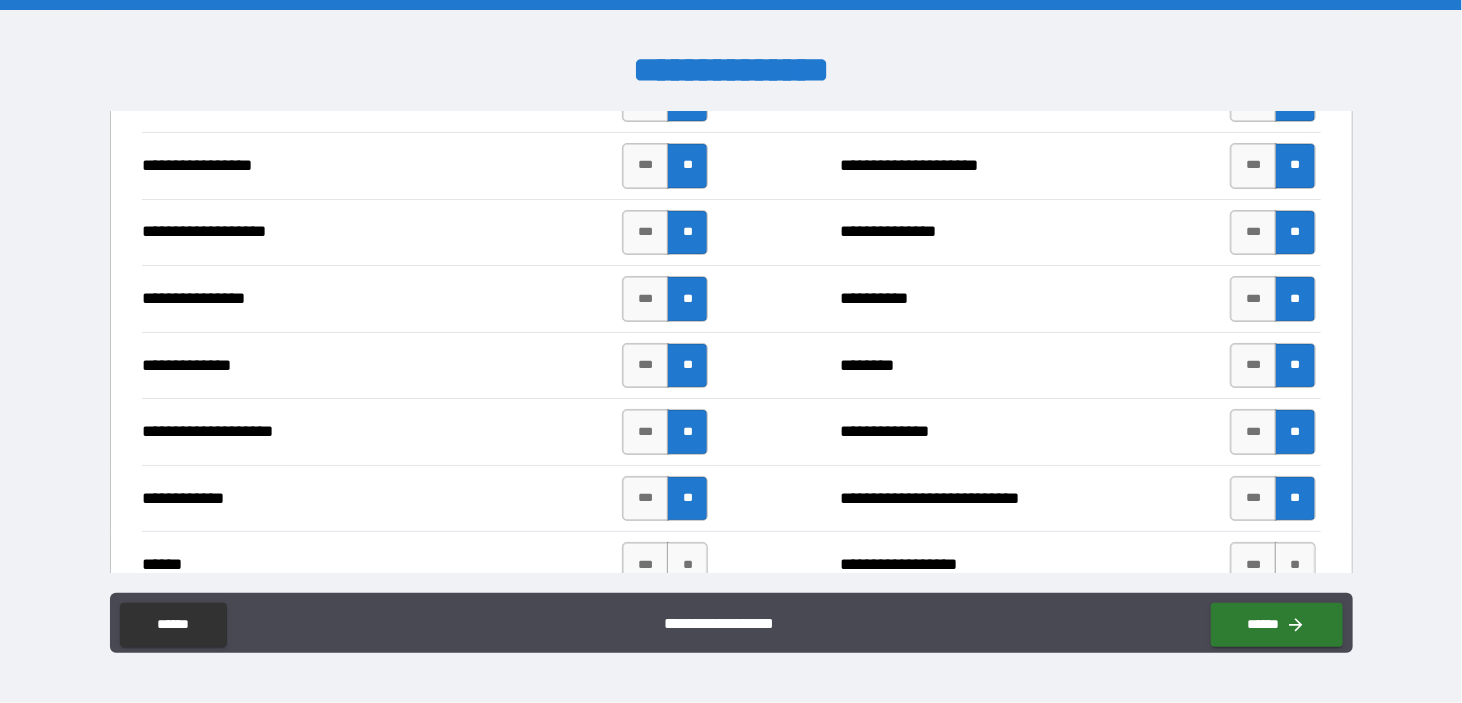 scroll, scrollTop: 3700, scrollLeft: 0, axis: vertical 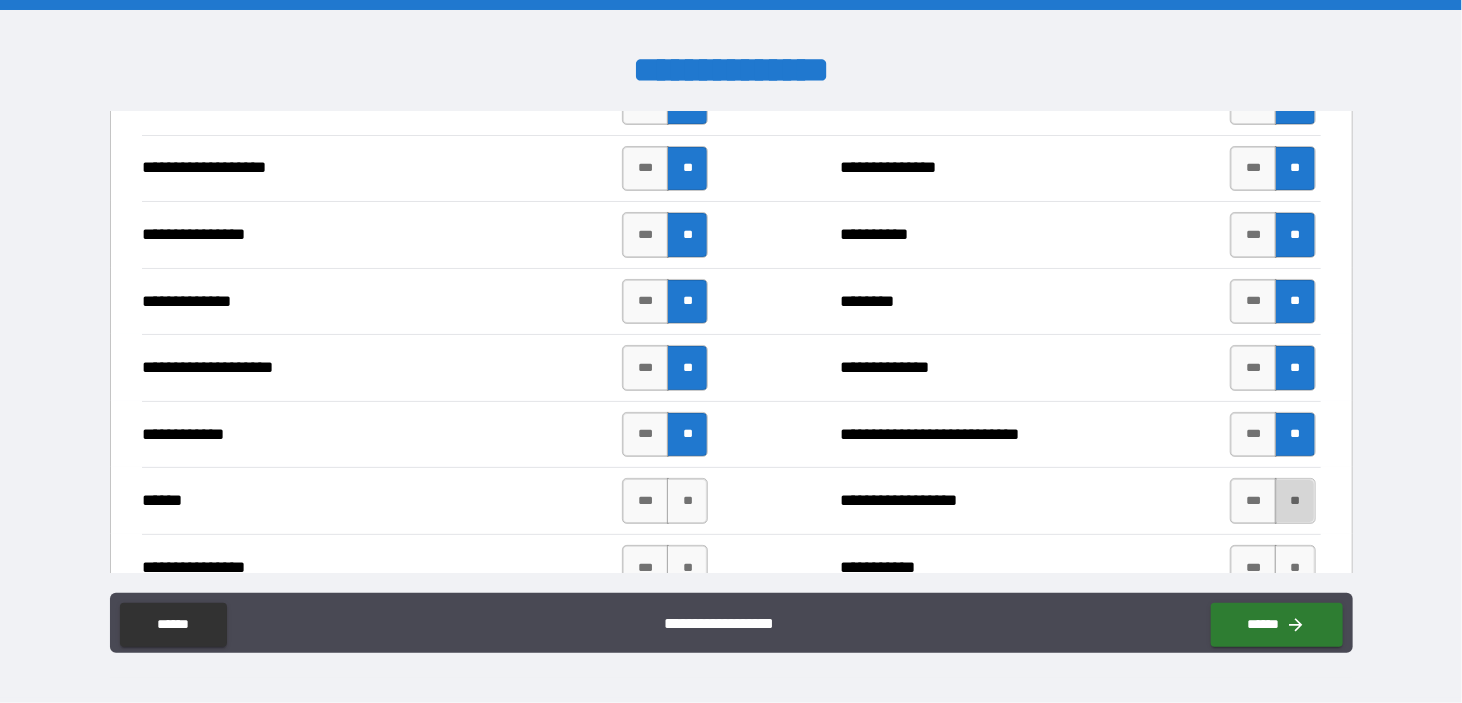 click on "**" at bounding box center [1295, 501] 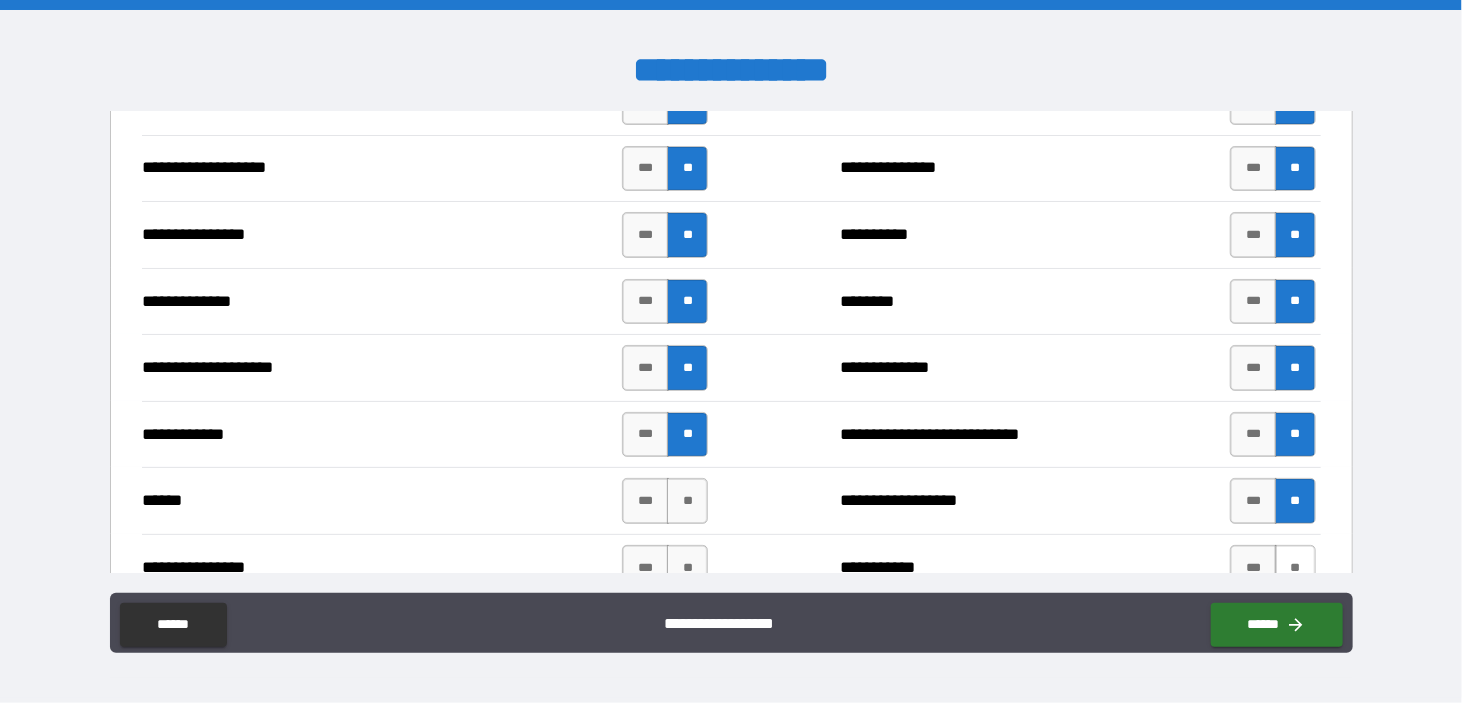 click on "**" at bounding box center (1295, 568) 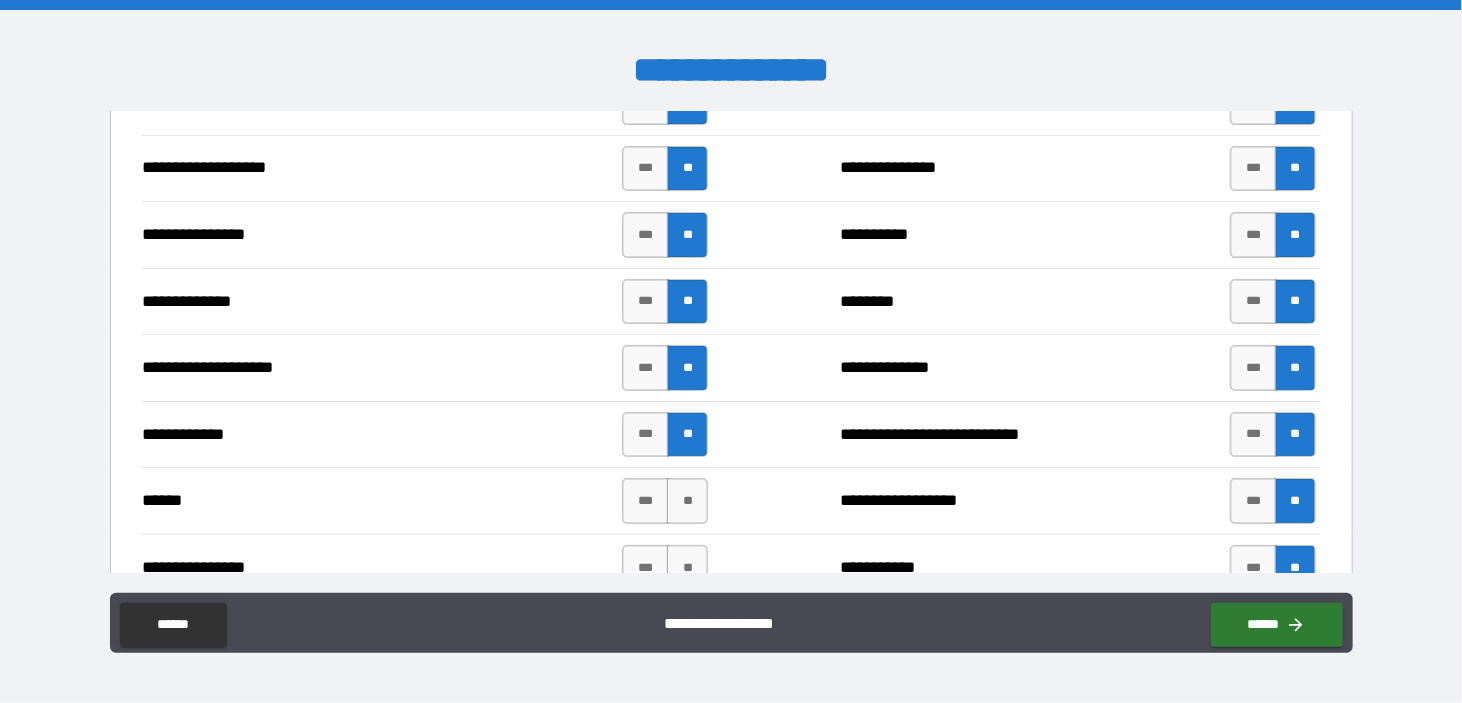 click on "**********" at bounding box center [731, 568] 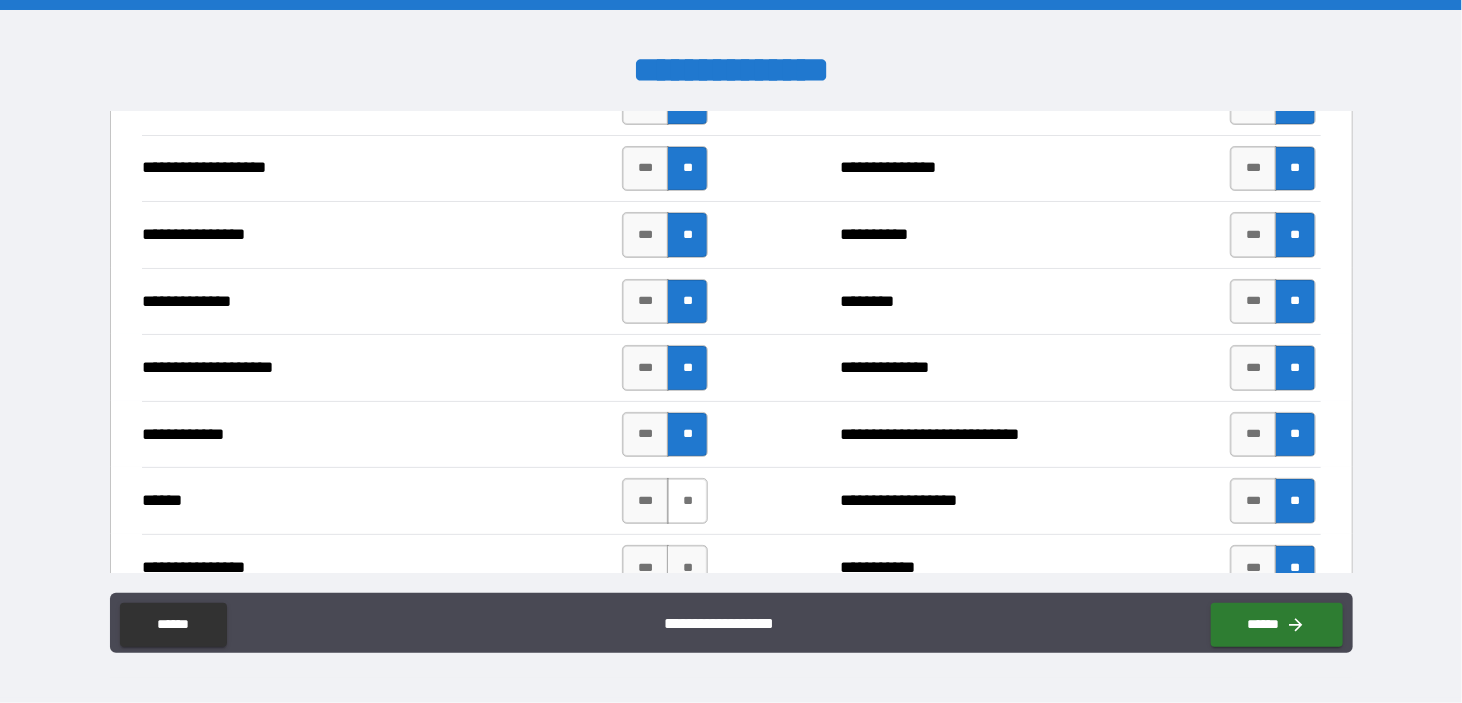 click on "**" at bounding box center (687, 568) 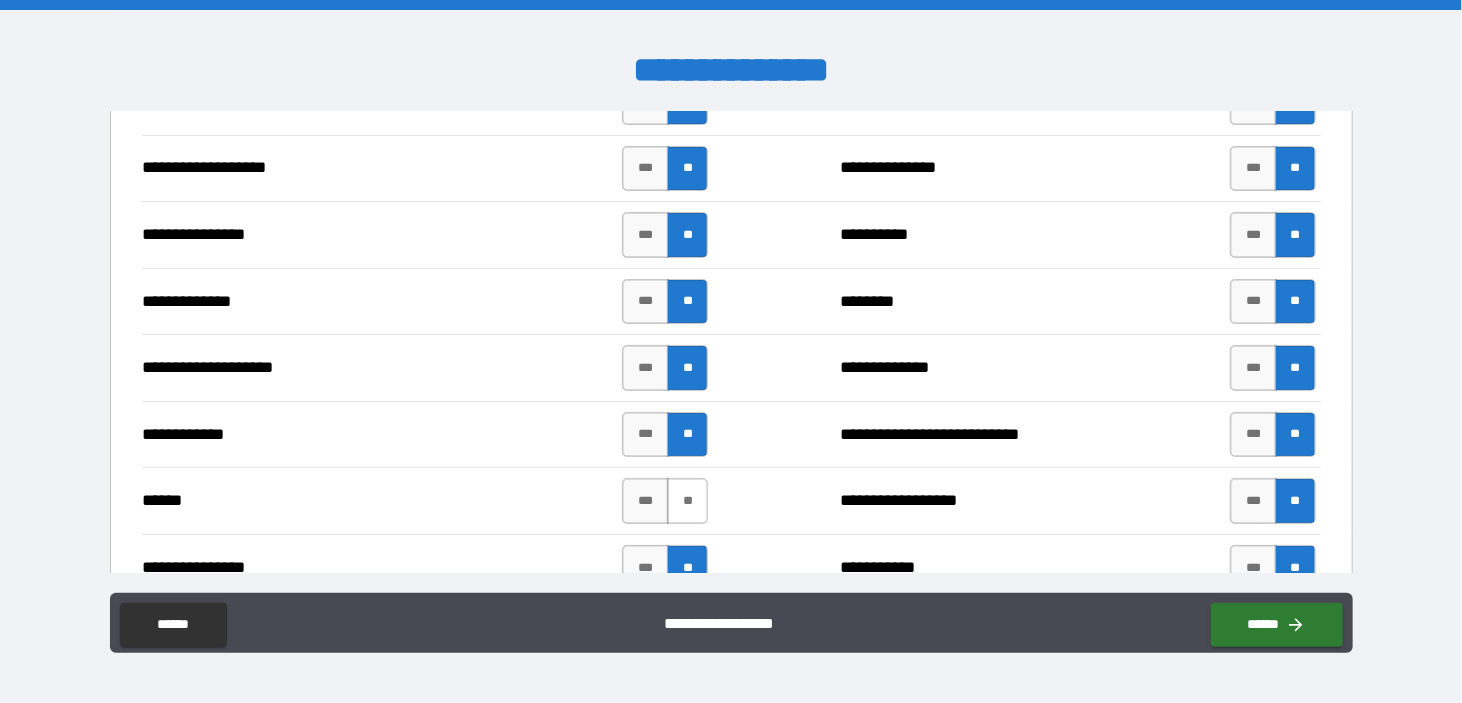 click on "**" at bounding box center (687, 501) 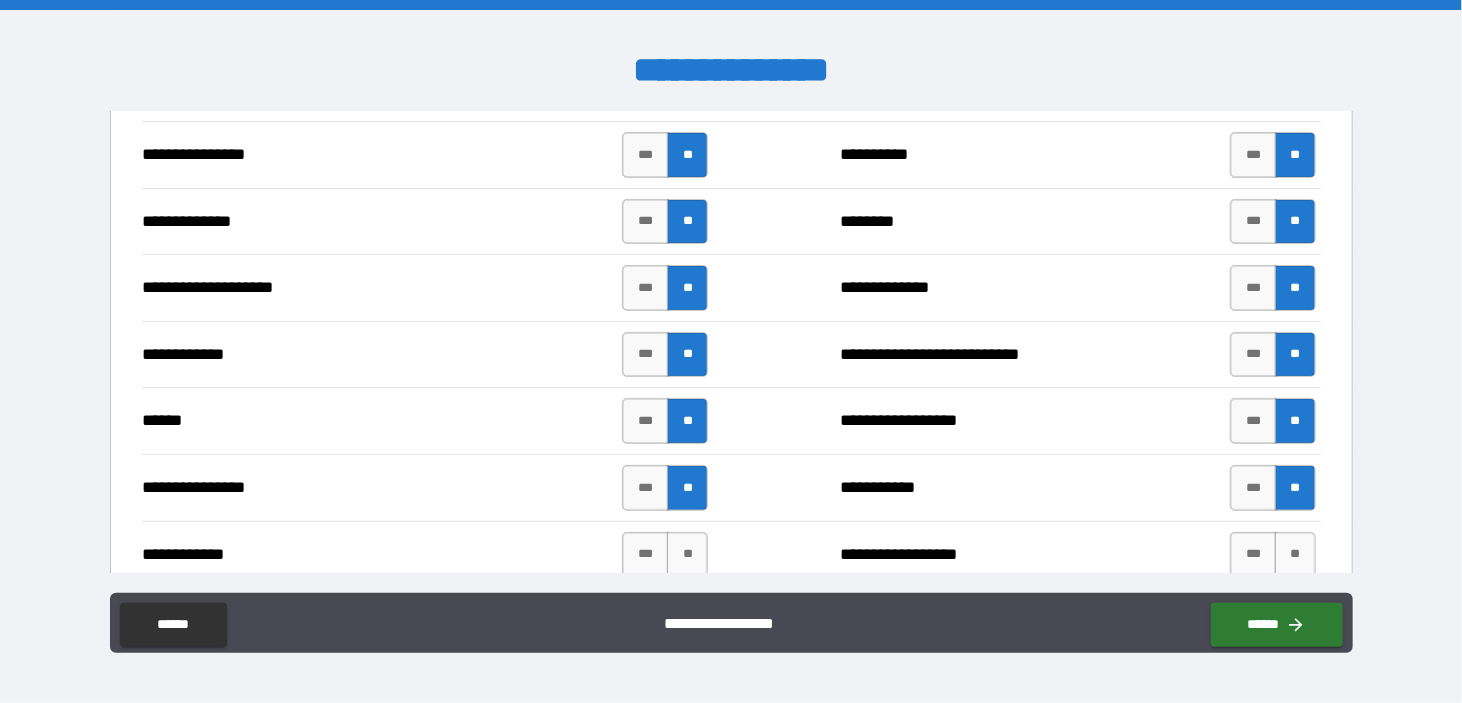 scroll, scrollTop: 4000, scrollLeft: 0, axis: vertical 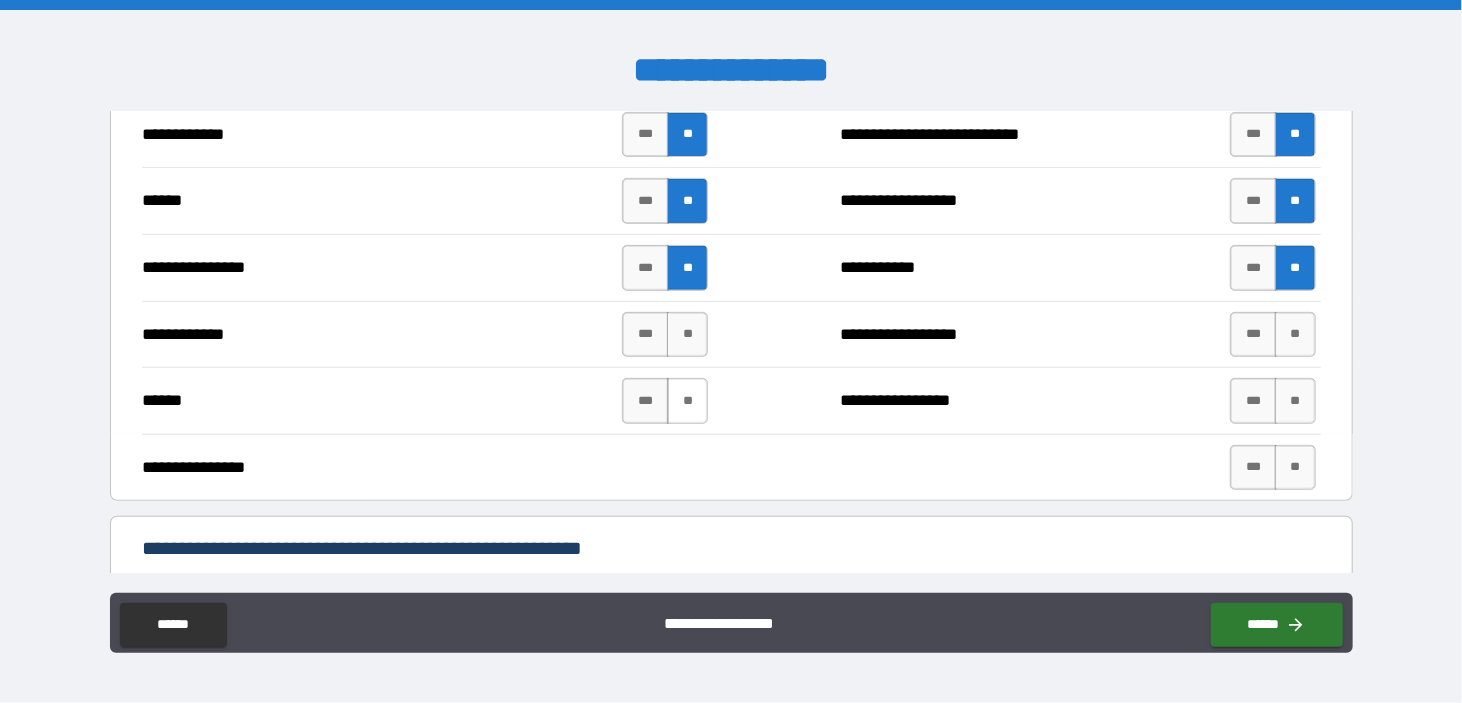 click on "**" at bounding box center [687, 401] 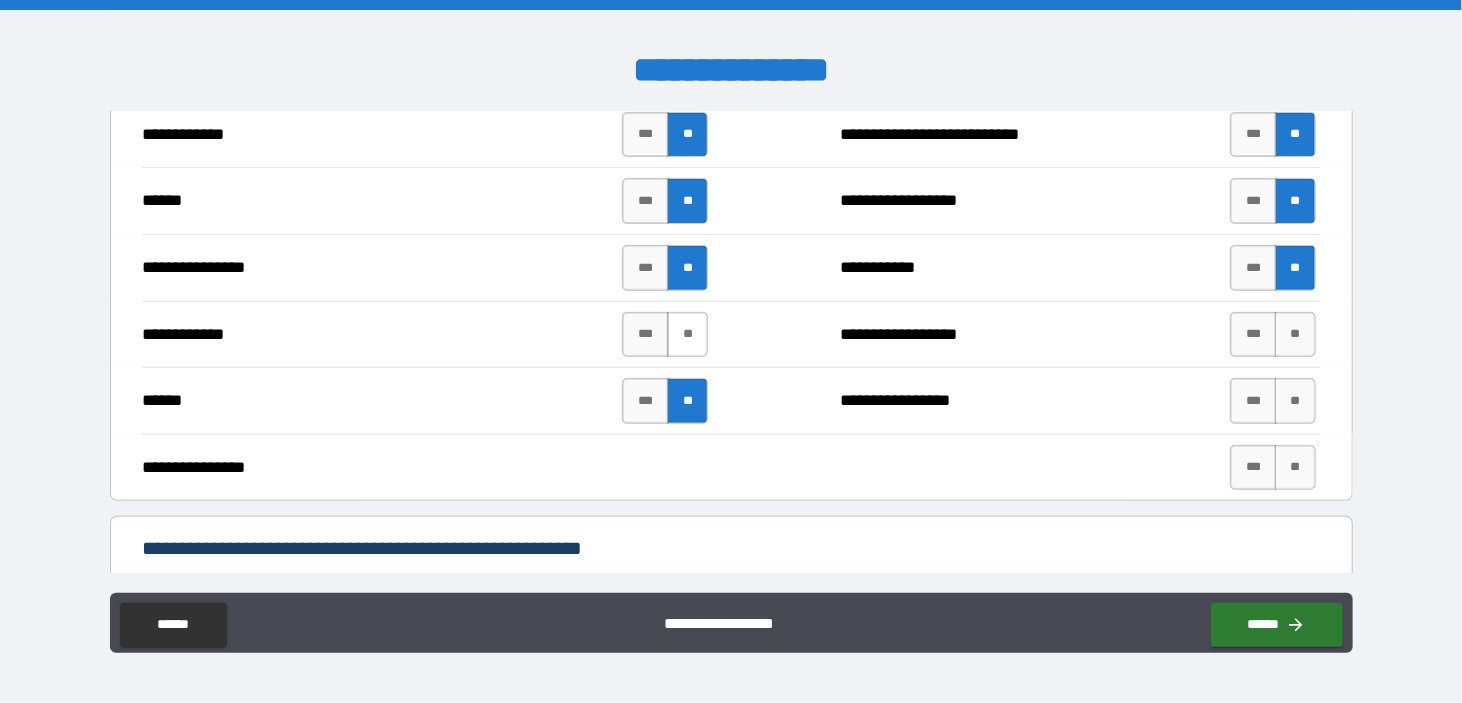 click on "**" at bounding box center [687, 335] 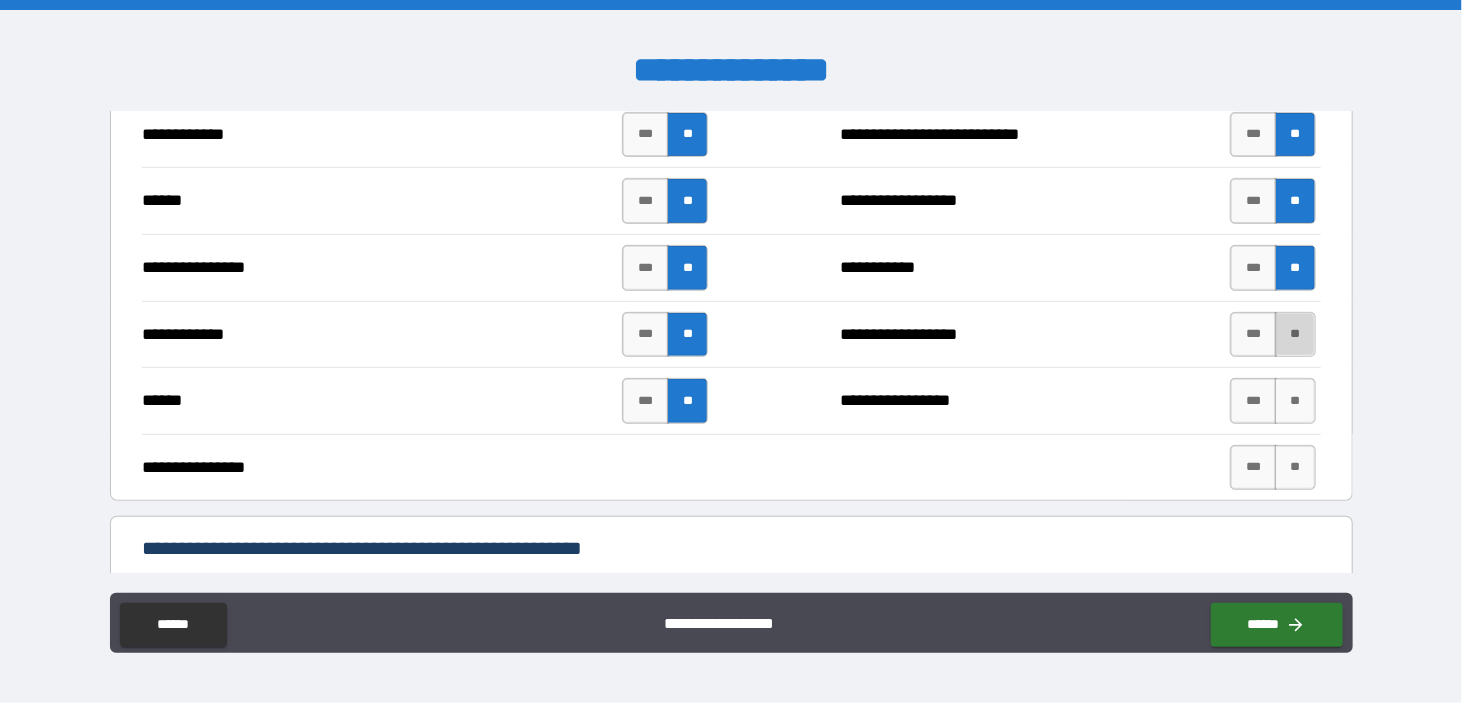 click on "**" at bounding box center [1295, 335] 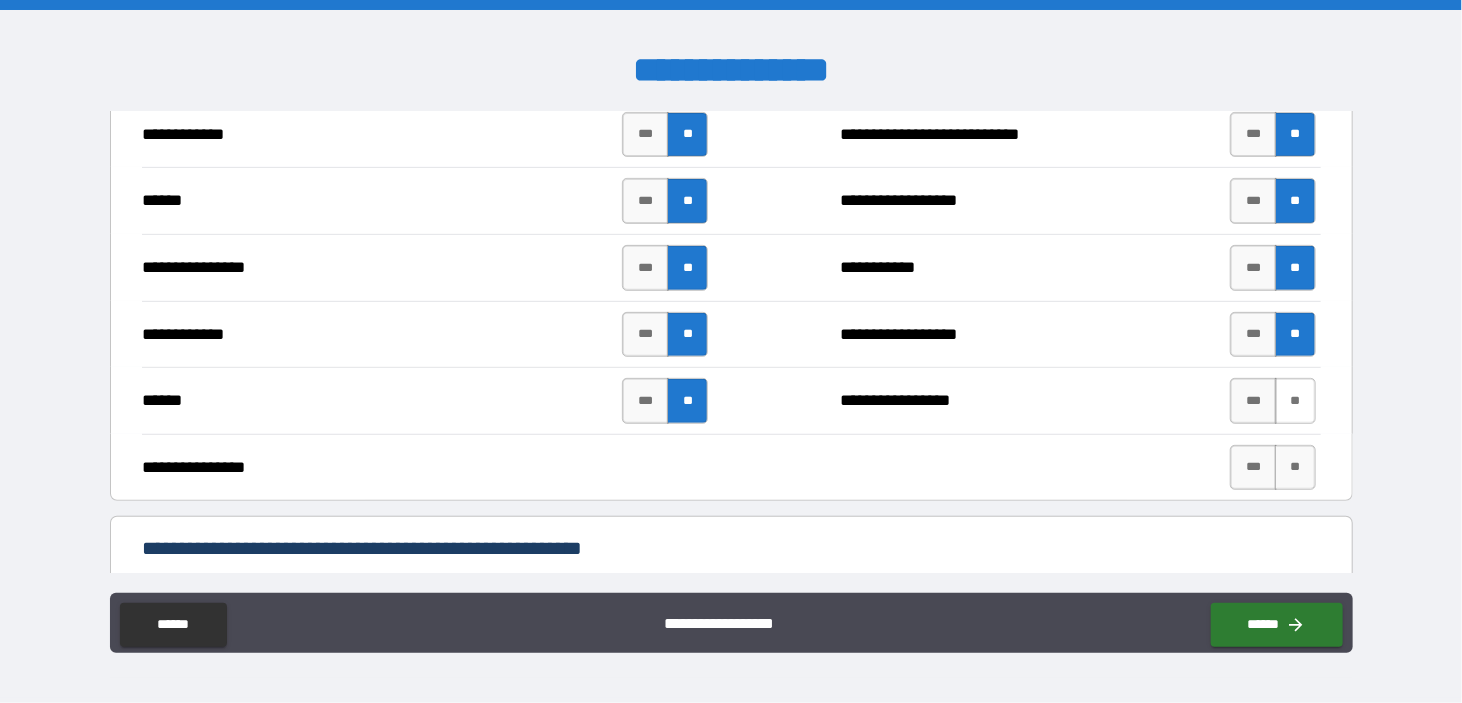 click on "**" at bounding box center [1295, 401] 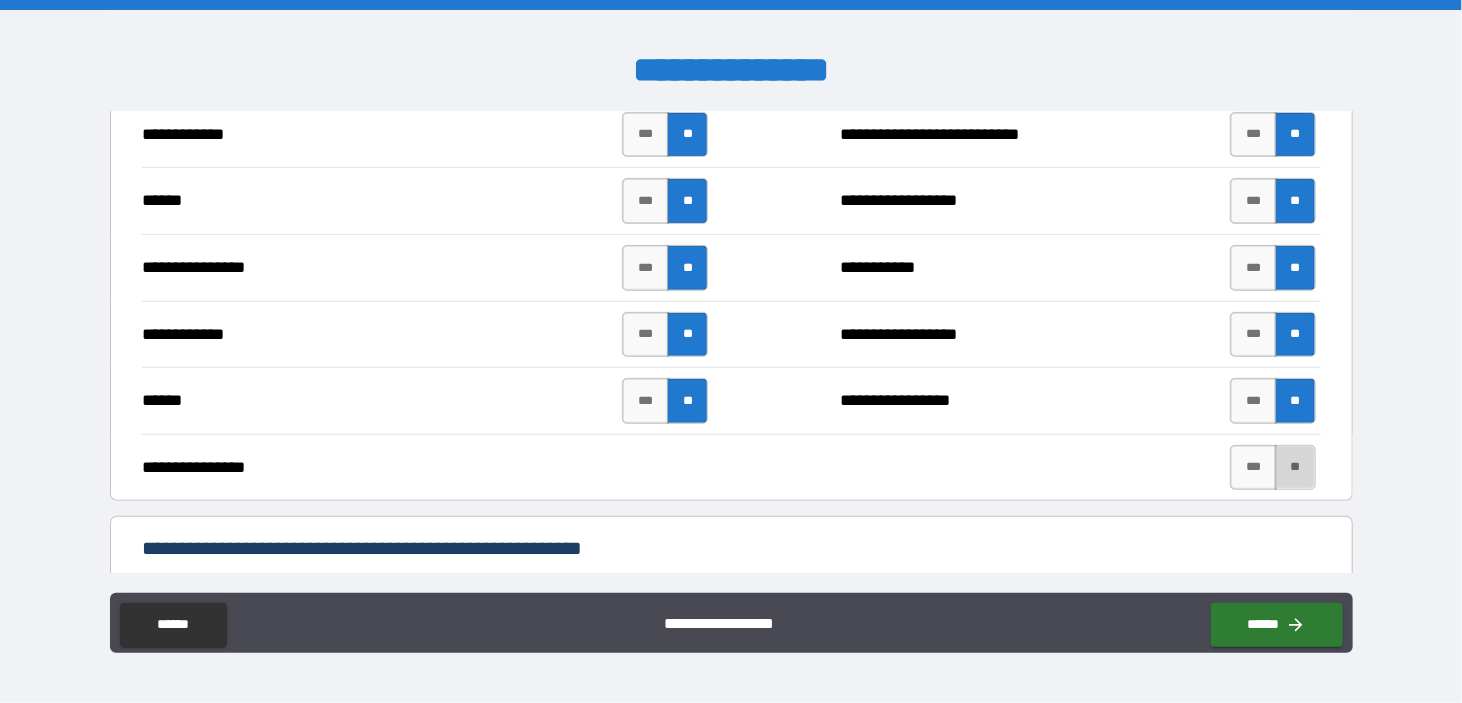 click on "**" at bounding box center [1295, 468] 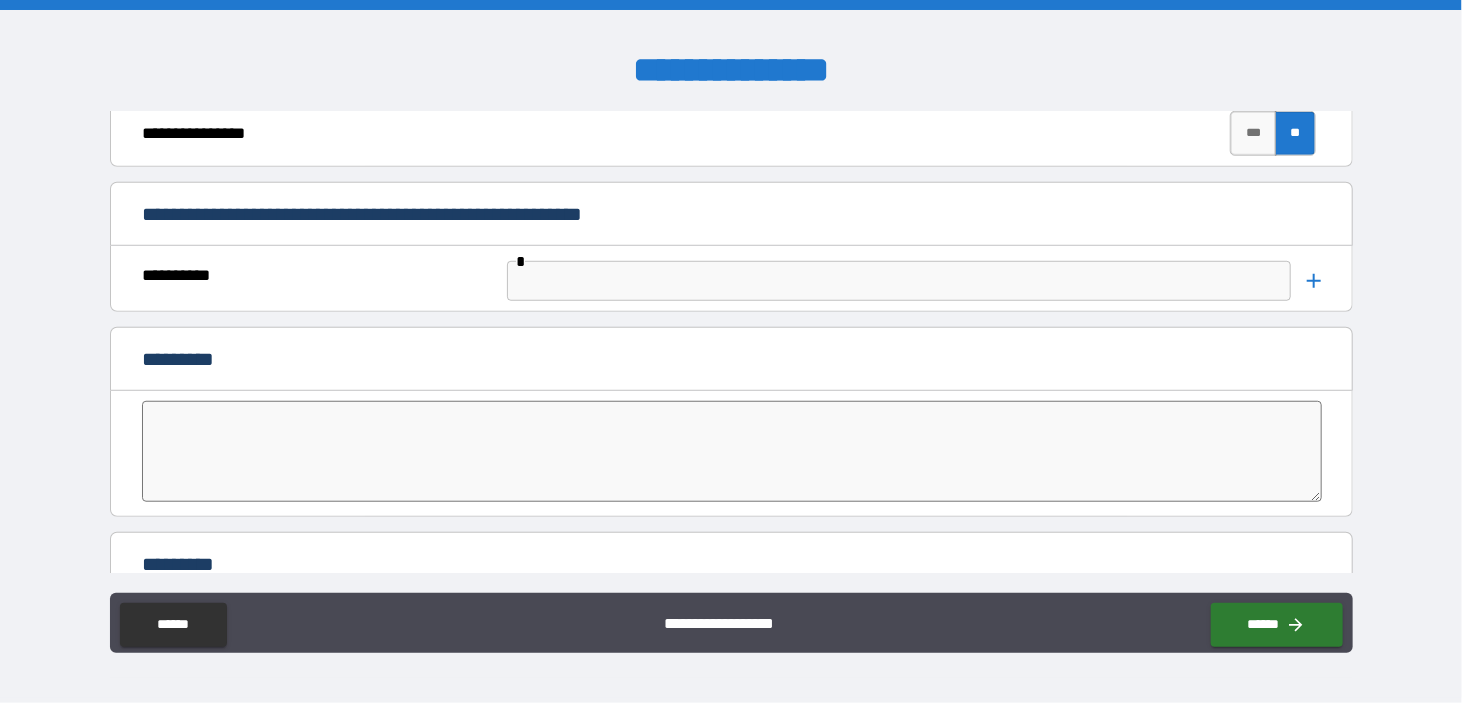 scroll, scrollTop: 4300, scrollLeft: 0, axis: vertical 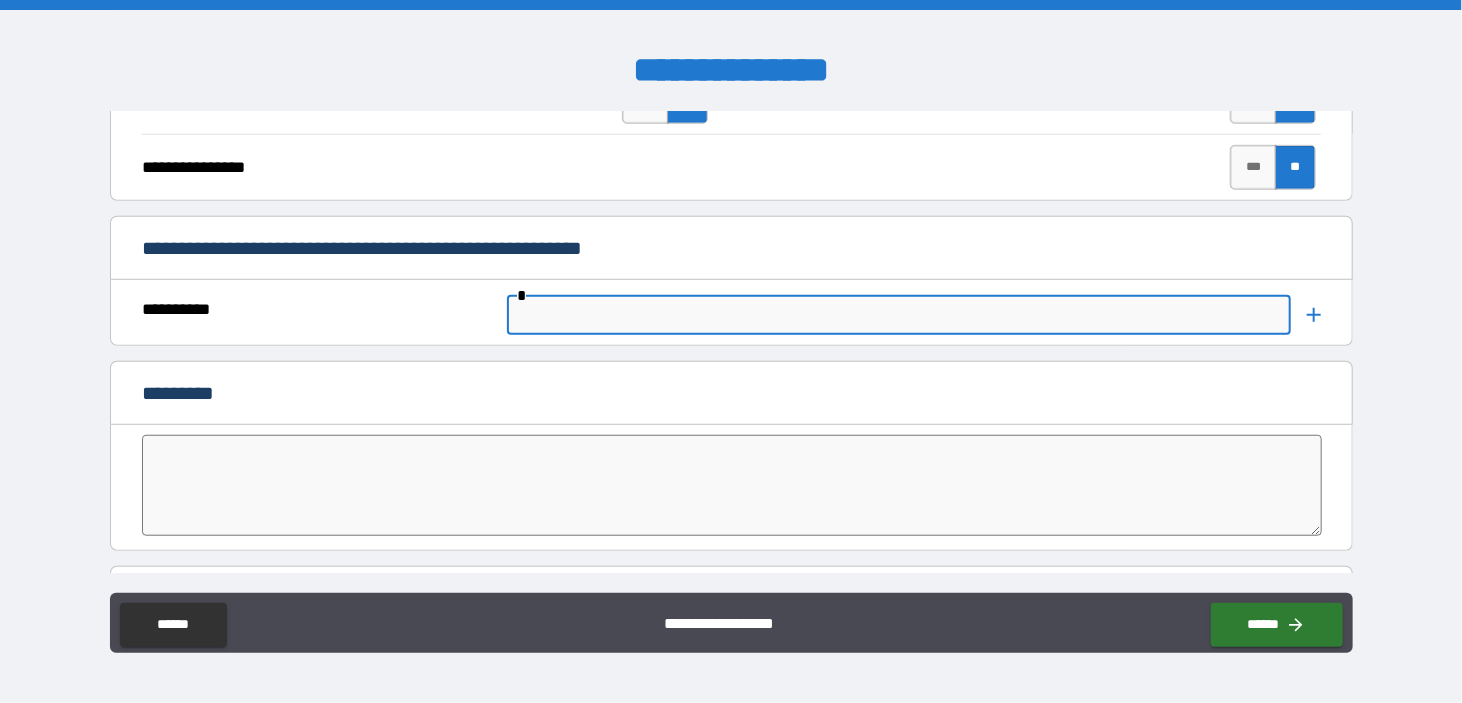 click at bounding box center [898, 315] 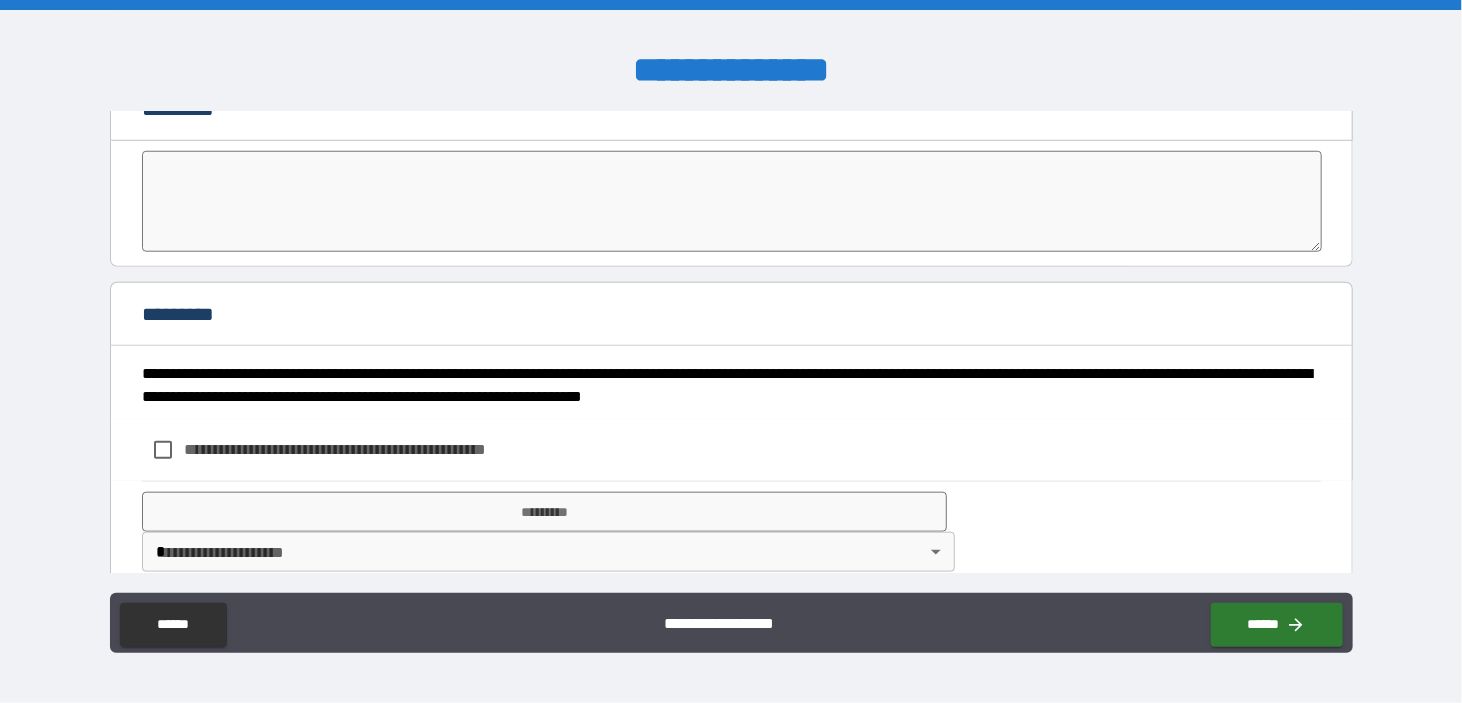 scroll, scrollTop: 4597, scrollLeft: 0, axis: vertical 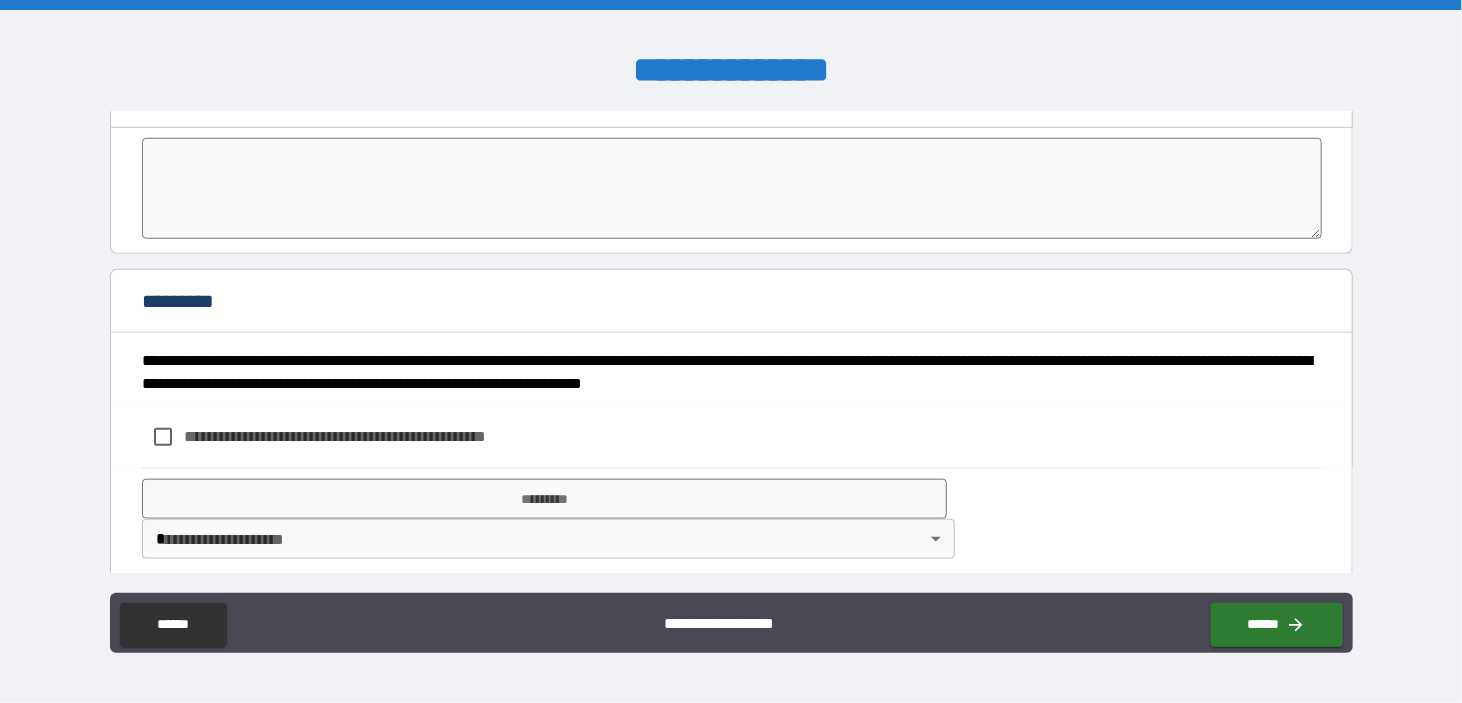 type on "***" 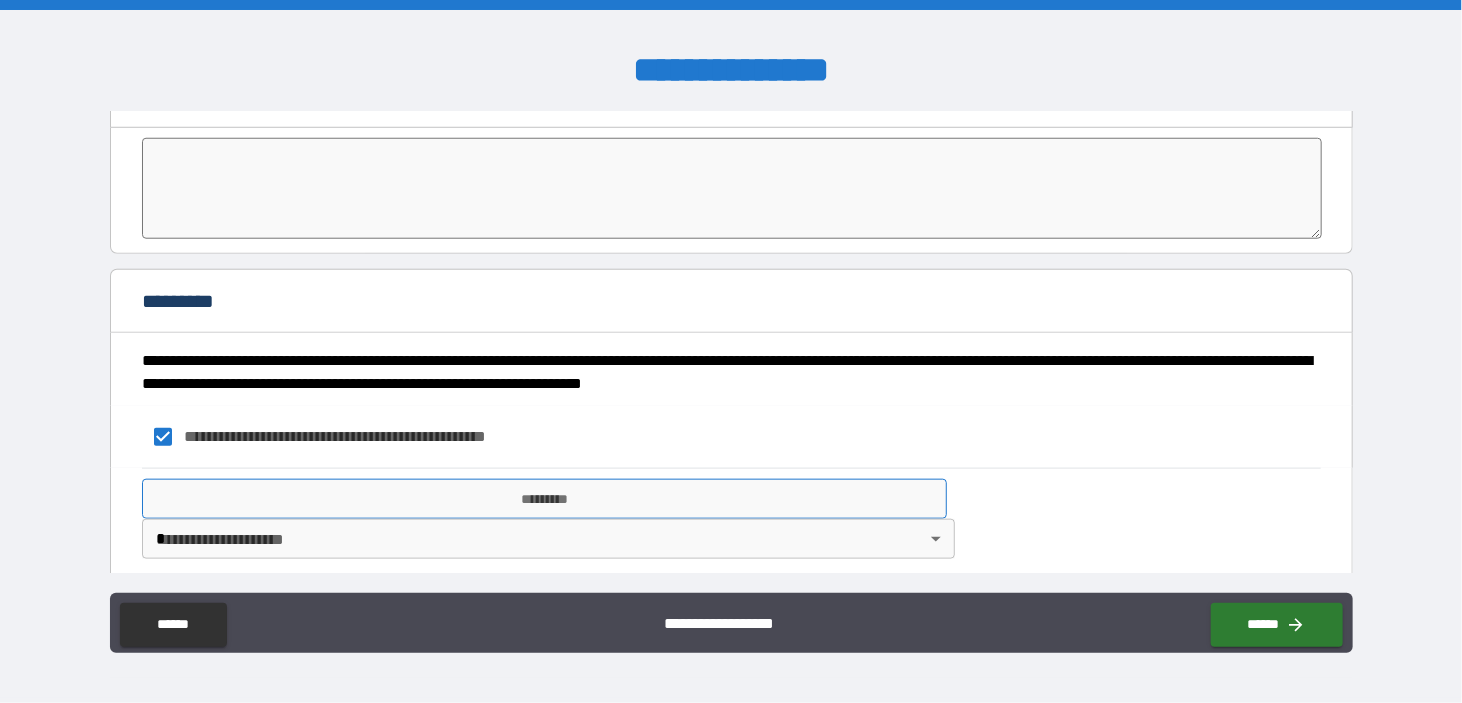 click on "*********" at bounding box center [544, 499] 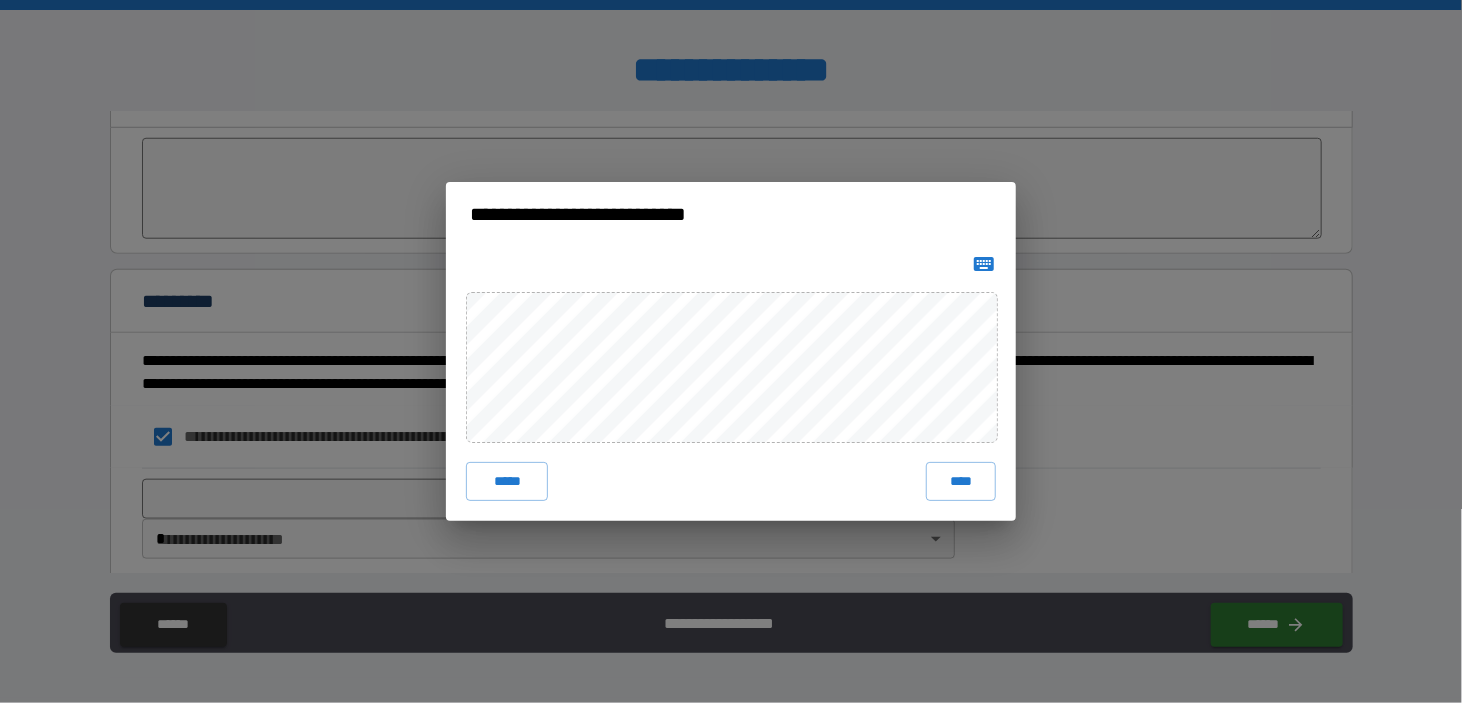 click on "***** ****" at bounding box center (731, 384) 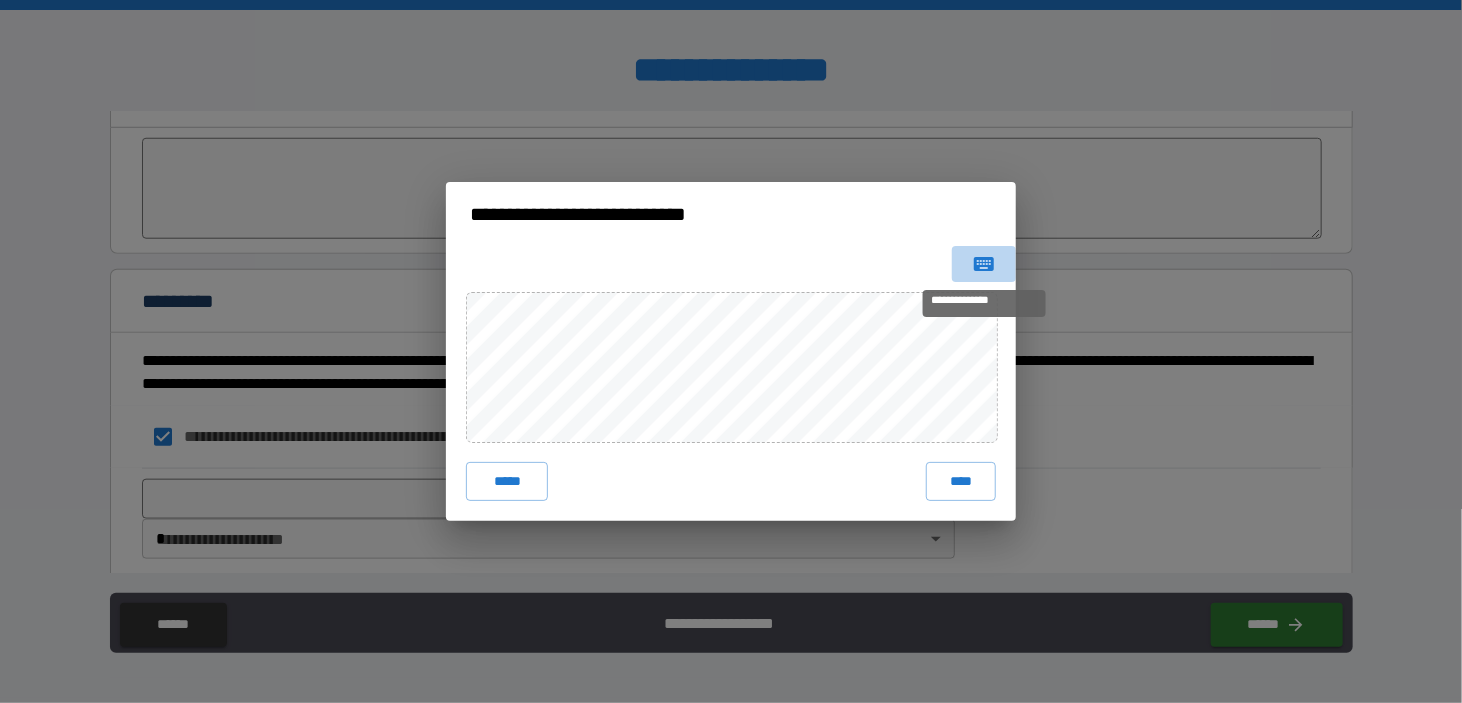click 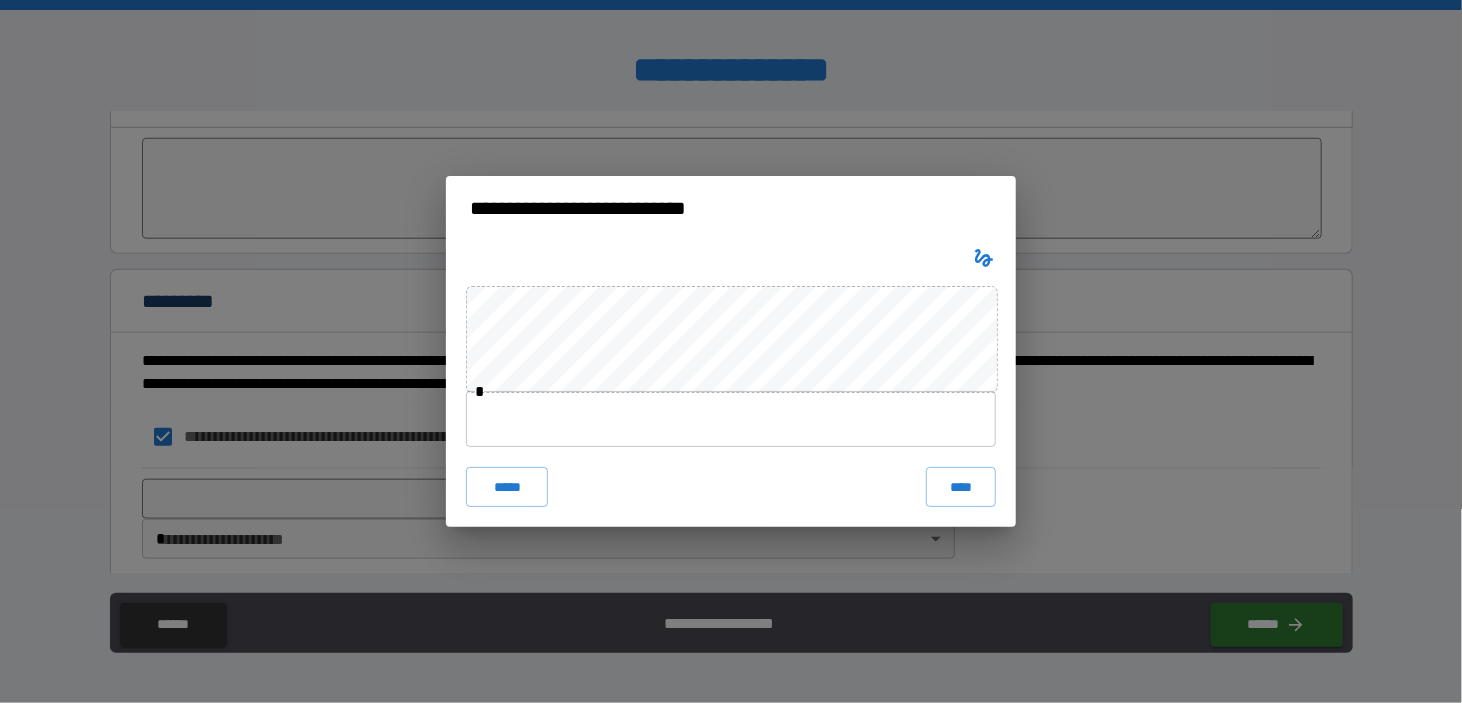 type 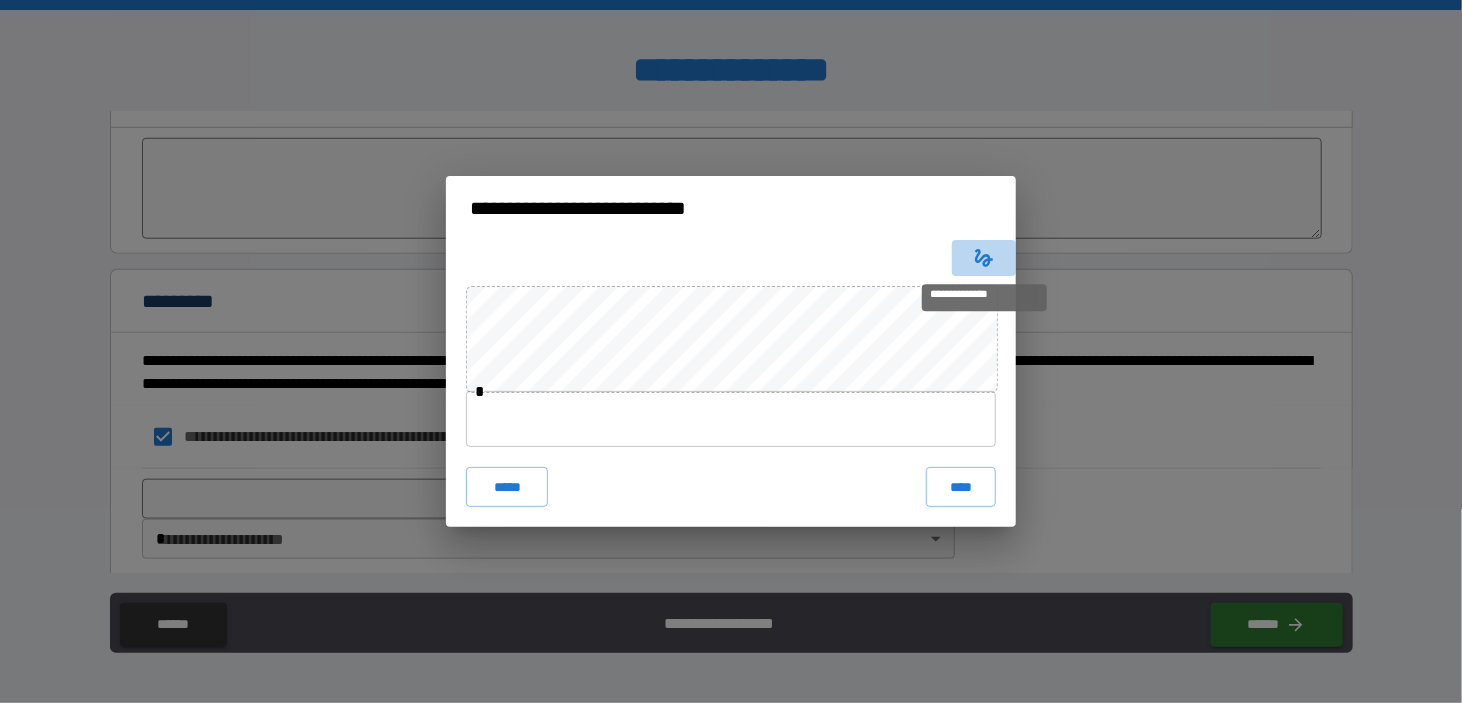 click 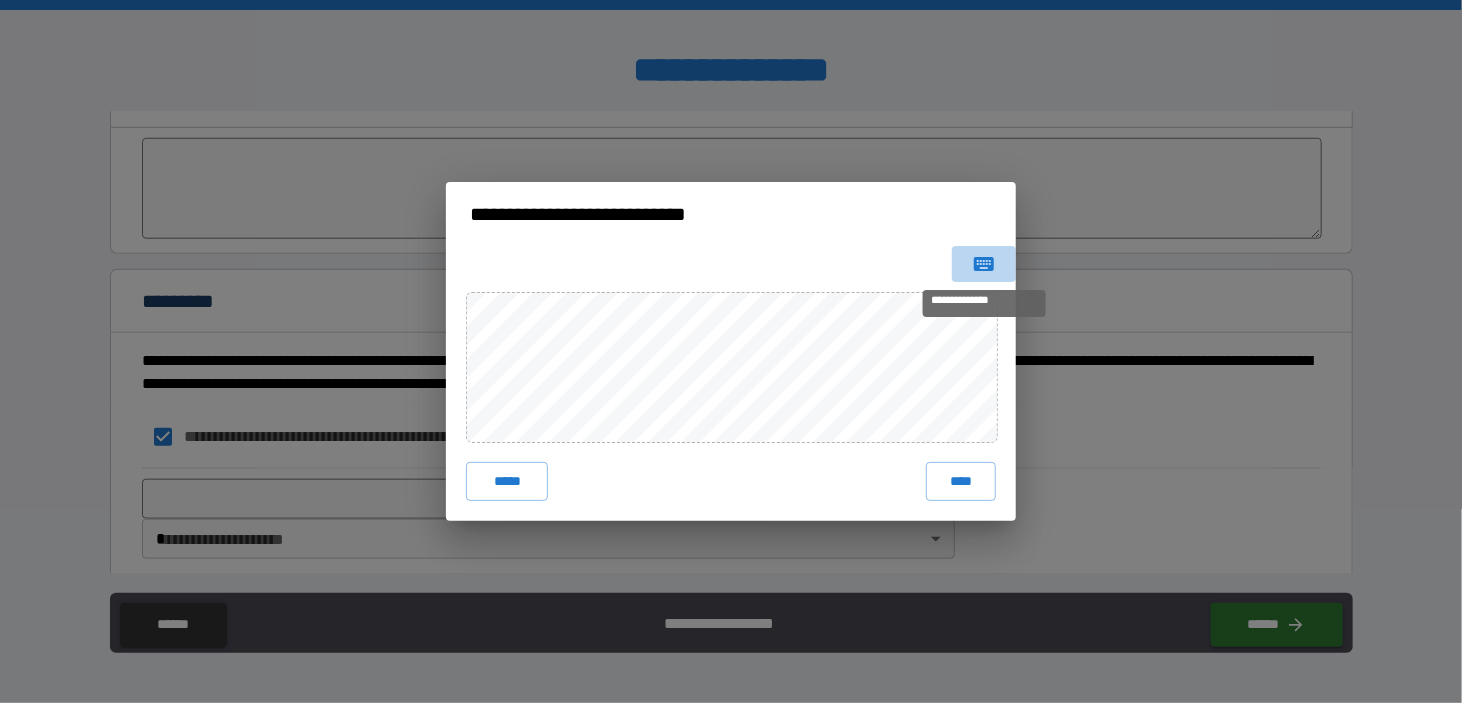 click 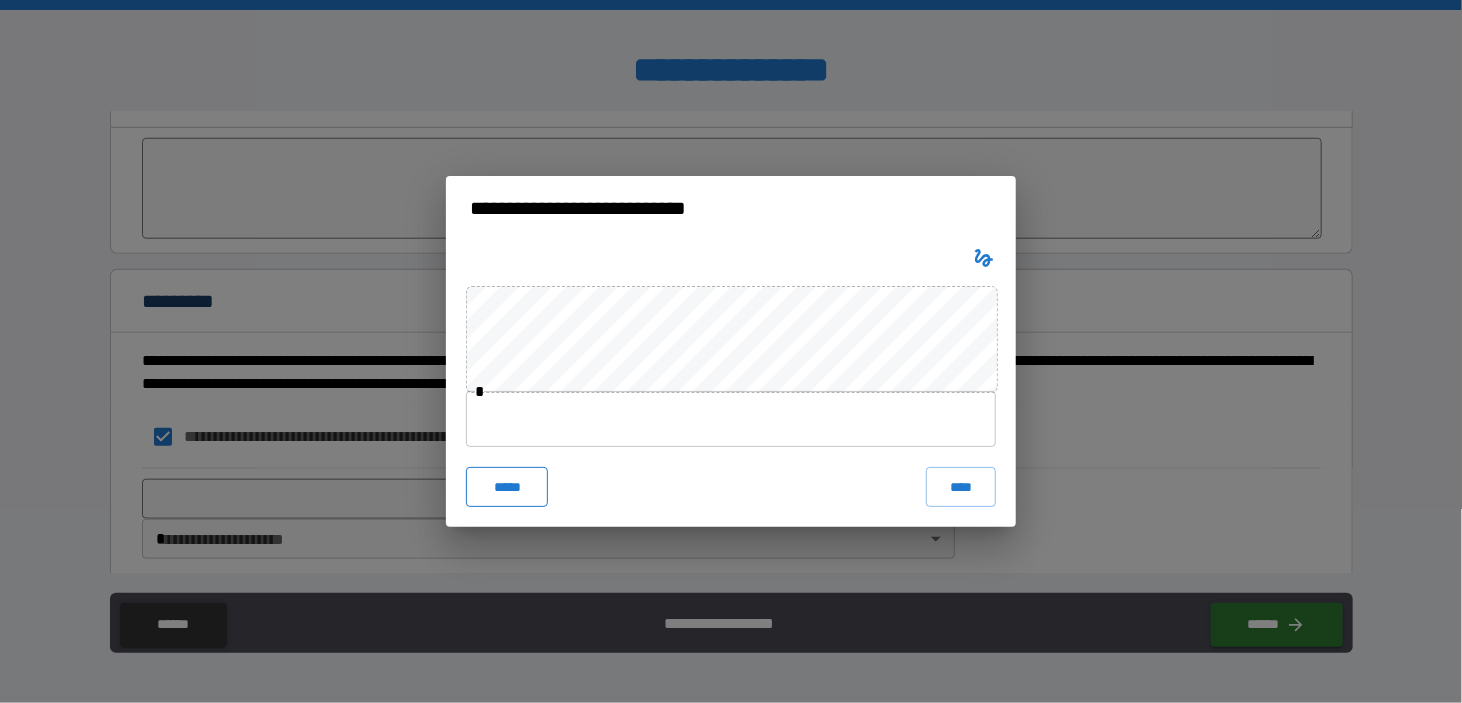 click on "*****" at bounding box center (507, 487) 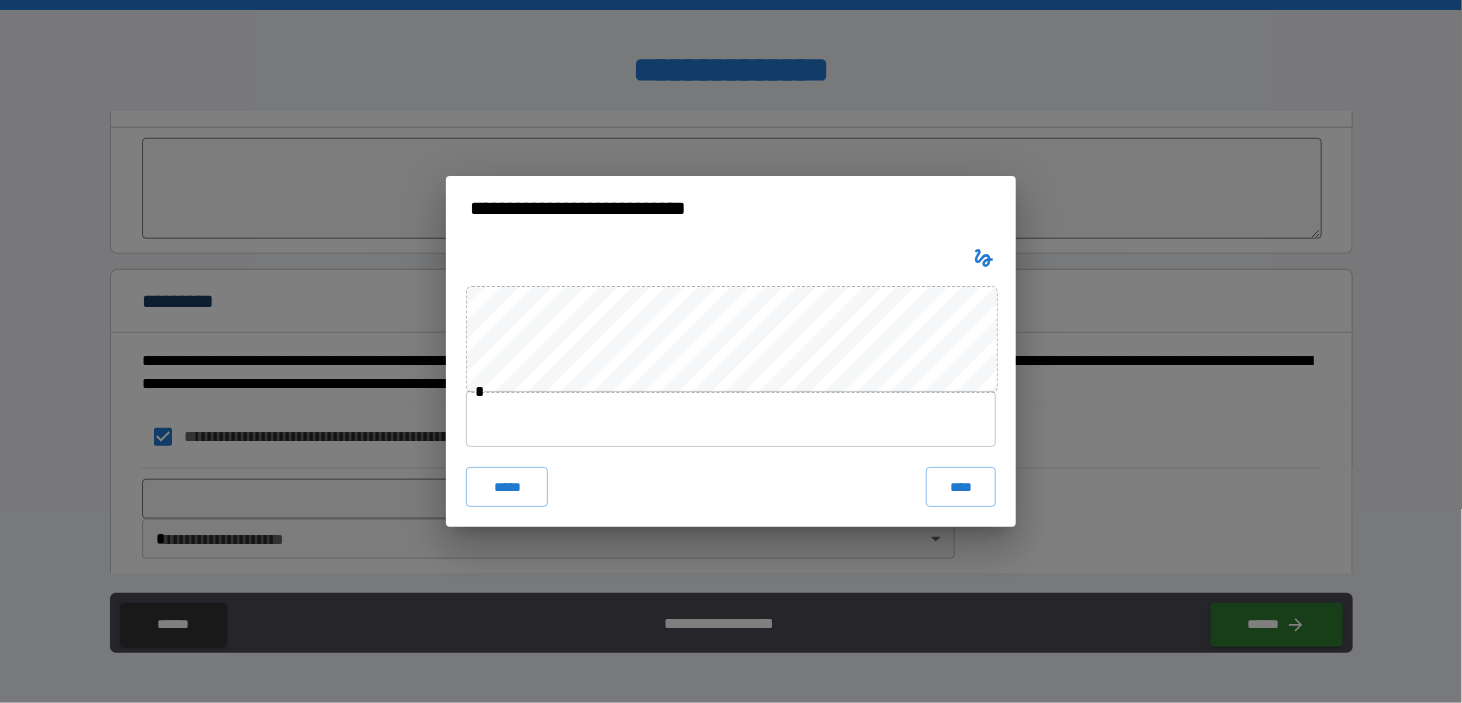 type 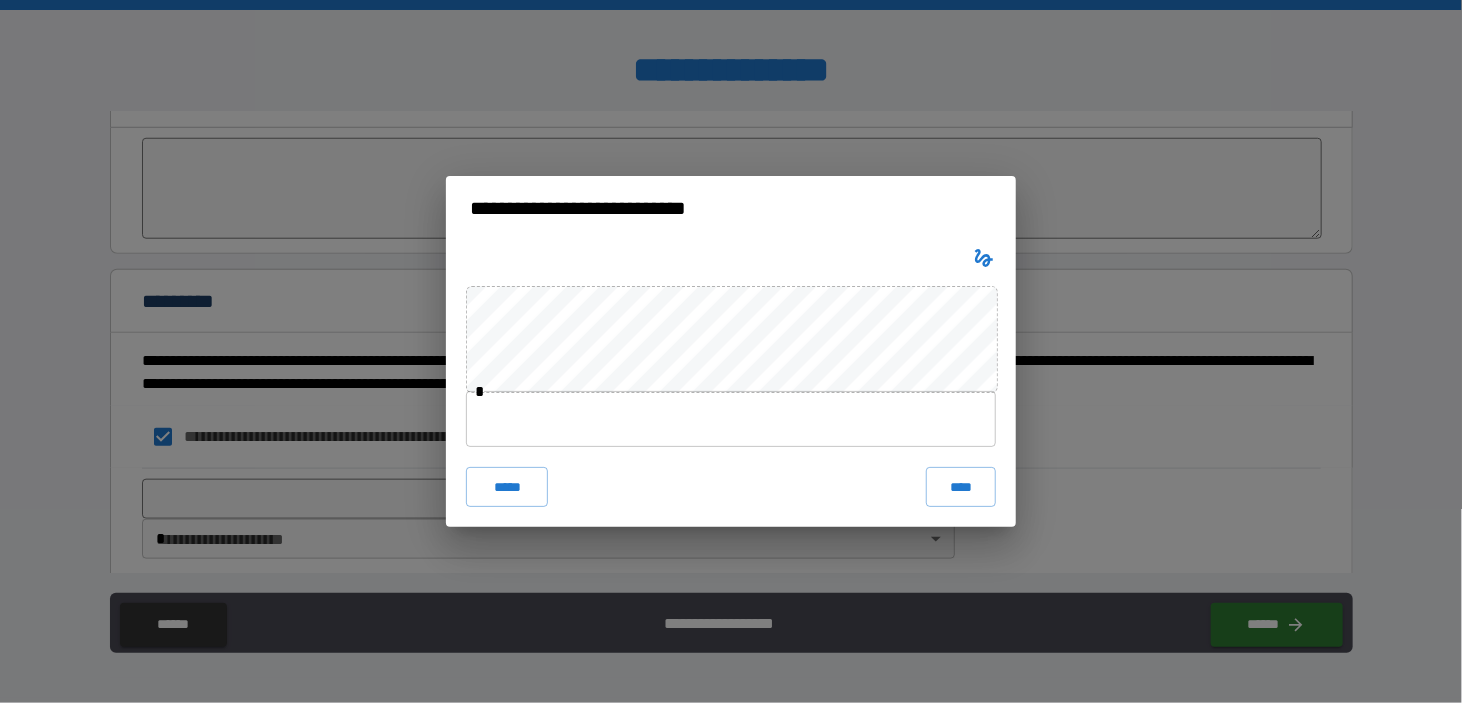 click at bounding box center (731, 419) 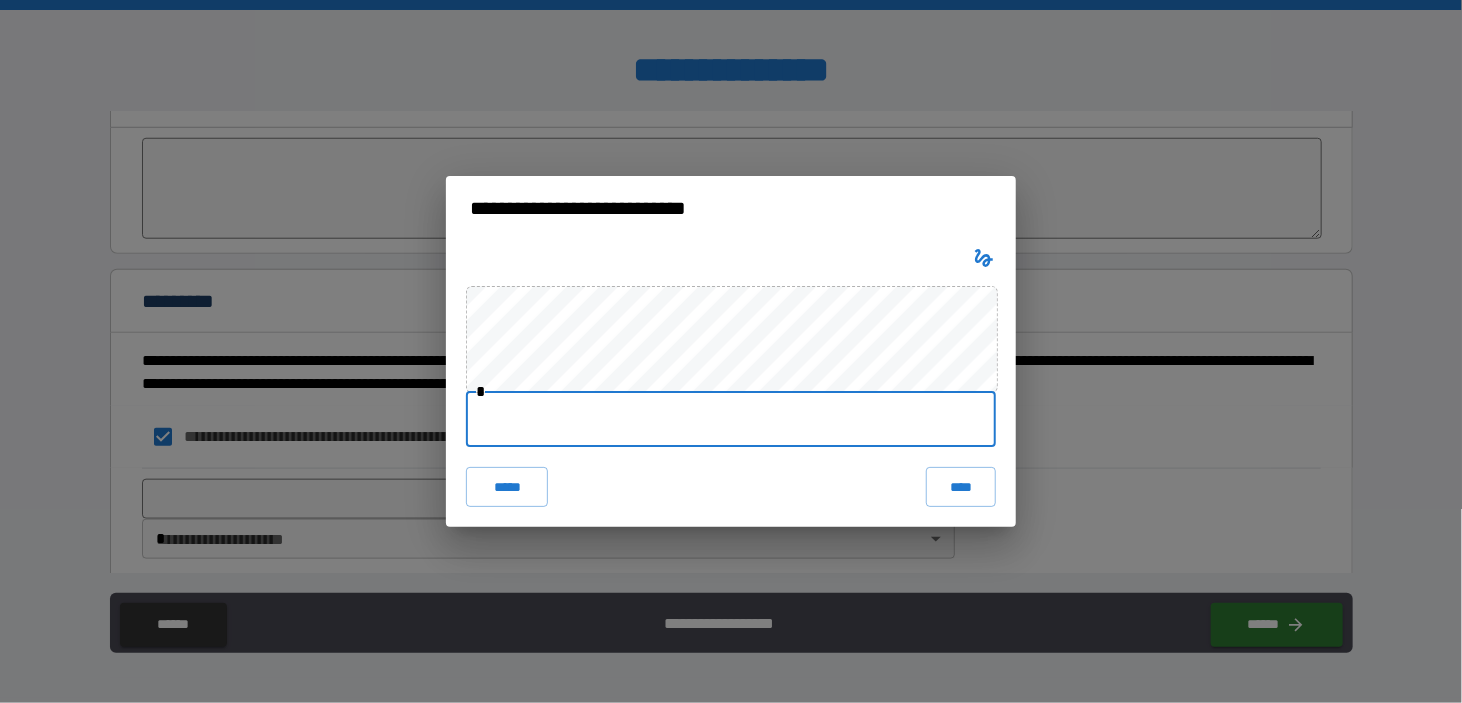 type on "*" 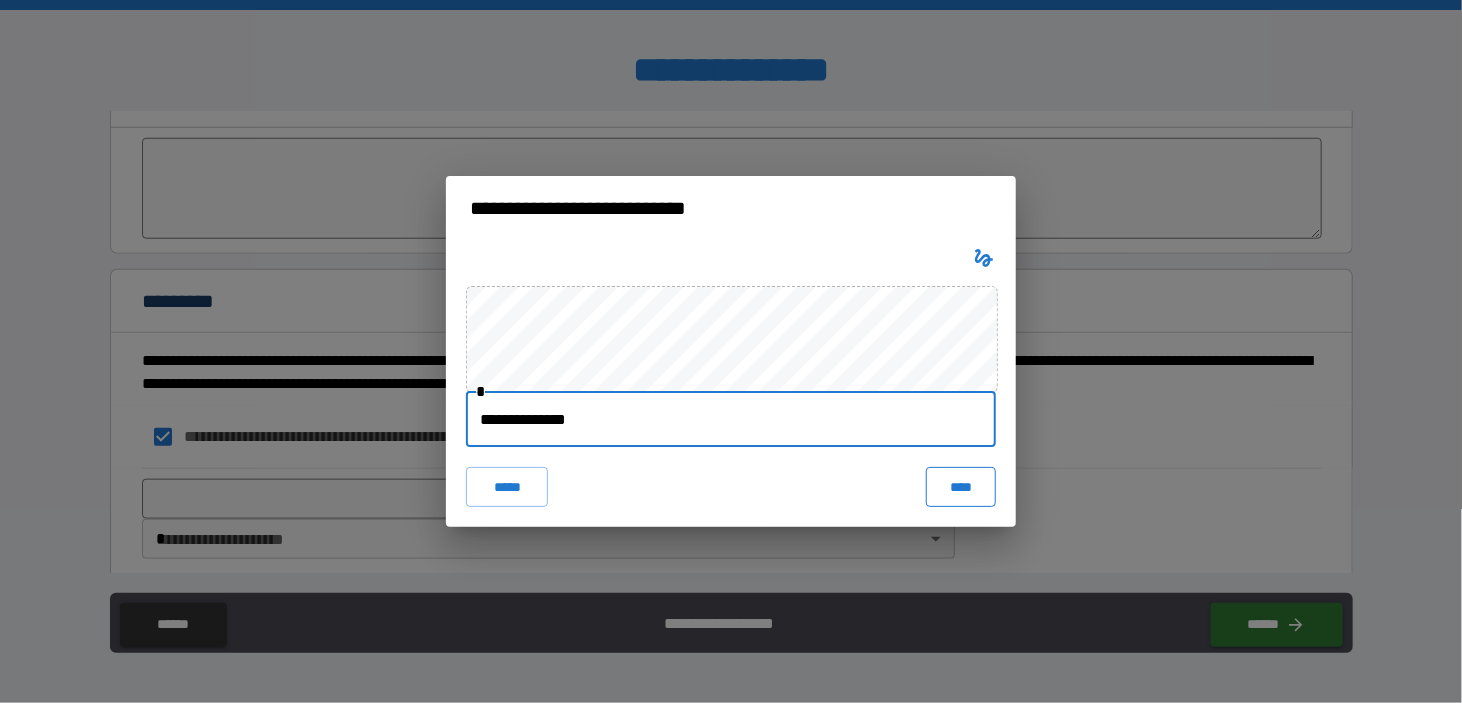 type on "**********" 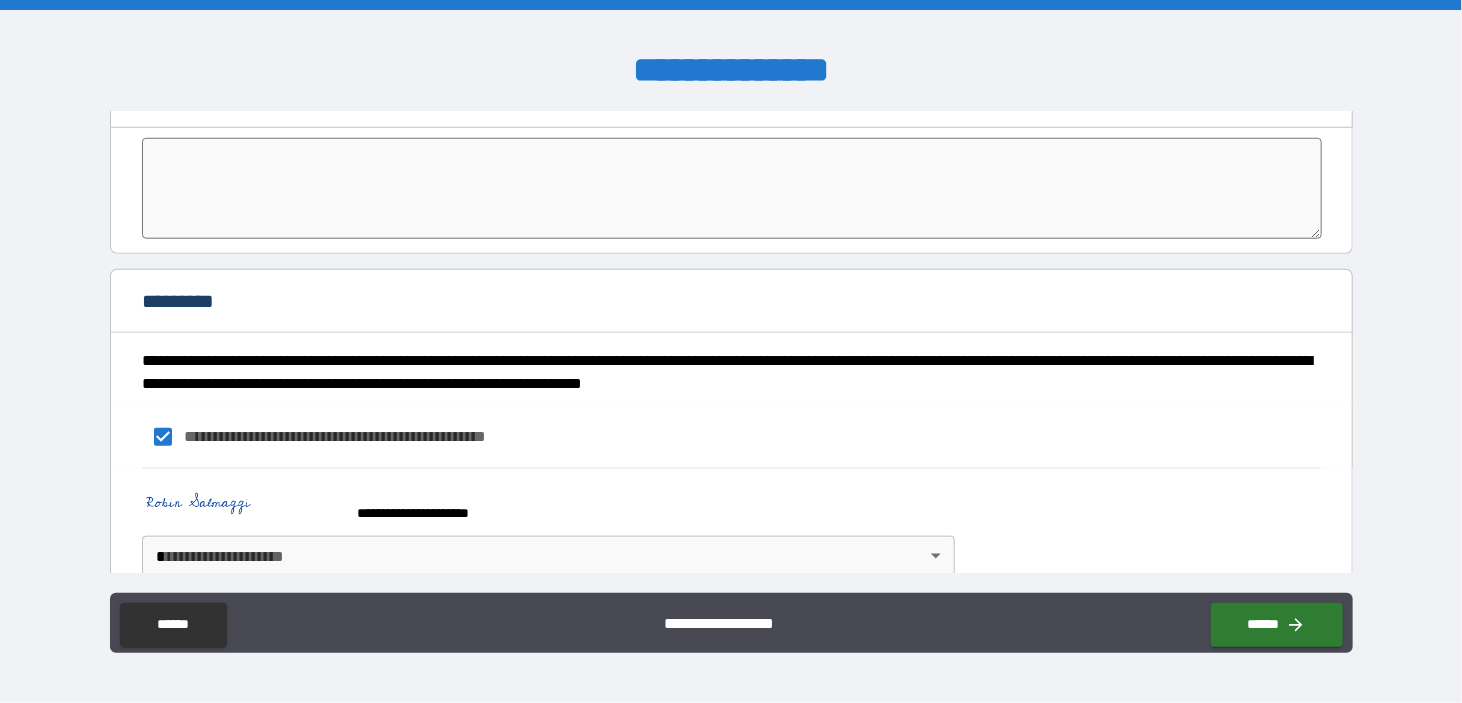 scroll, scrollTop: 4615, scrollLeft: 0, axis: vertical 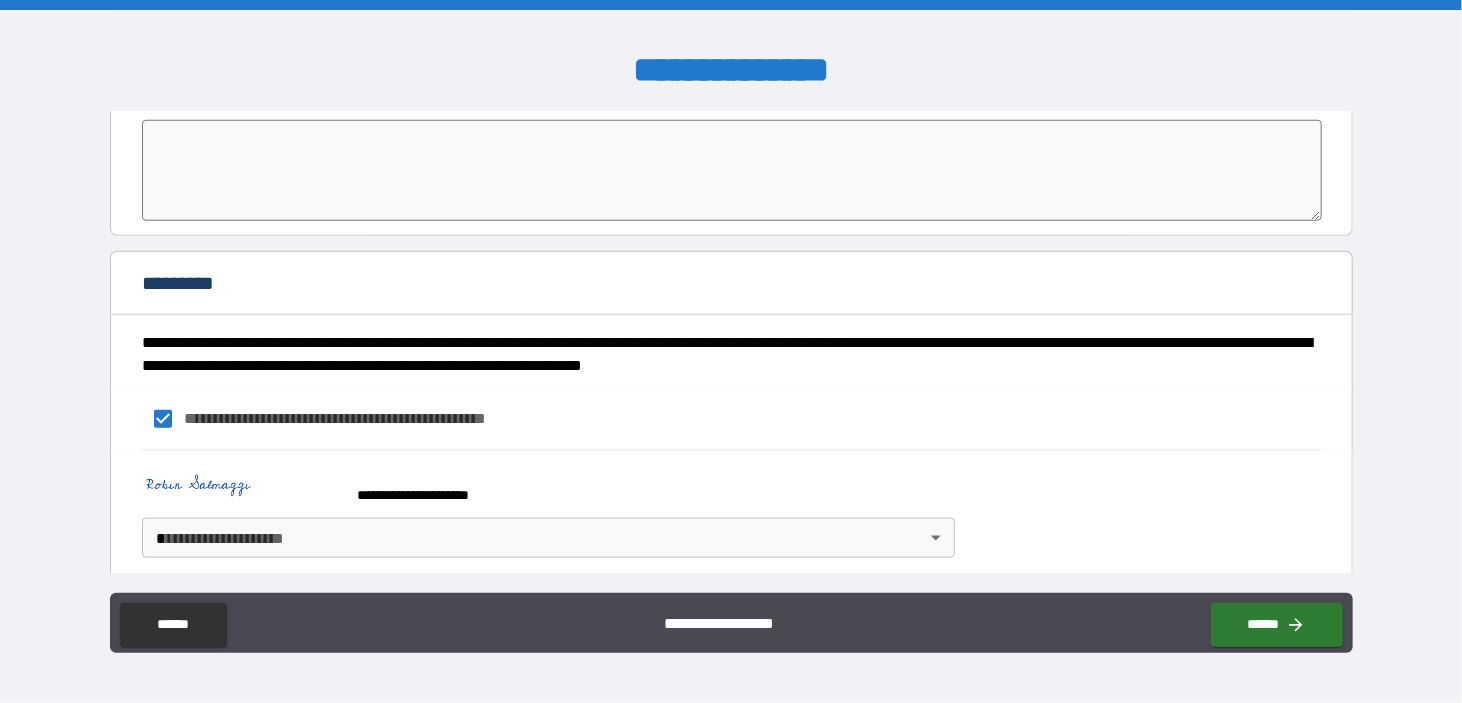 click on "**********" at bounding box center [731, 351] 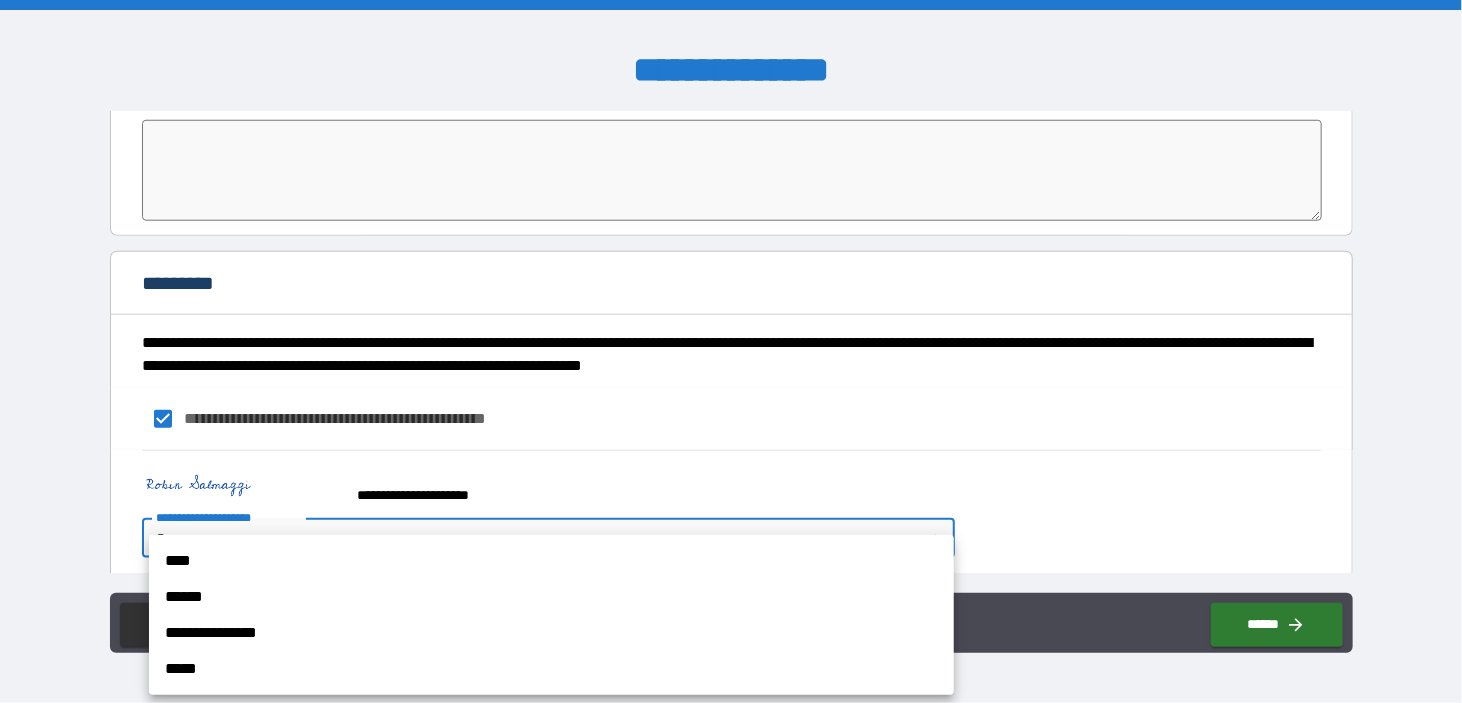 click on "****" at bounding box center (551, 561) 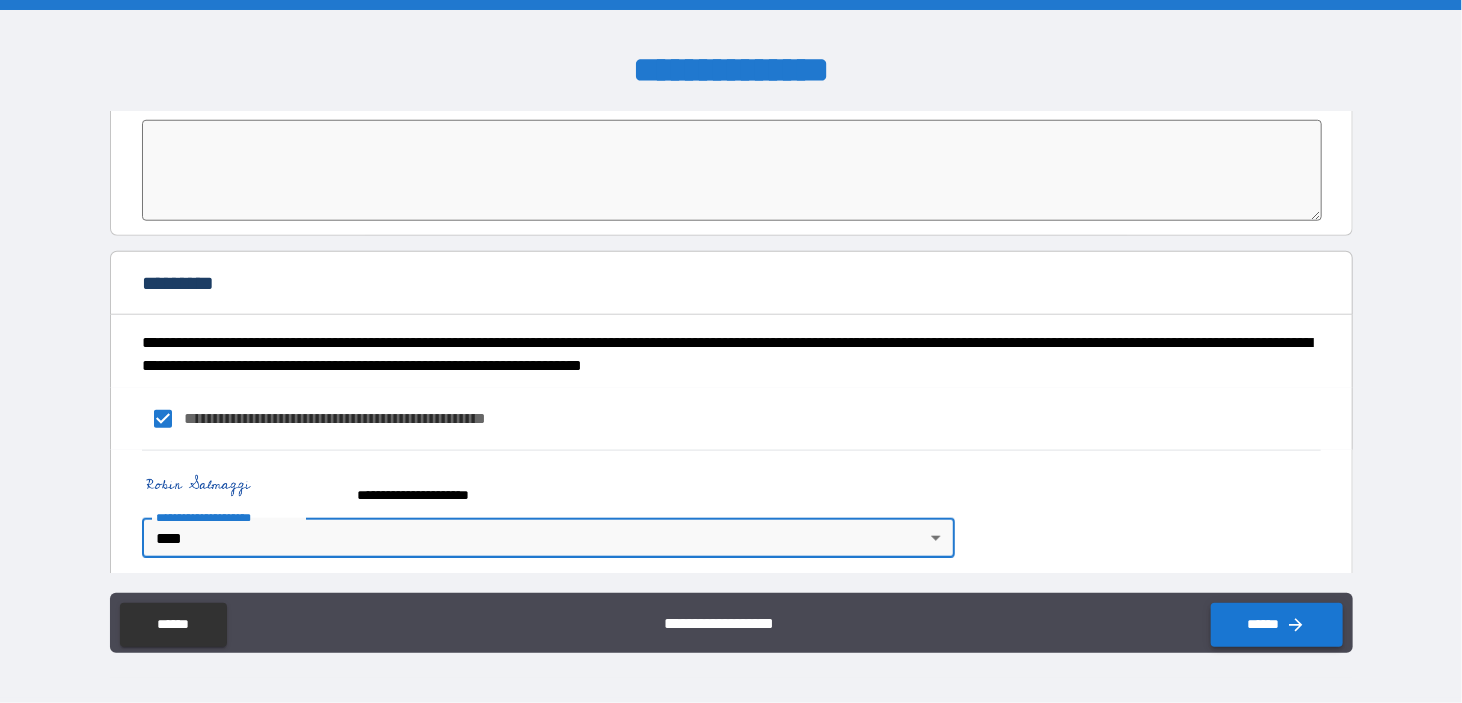 click on "******" at bounding box center [1277, 625] 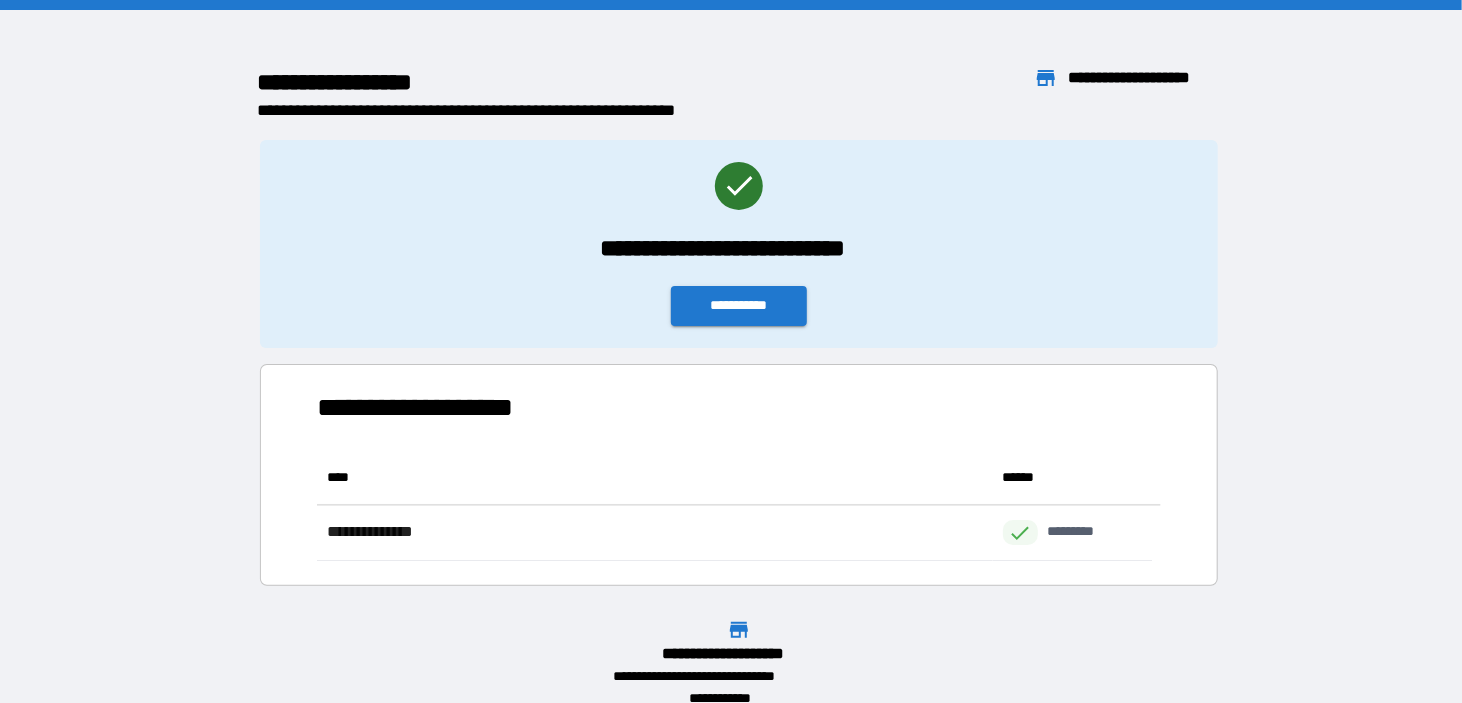 scroll, scrollTop: 16, scrollLeft: 16, axis: both 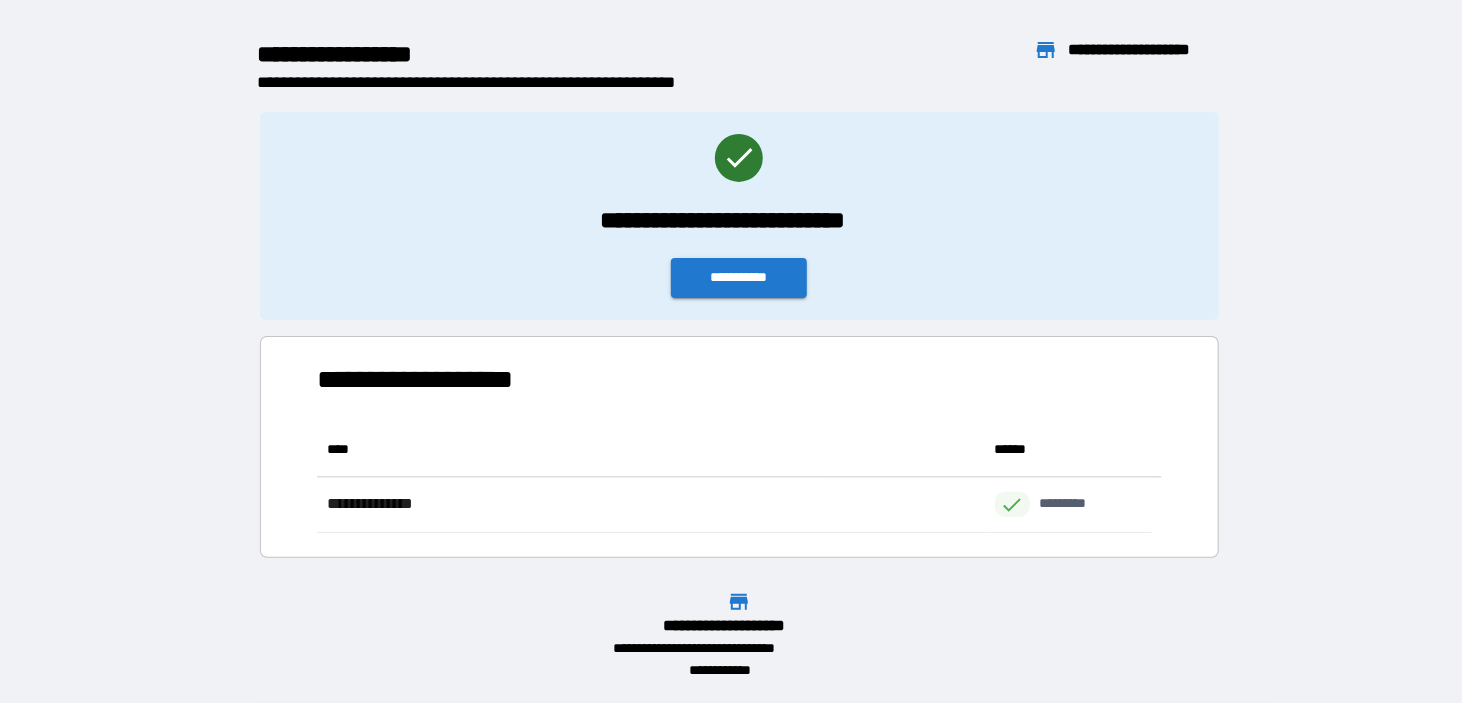 click on "**********" at bounding box center (739, 216) 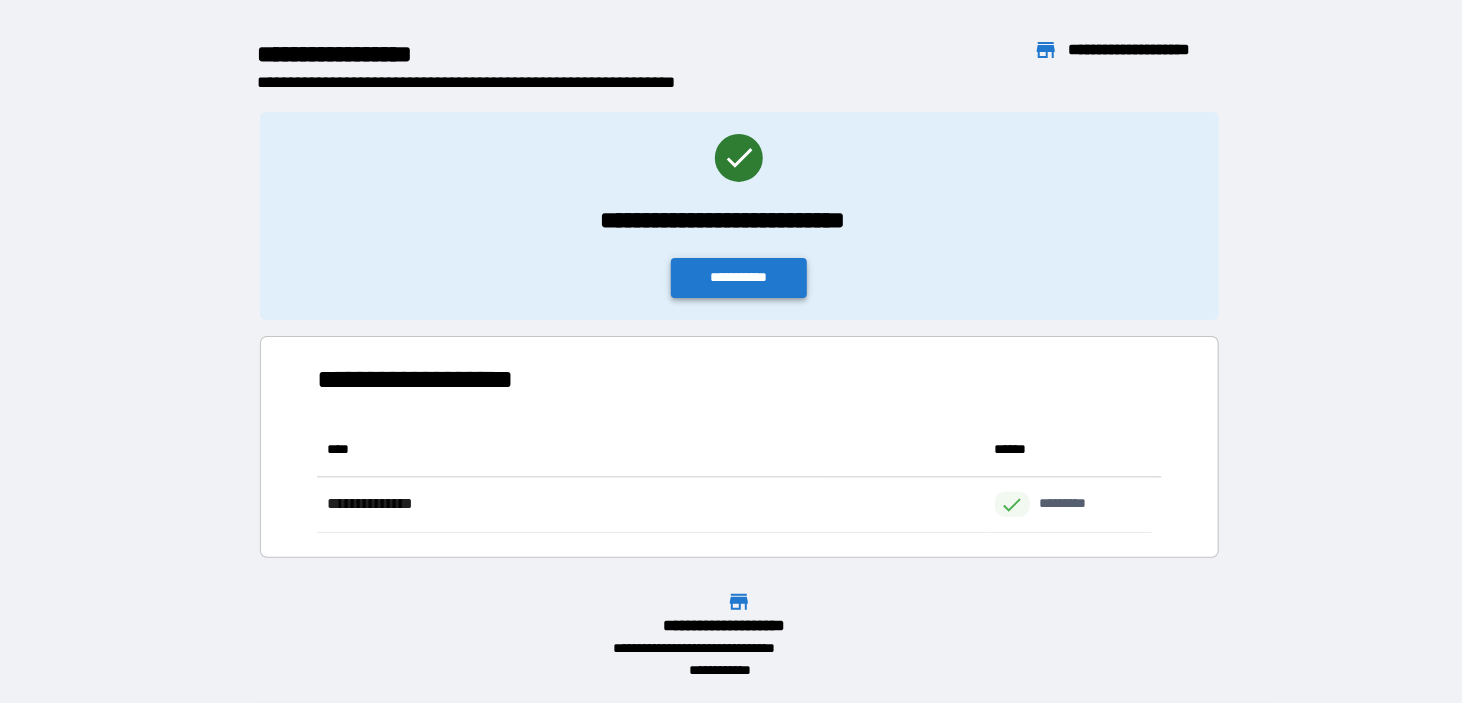 click on "**********" at bounding box center [739, 278] 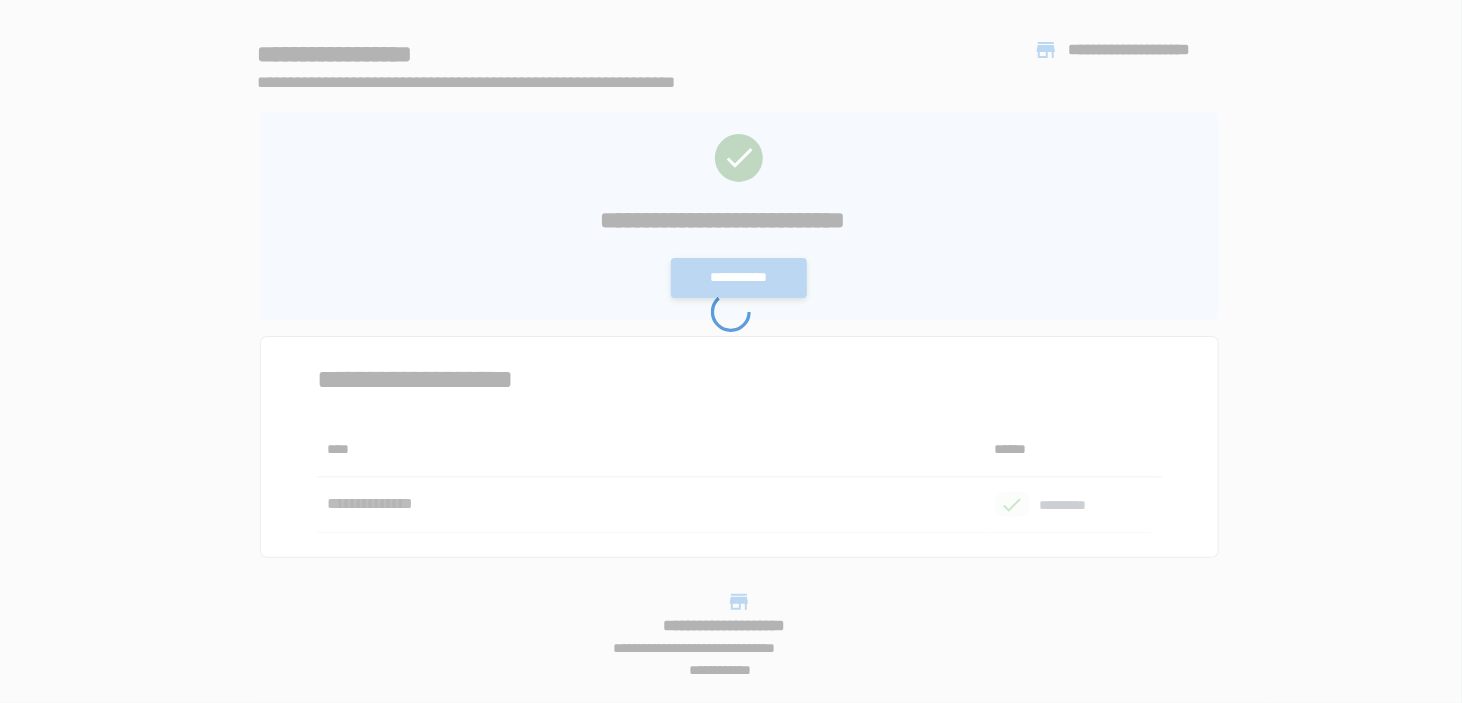 scroll, scrollTop: 0, scrollLeft: 0, axis: both 